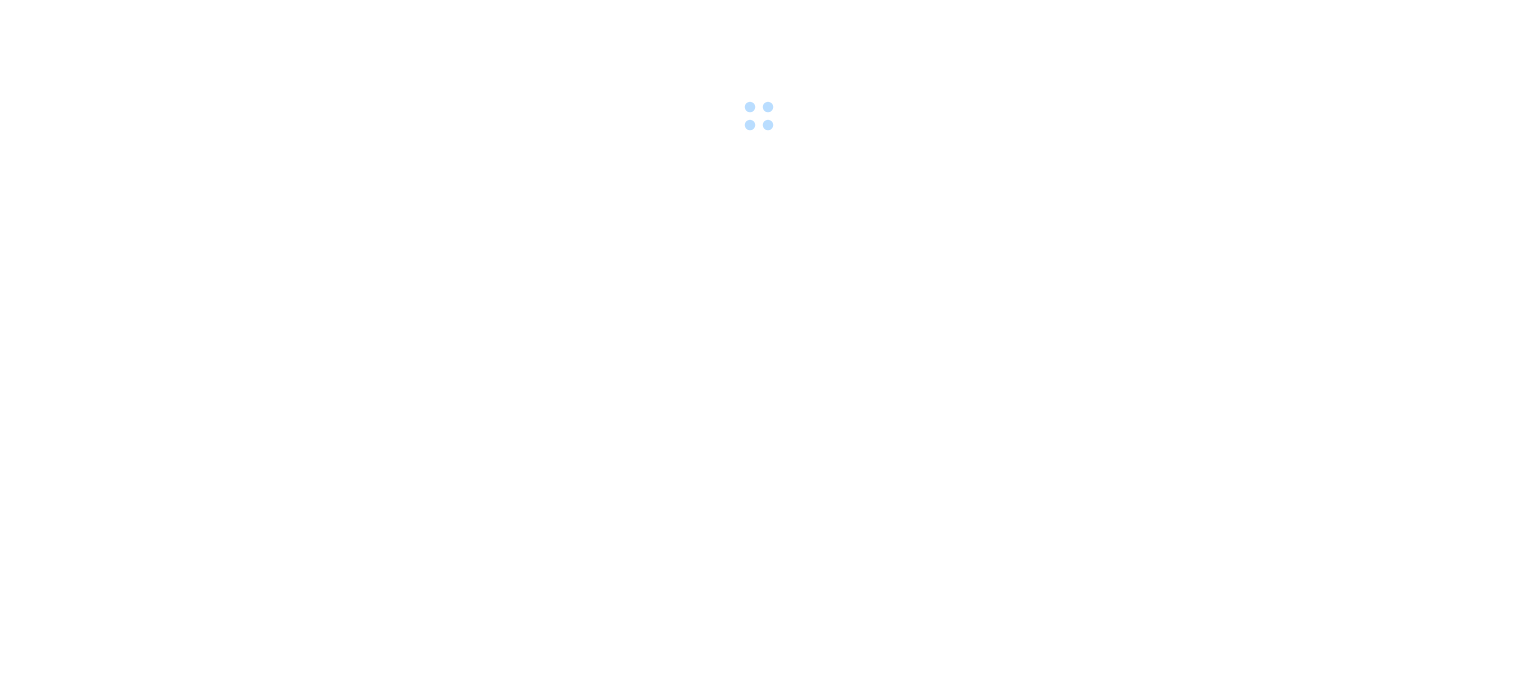 scroll, scrollTop: 0, scrollLeft: 0, axis: both 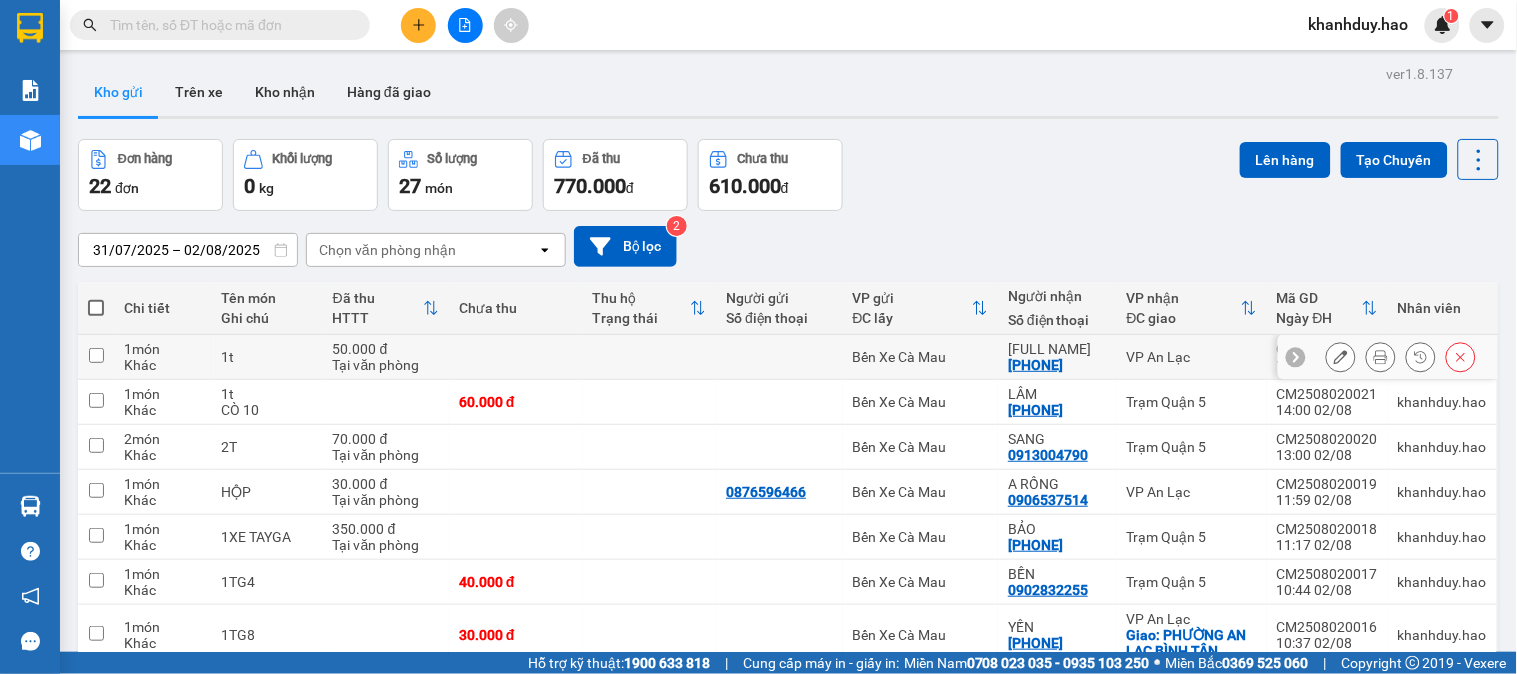 drag, startPoint x: 1363, startPoint y: 357, endPoint x: 1323, endPoint y: 343, distance: 42.379242 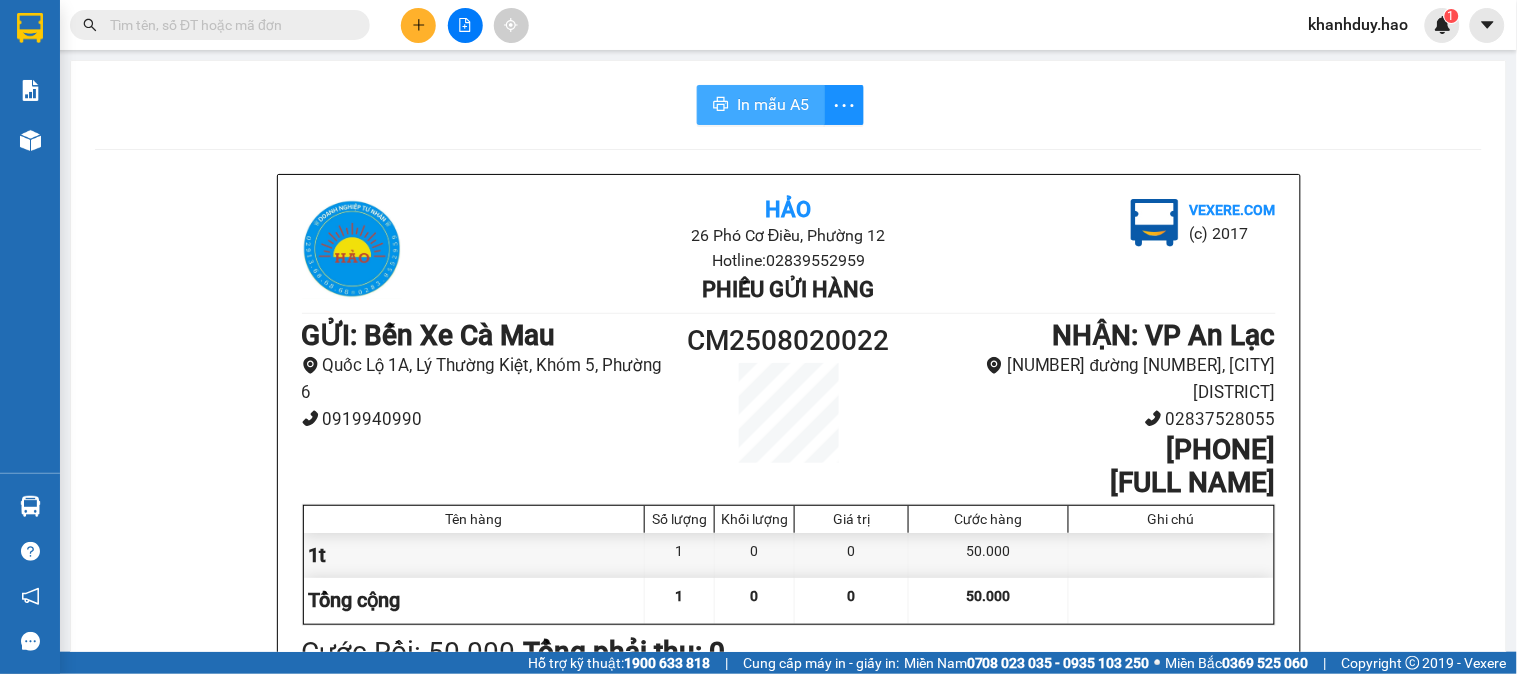 click on "In mẫu A5" at bounding box center [773, 104] 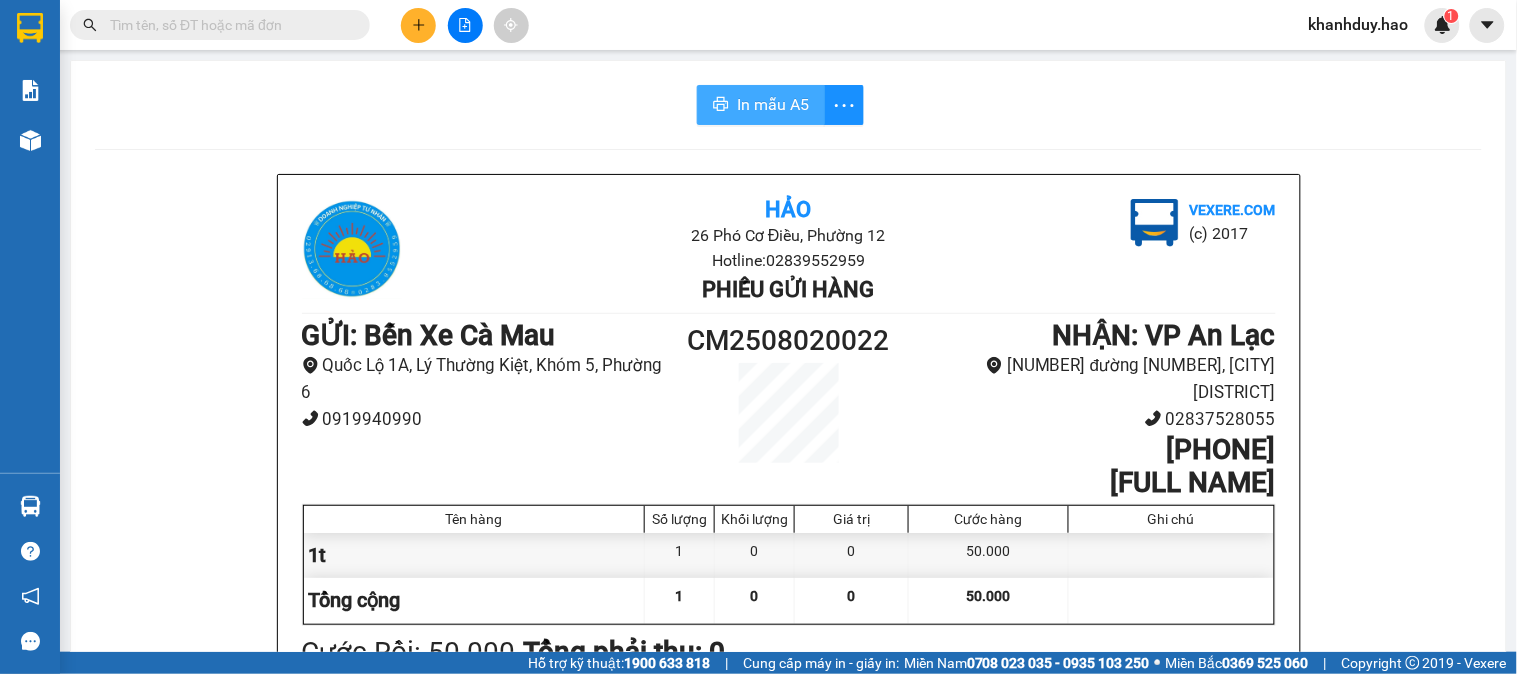 scroll, scrollTop: 0, scrollLeft: 0, axis: both 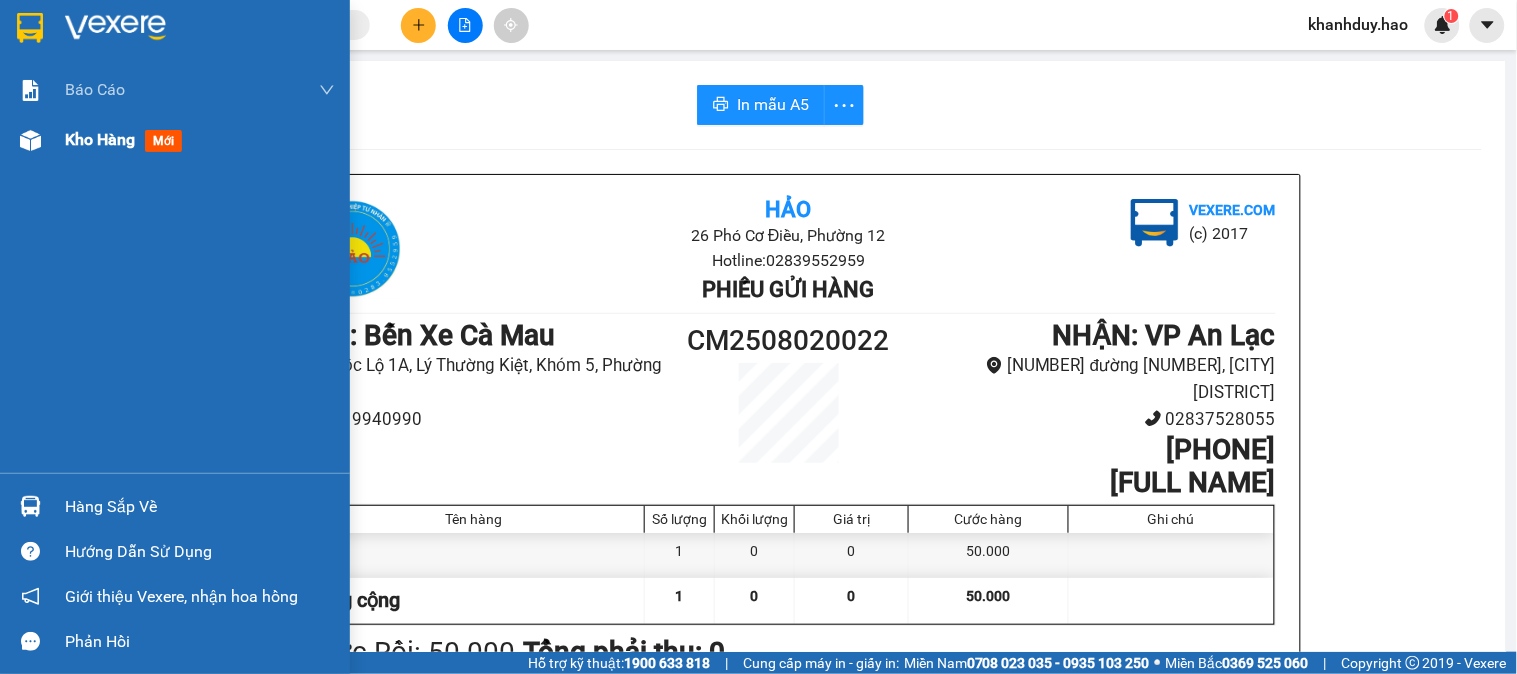 click on "Kho hàng mới" at bounding box center (200, 140) 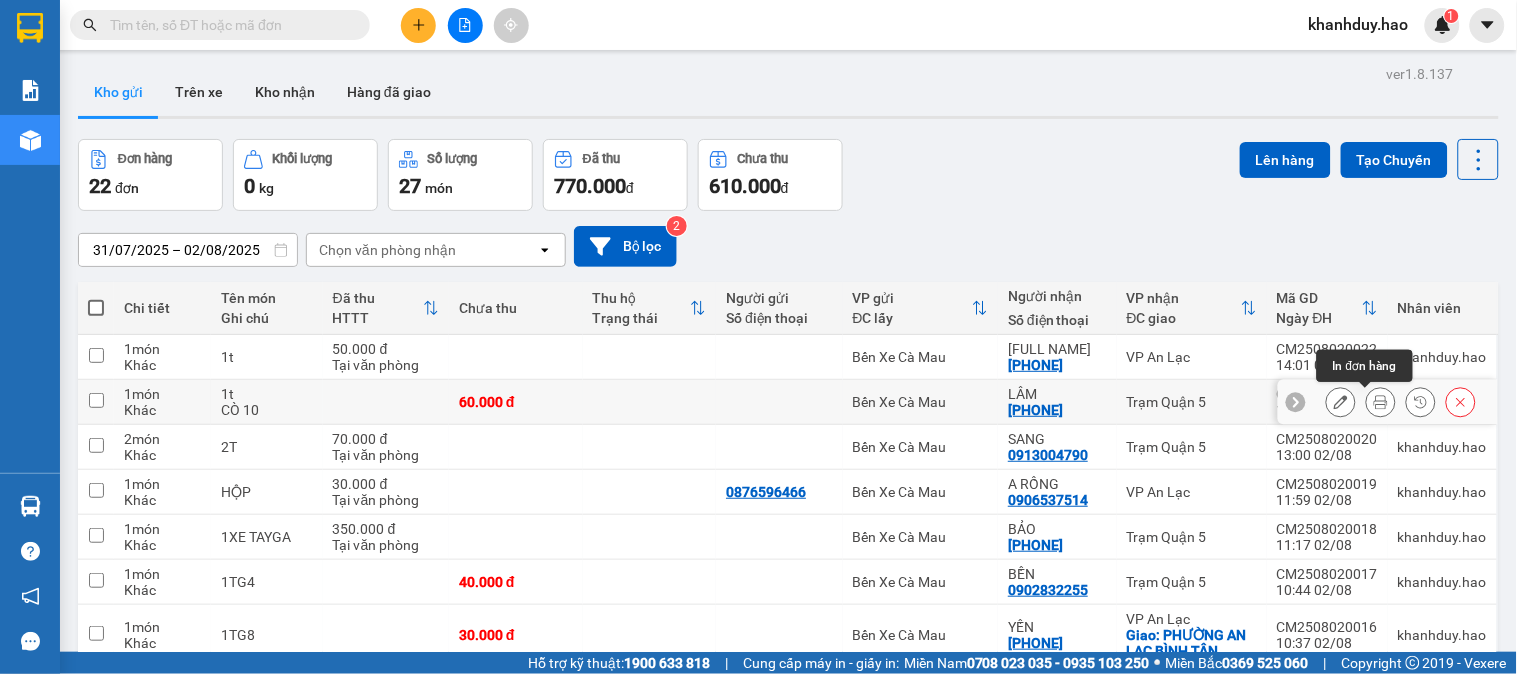 click 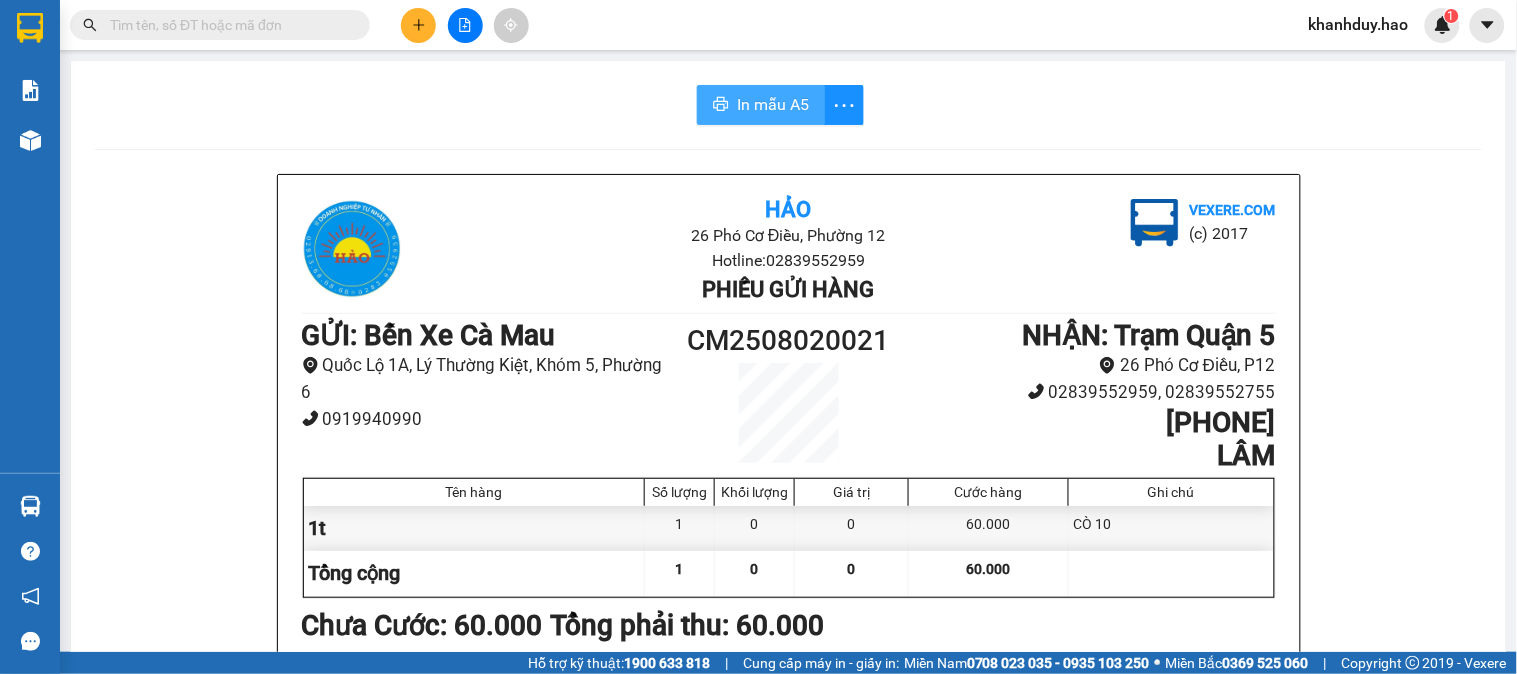 click on "In mẫu A5" at bounding box center (773, 104) 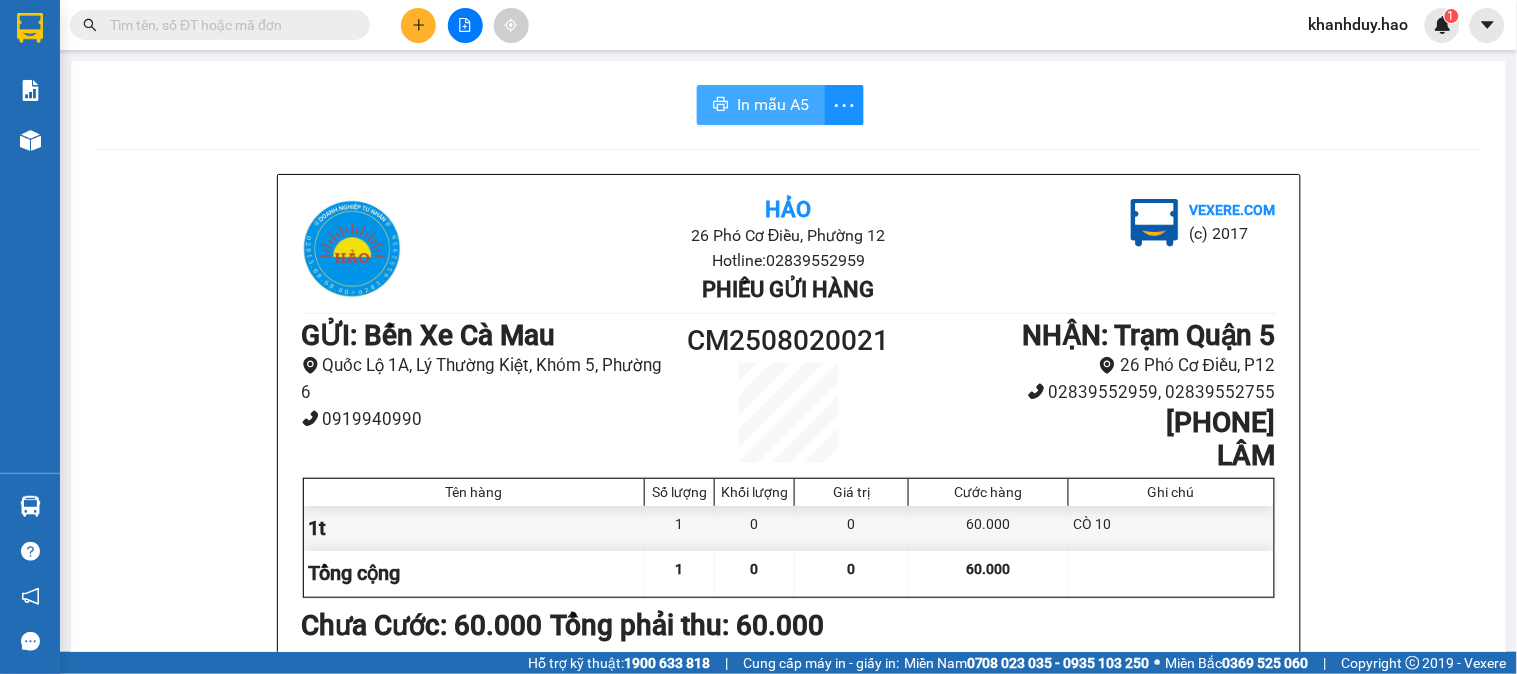 scroll, scrollTop: 0, scrollLeft: 0, axis: both 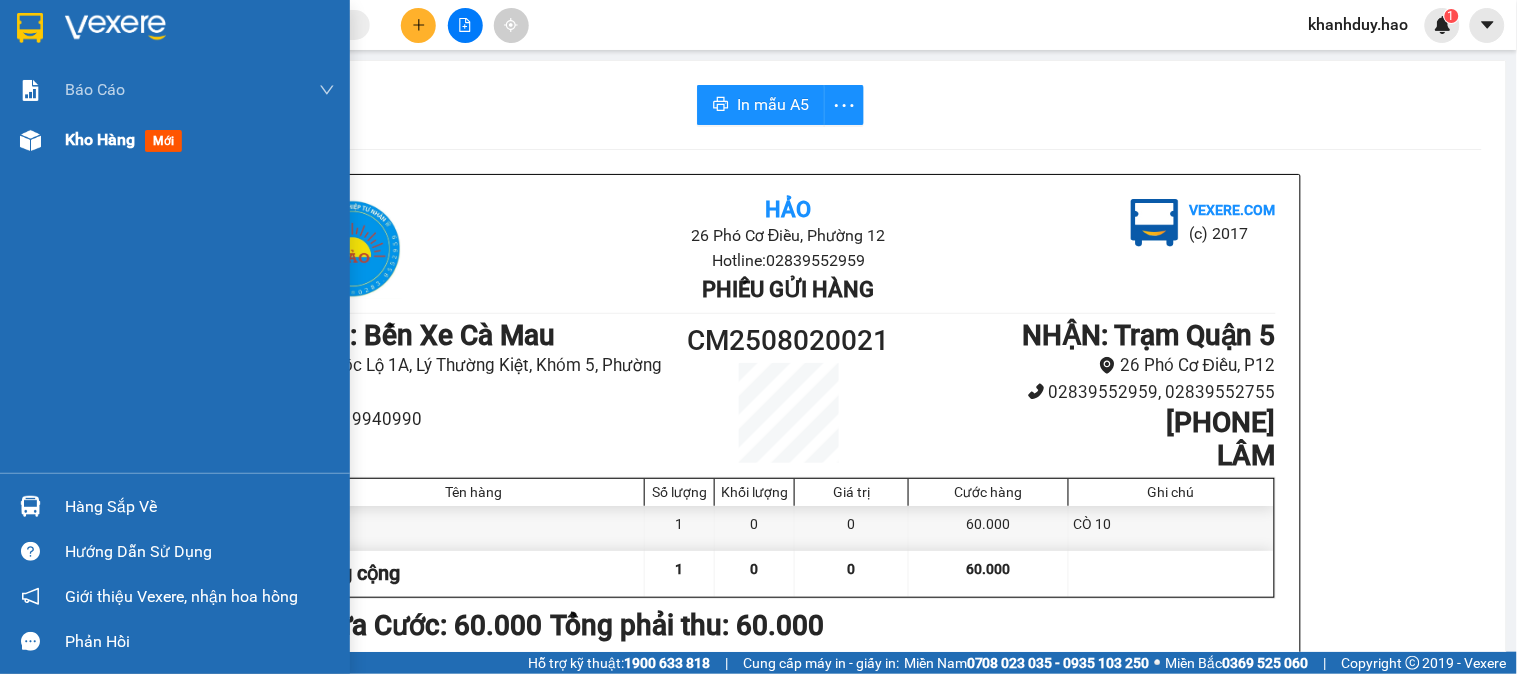 click on "Kho hàng mới" at bounding box center [200, 140] 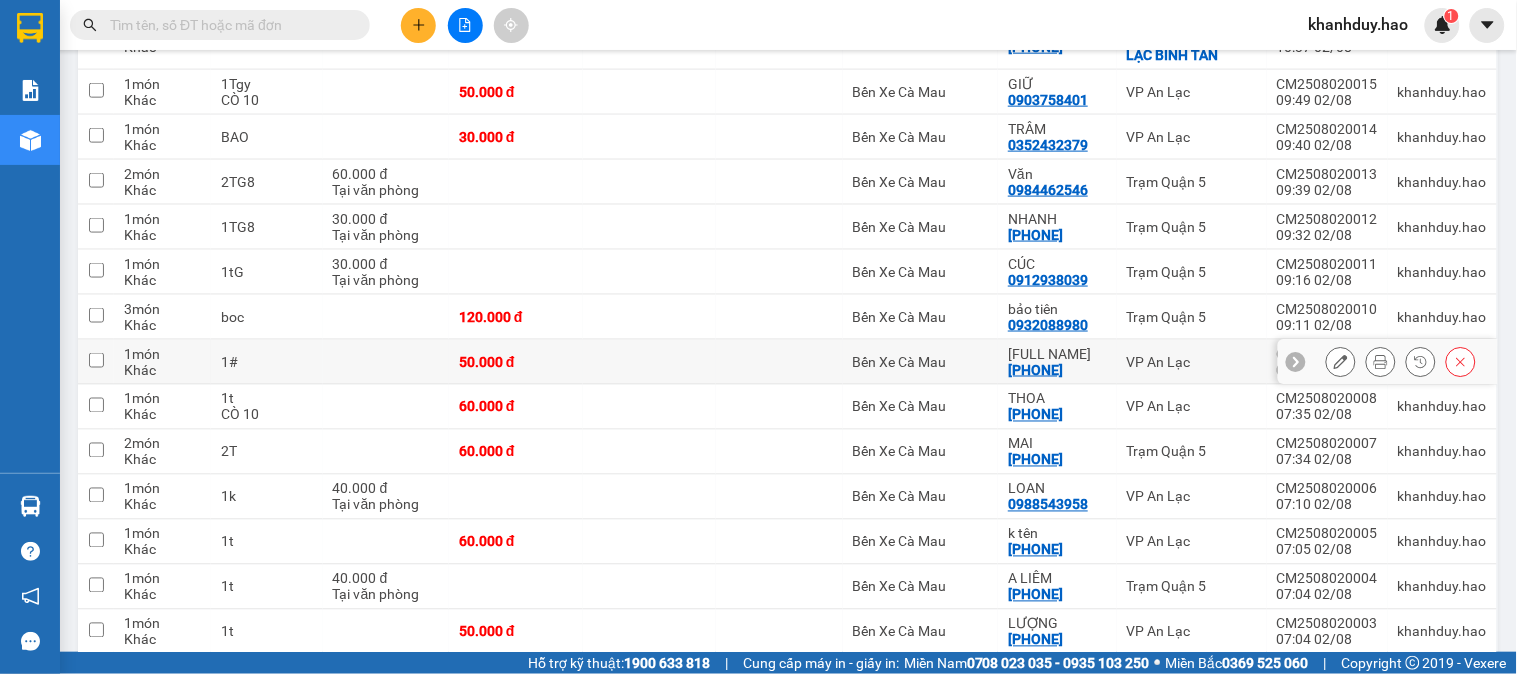 scroll, scrollTop: 773, scrollLeft: 0, axis: vertical 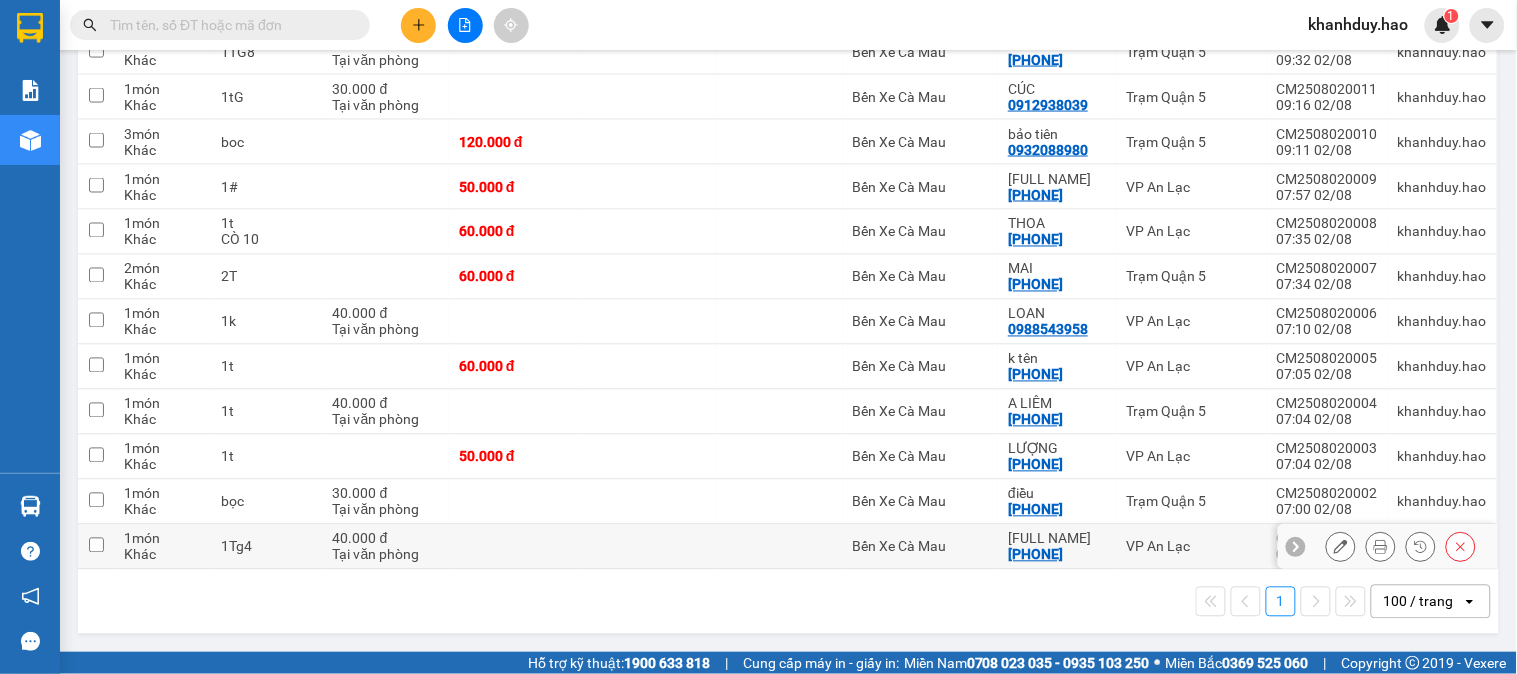 click at bounding box center (516, 547) 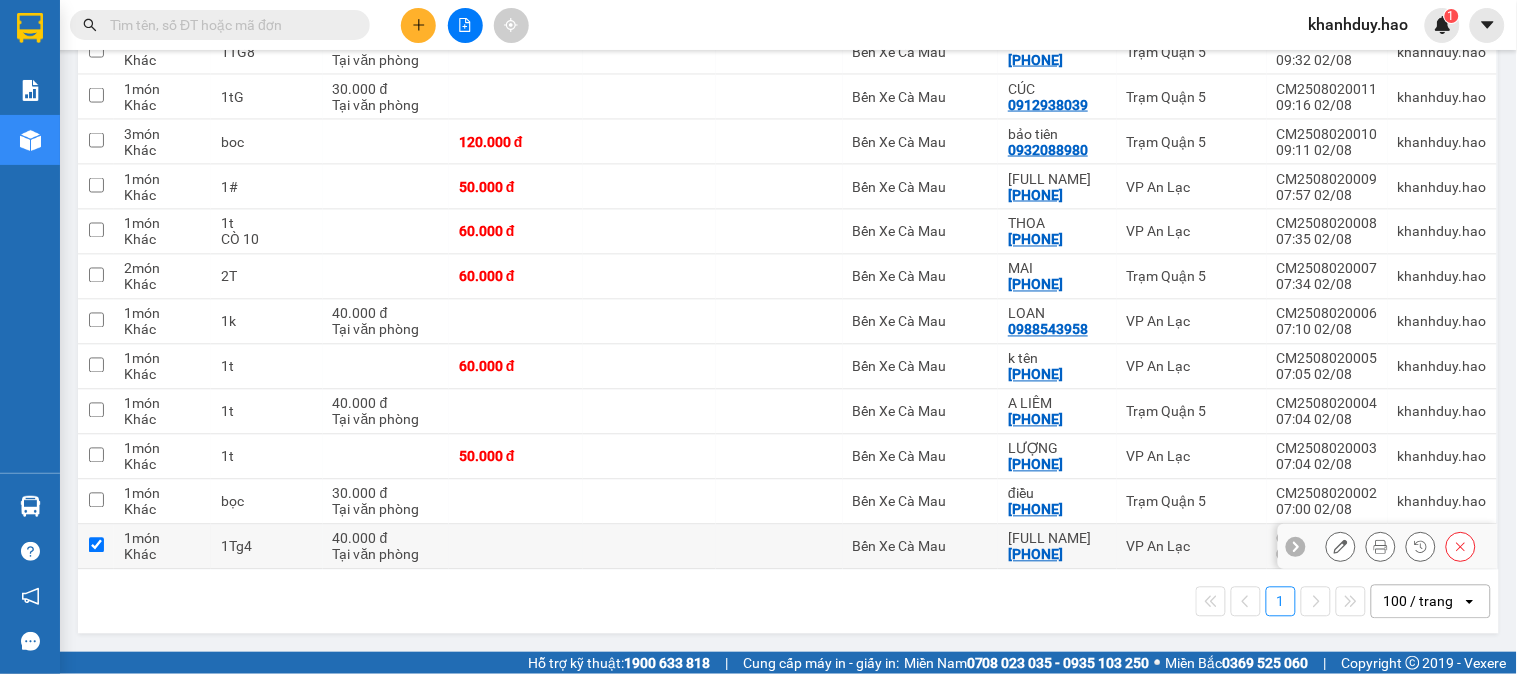 checkbox on "true" 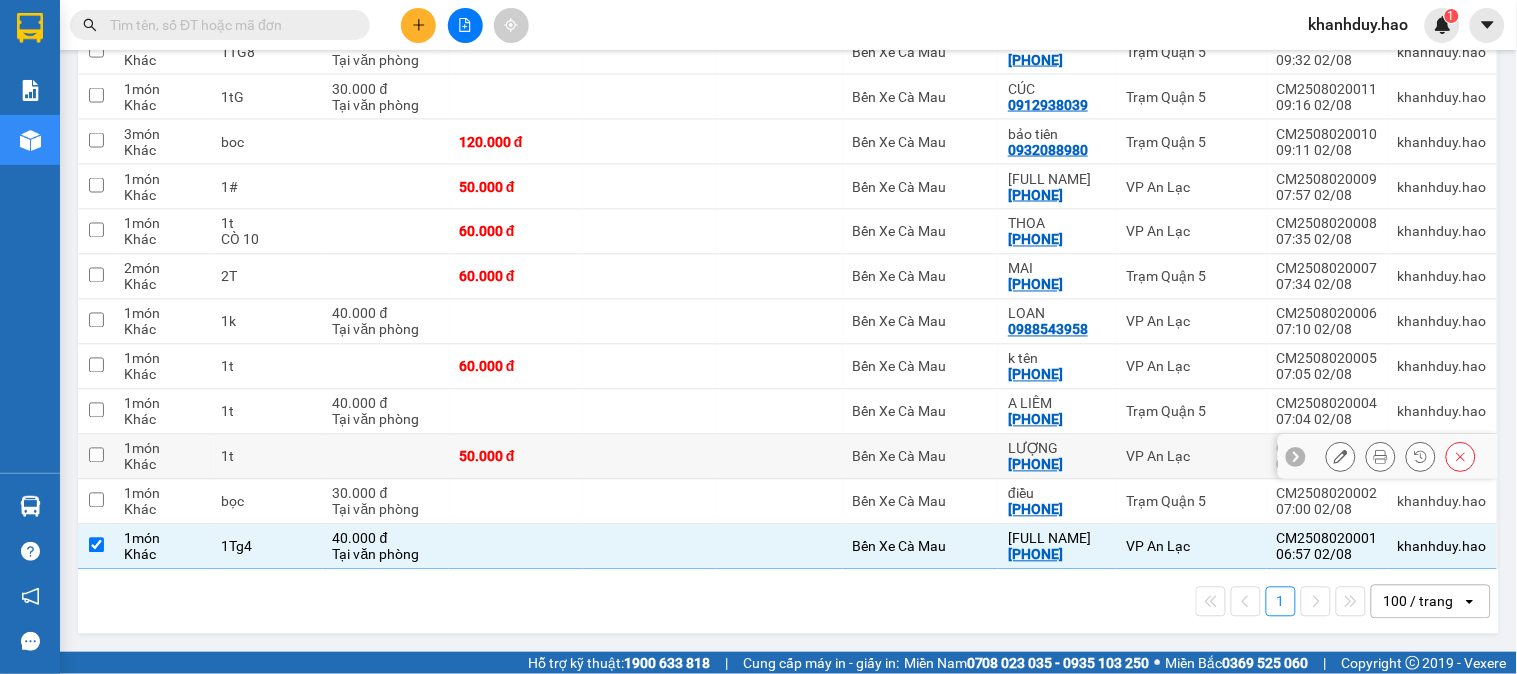 click on "50.000 đ" at bounding box center (516, 457) 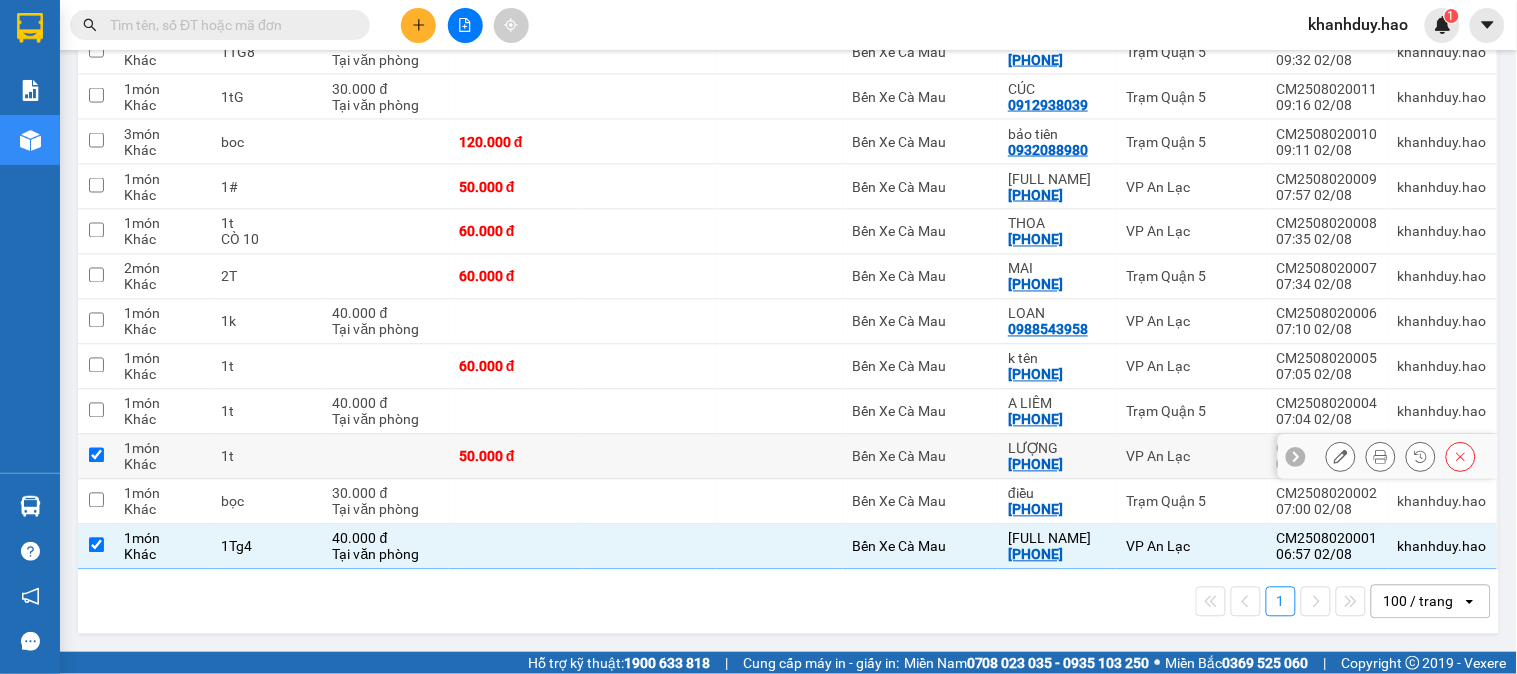 checkbox on "true" 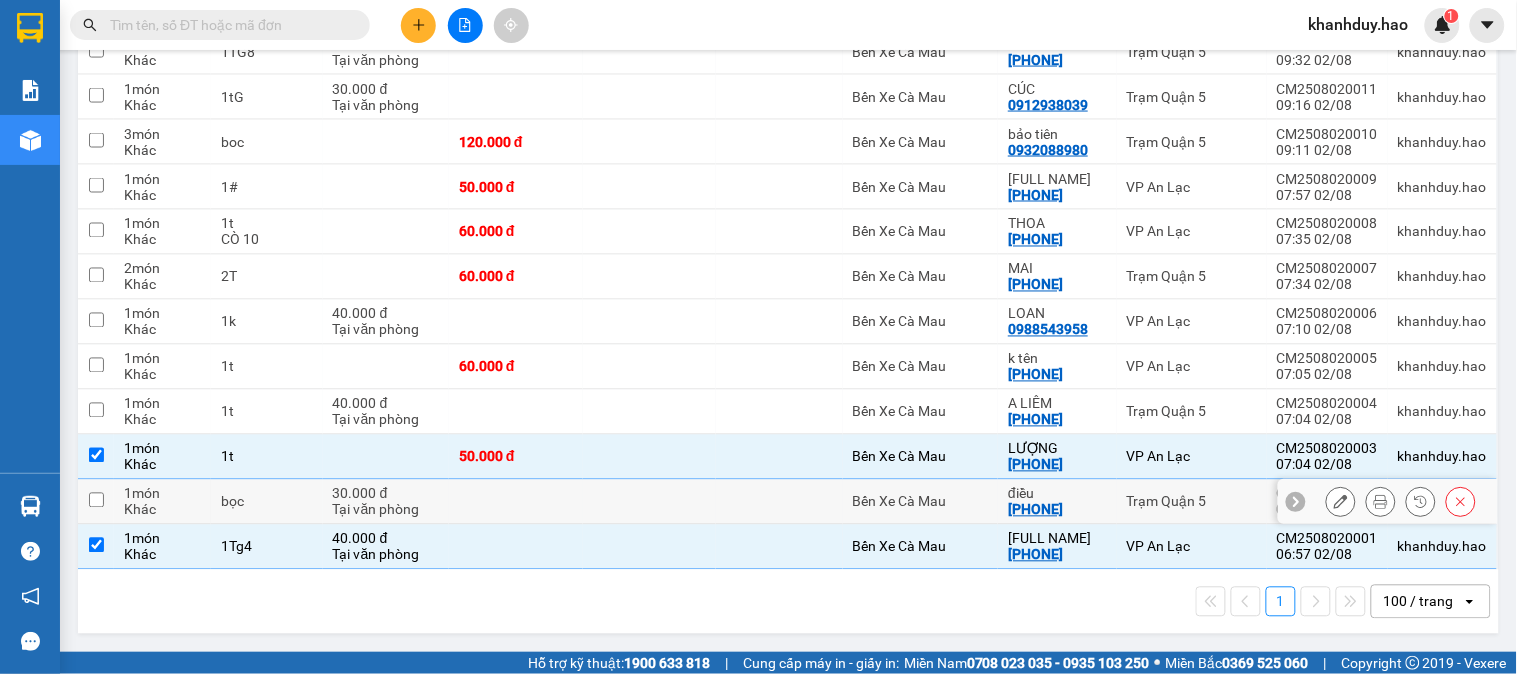 click at bounding box center (516, 502) 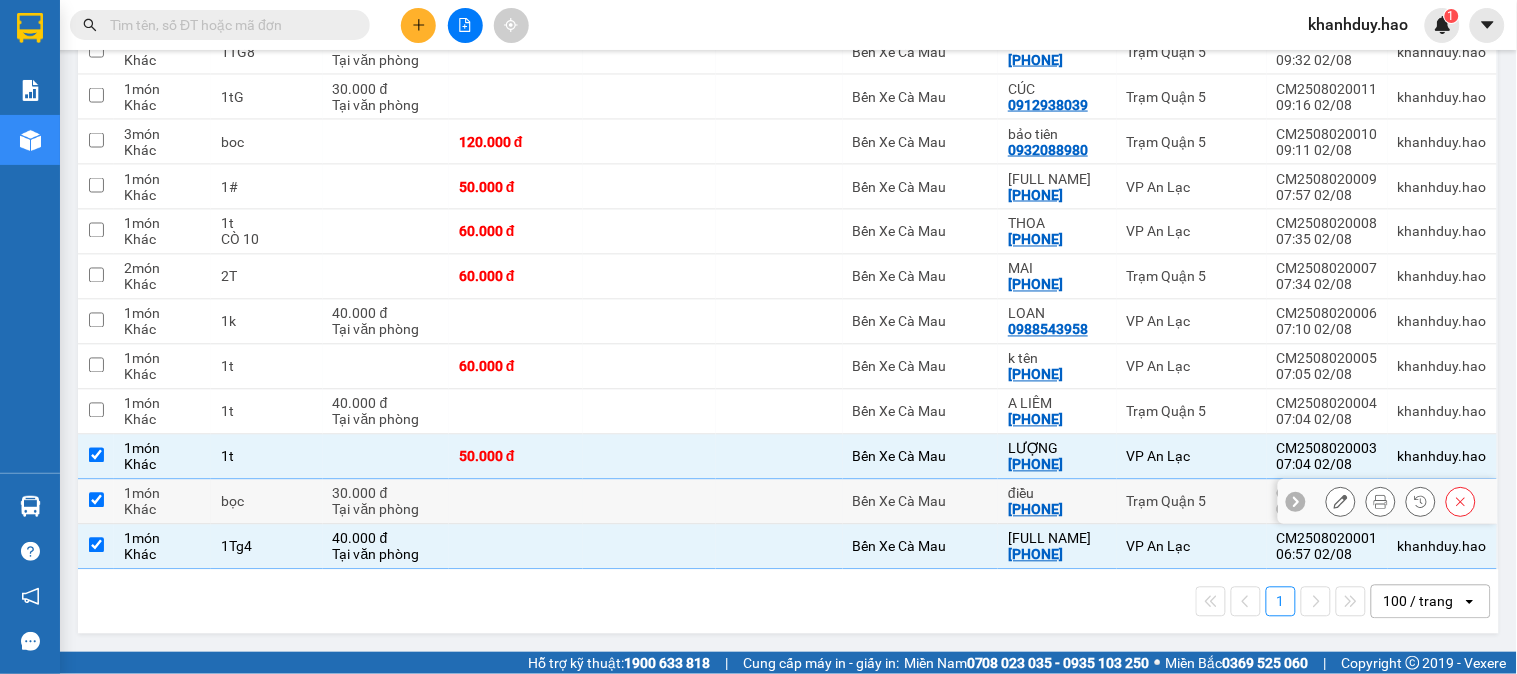 checkbox on "true" 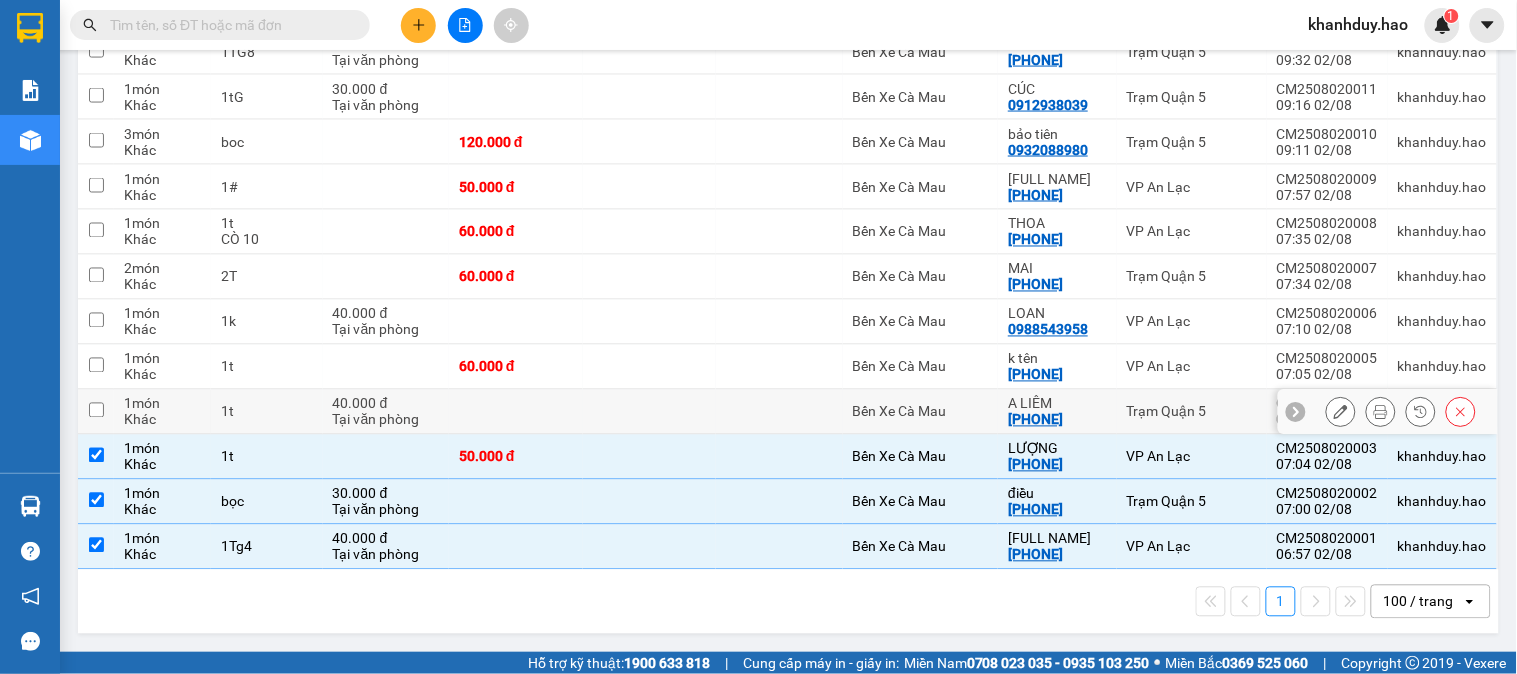 click at bounding box center [516, 412] 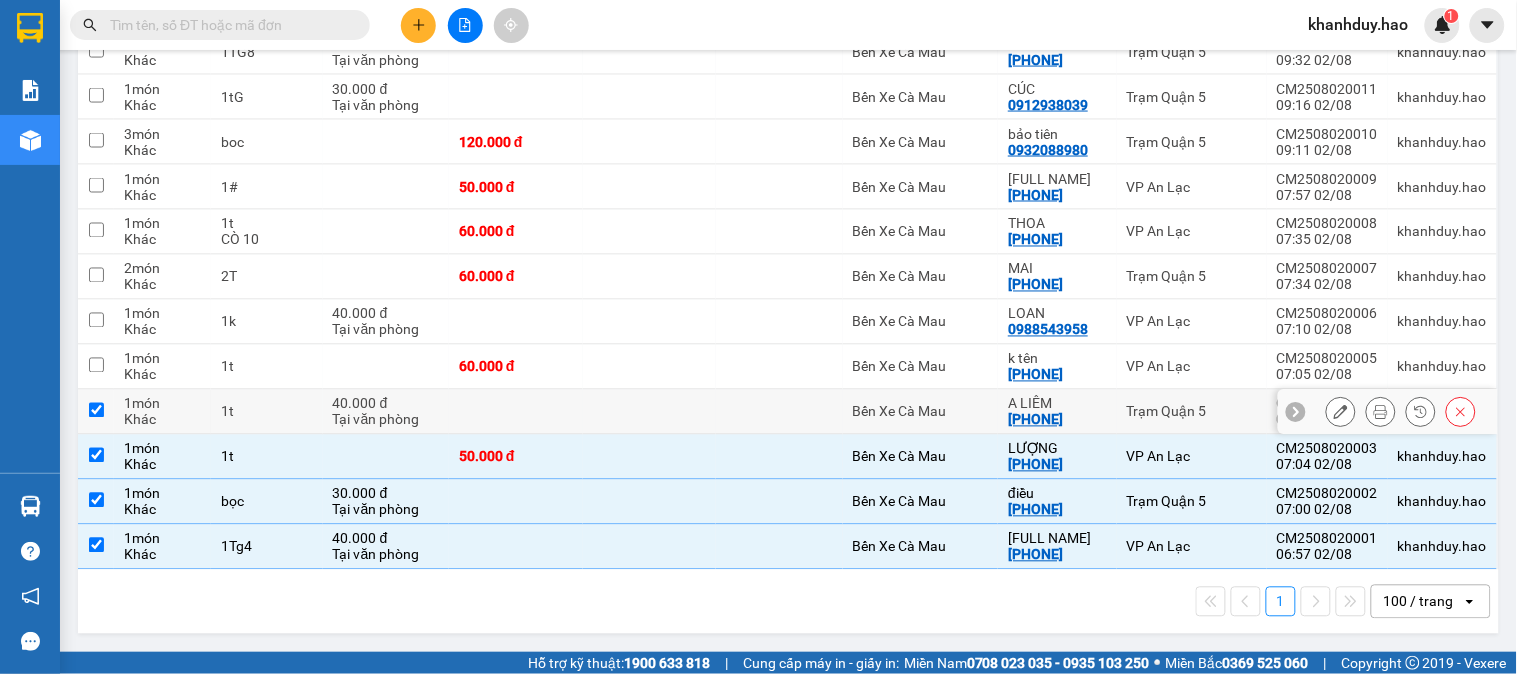 checkbox on "true" 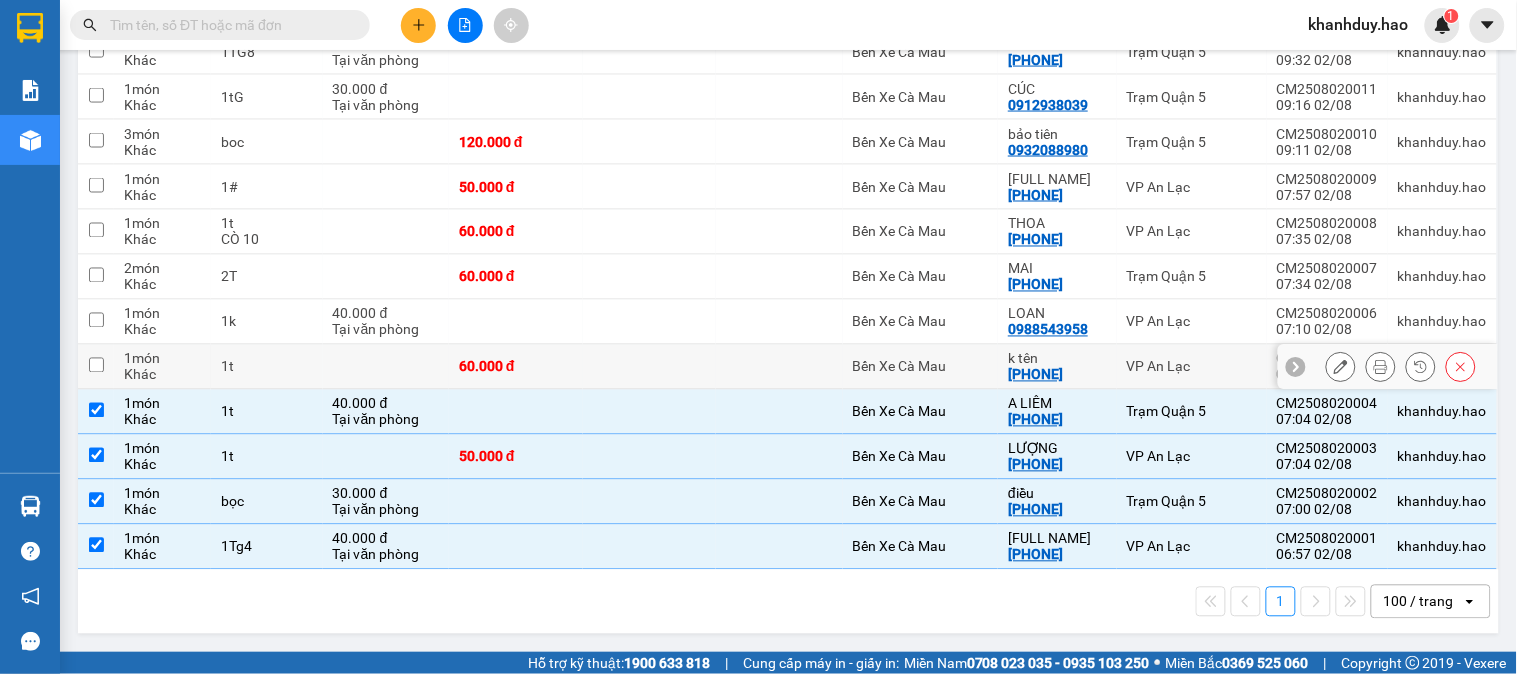 click at bounding box center (516, 322) 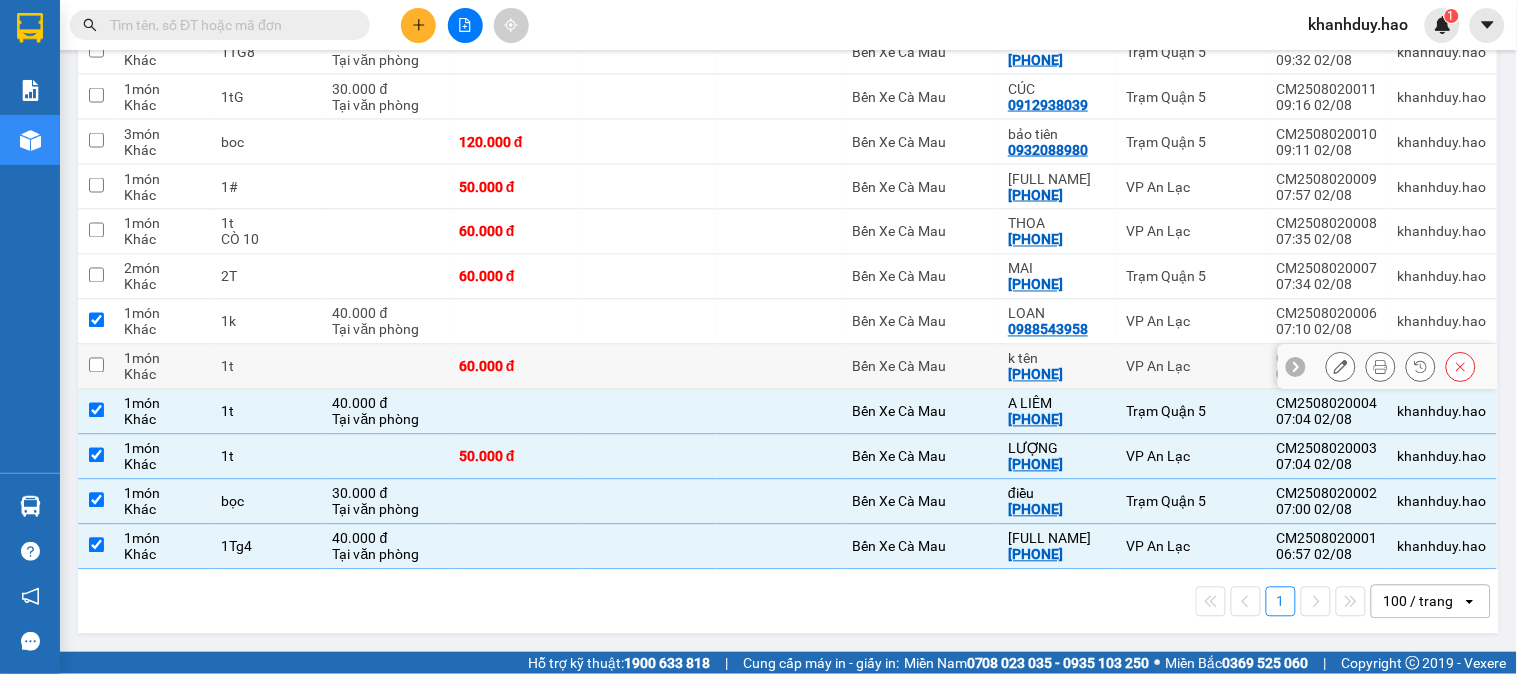 checkbox on "true" 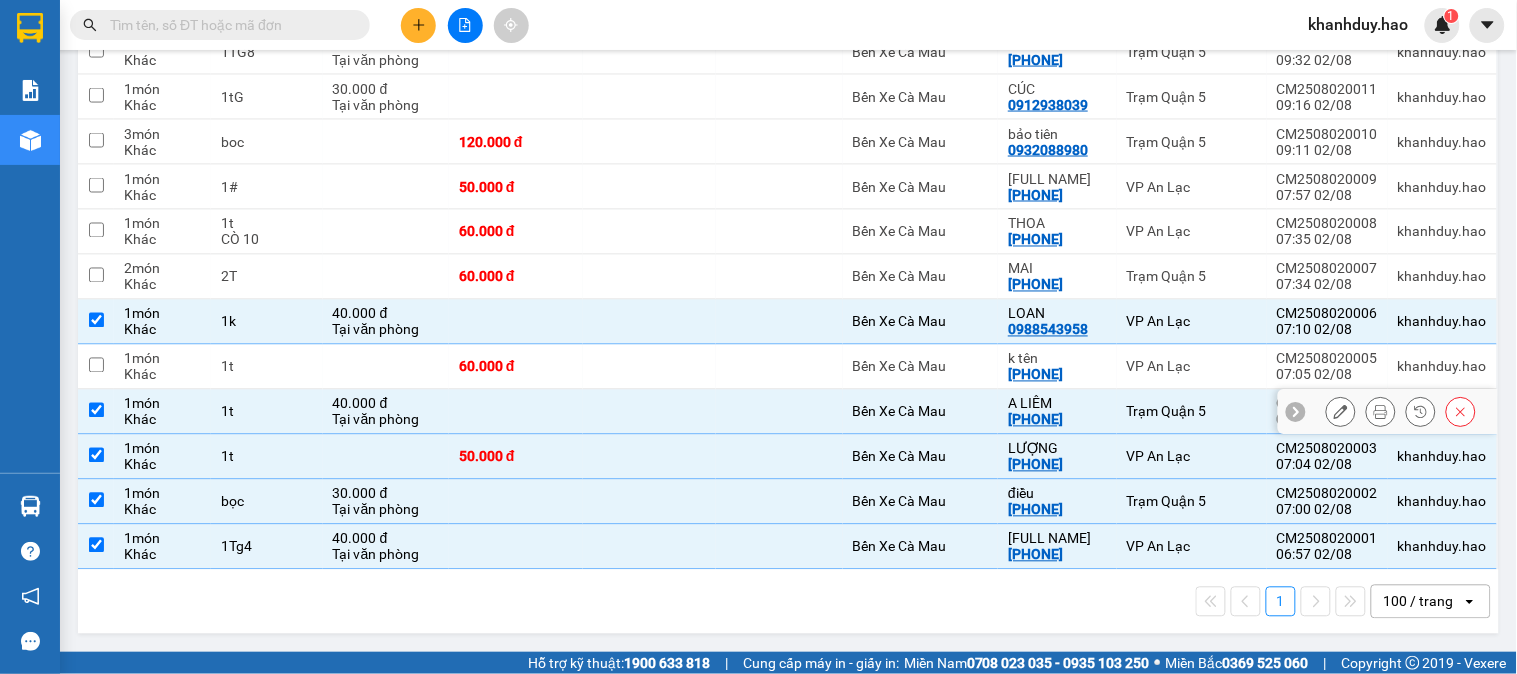 click at bounding box center [516, 412] 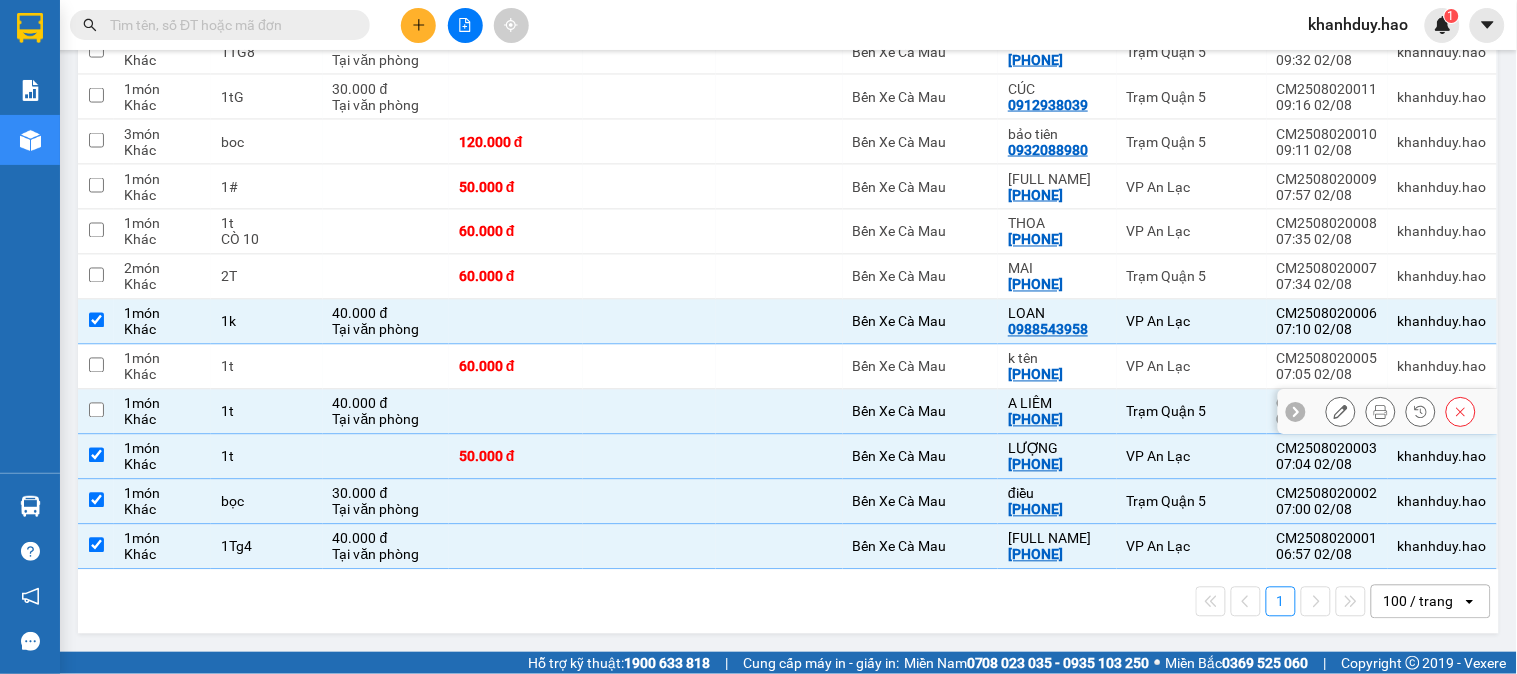 checkbox on "false" 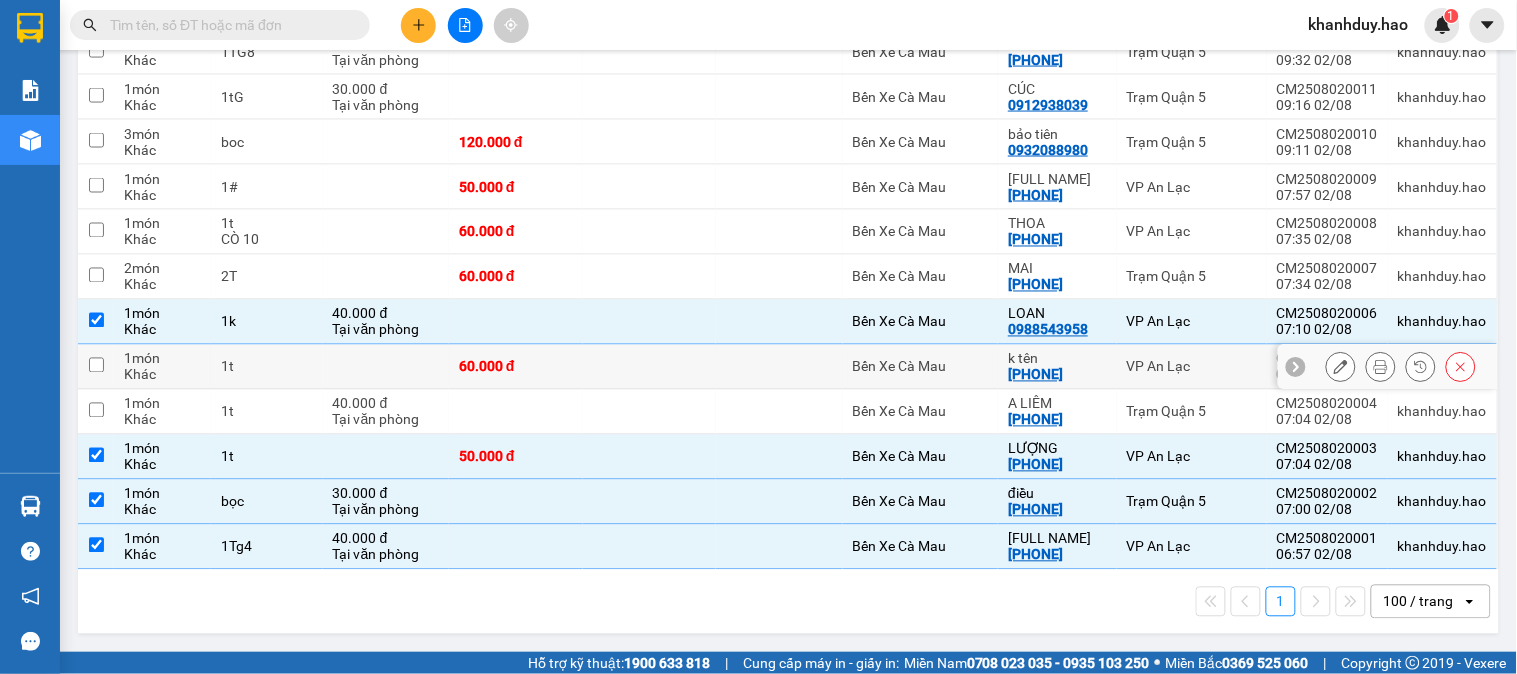 click on "60.000 đ" at bounding box center [516, 367] 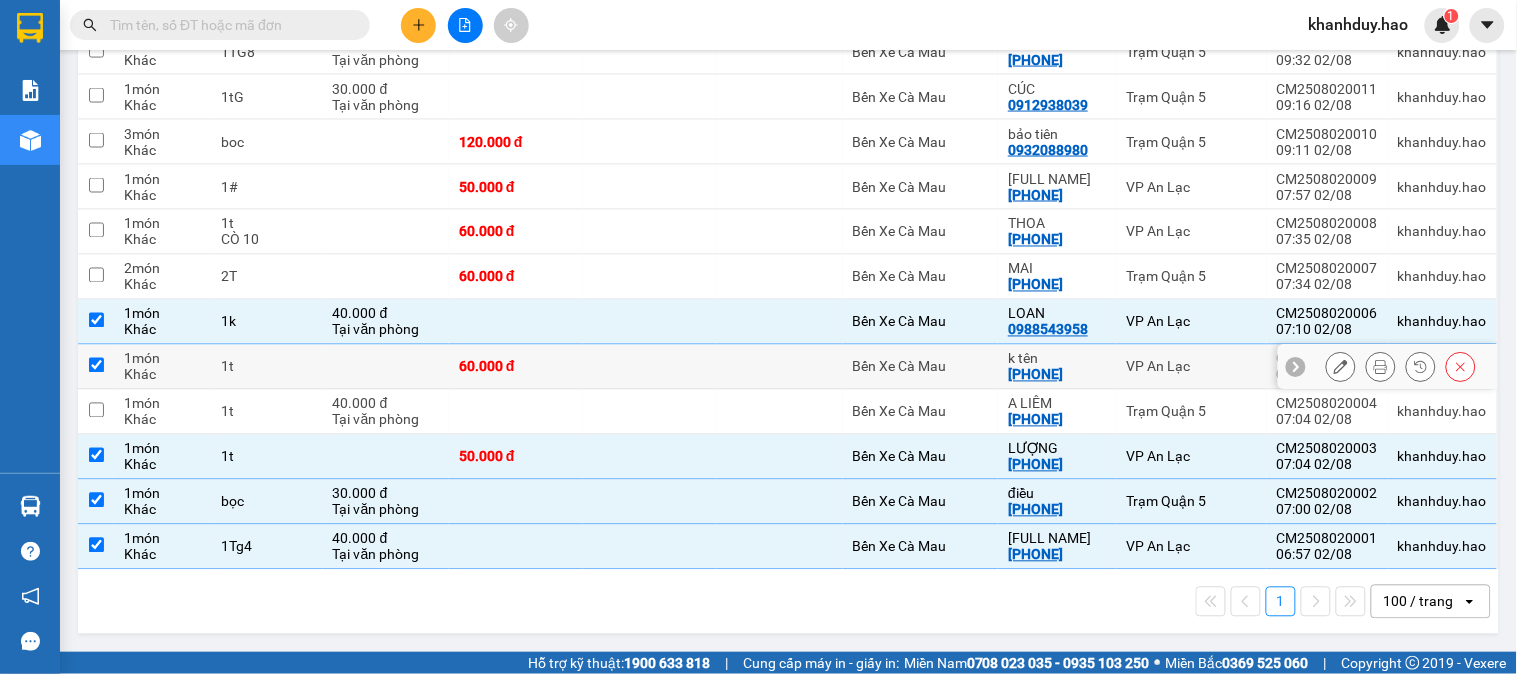checkbox on "true" 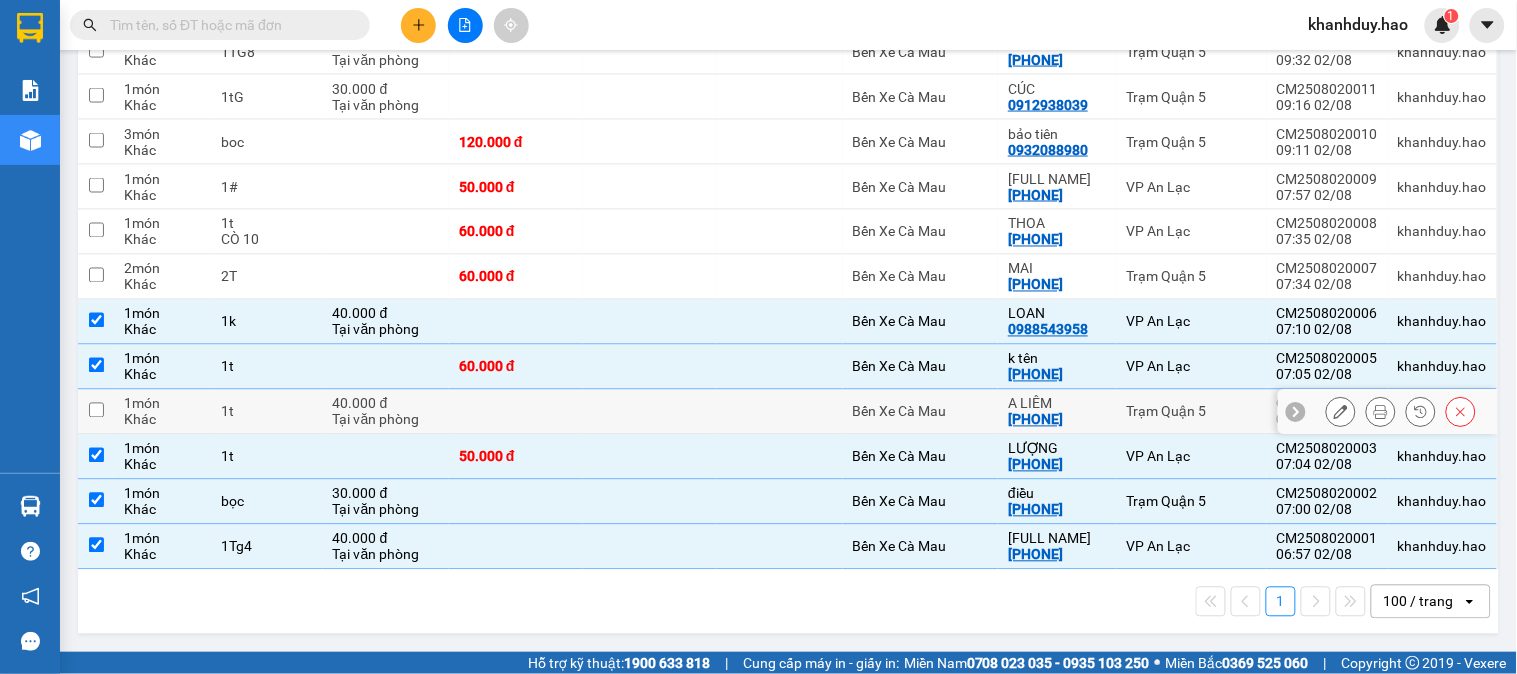 click at bounding box center (516, 412) 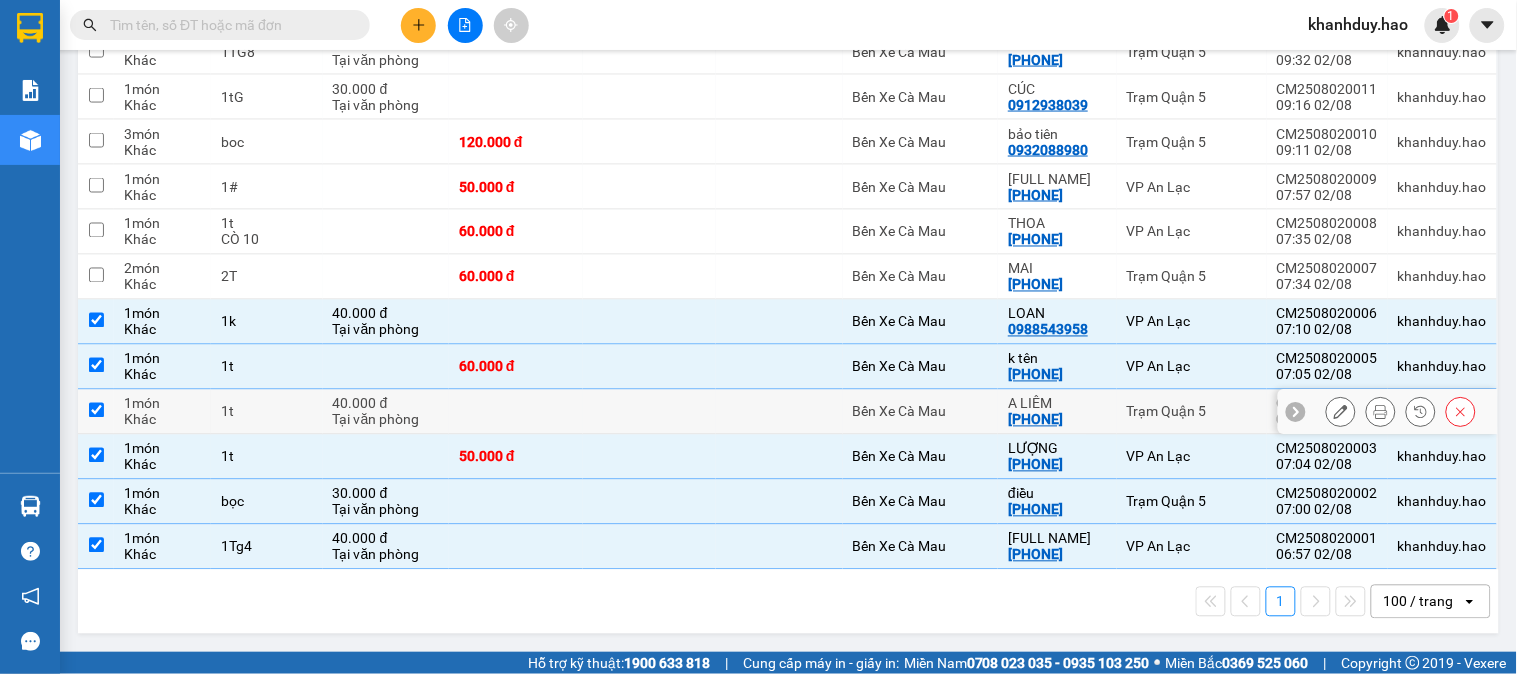 checkbox on "true" 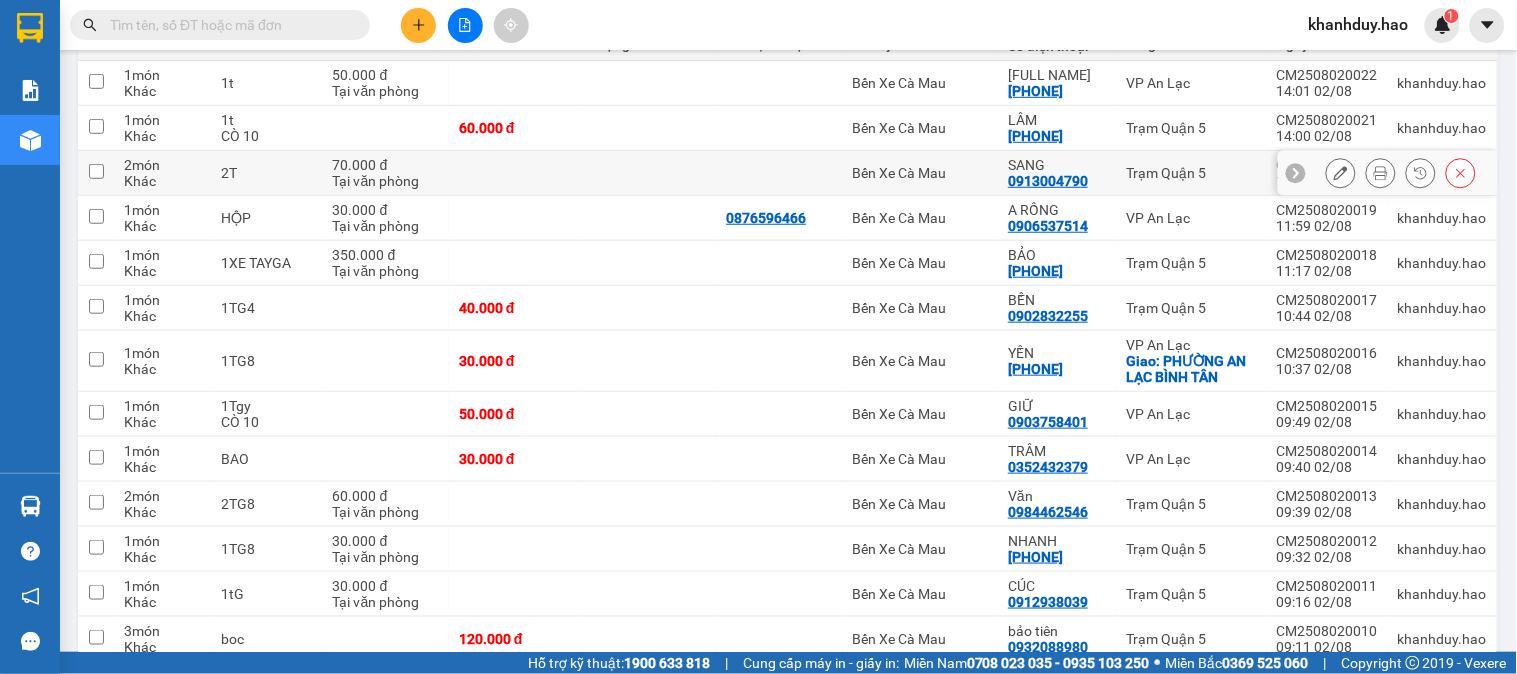 scroll, scrollTop: 0, scrollLeft: 0, axis: both 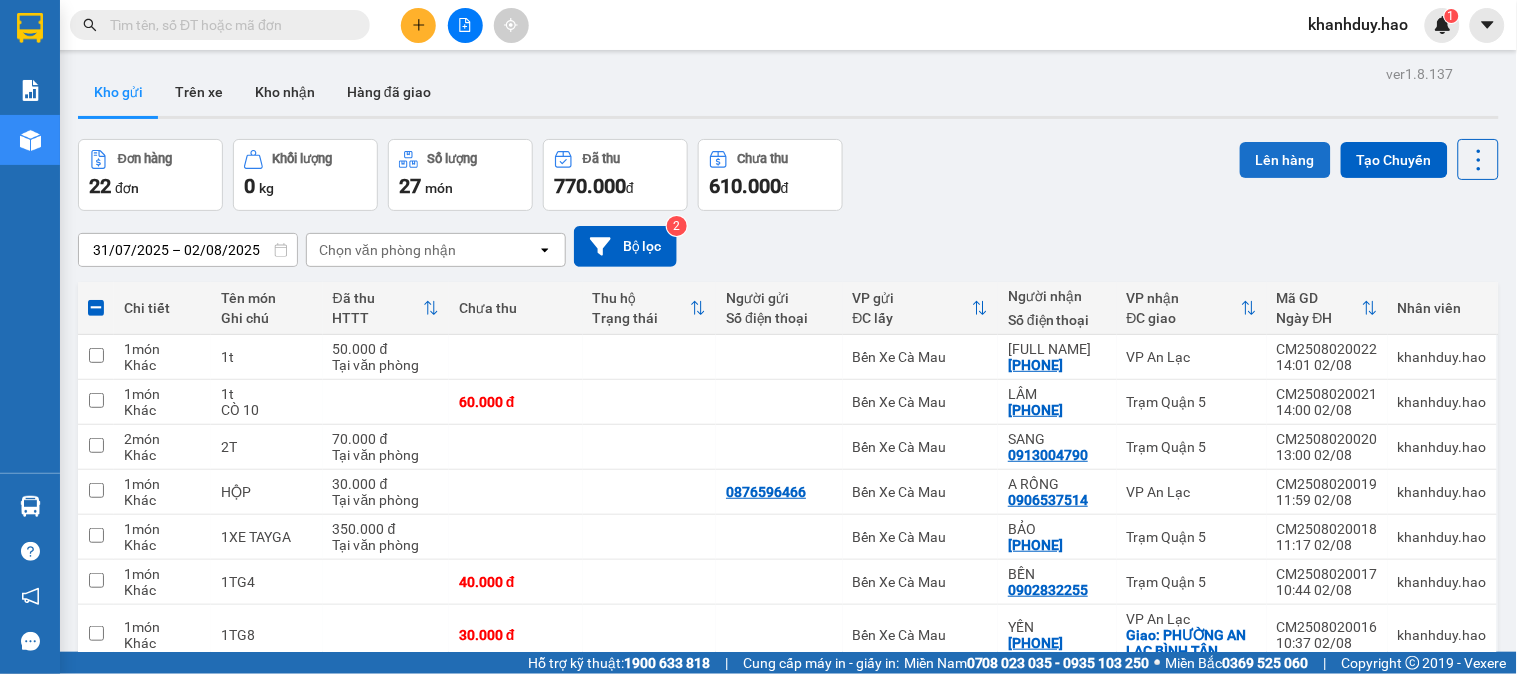 drag, startPoint x: 1257, startPoint y: 157, endPoint x: 130, endPoint y: 33, distance: 1133.8011 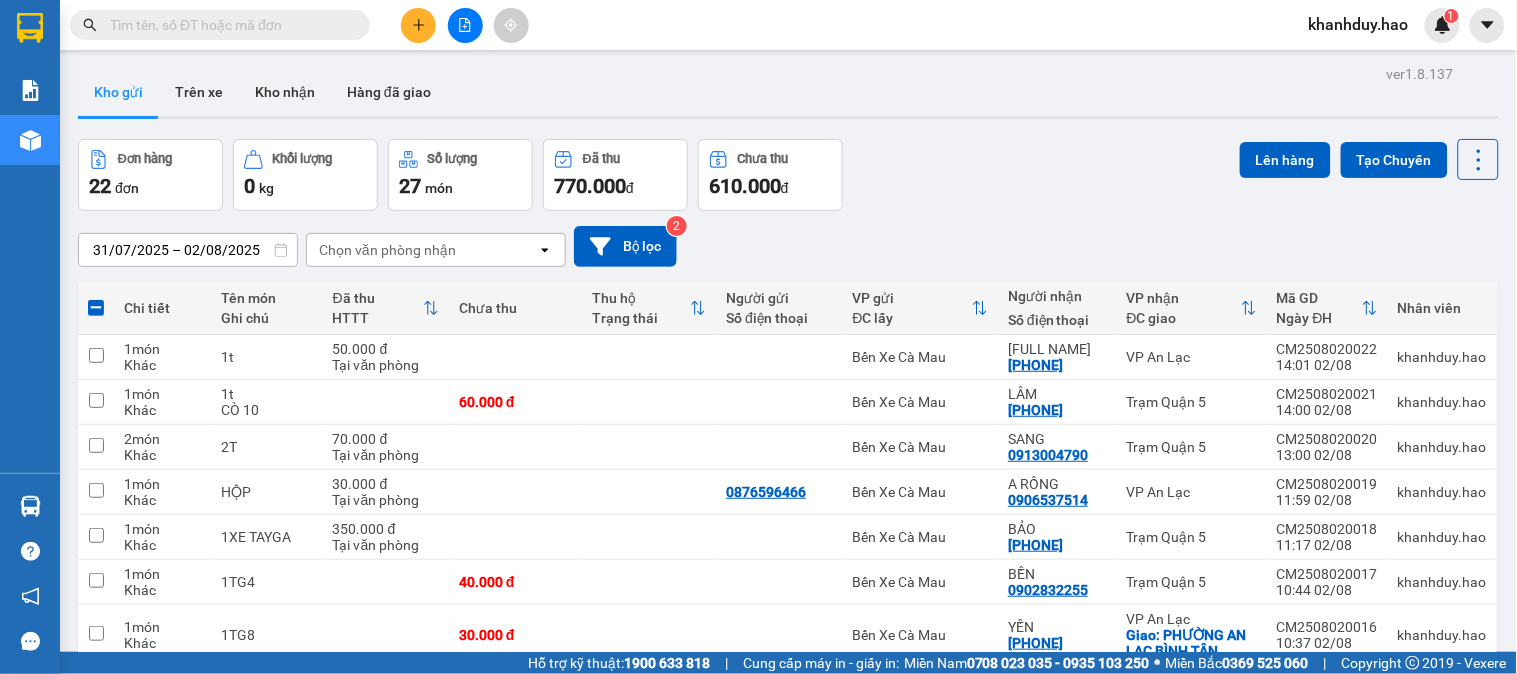 click on "Lên hàng" at bounding box center [1285, 160] 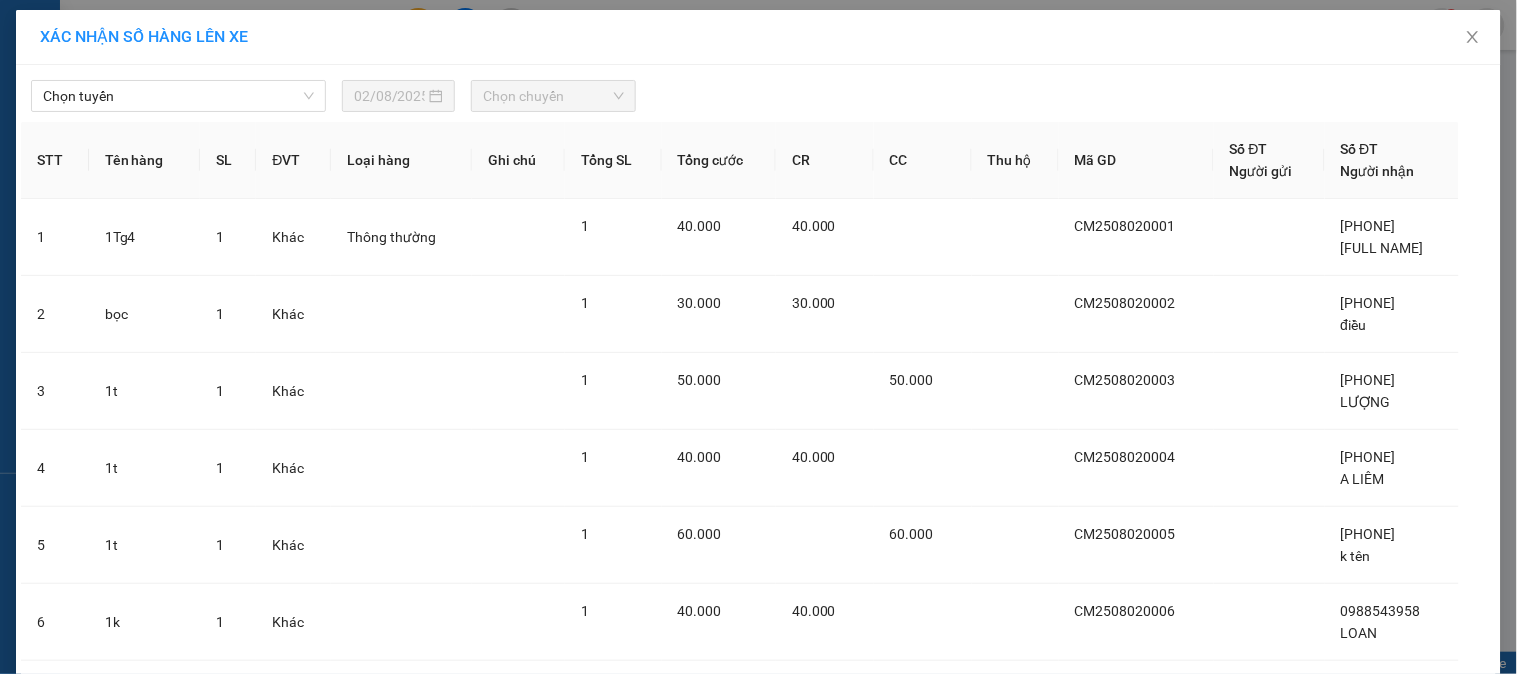 drag, startPoint x: 302, startPoint y: 104, endPoint x: 291, endPoint y: 112, distance: 13.601471 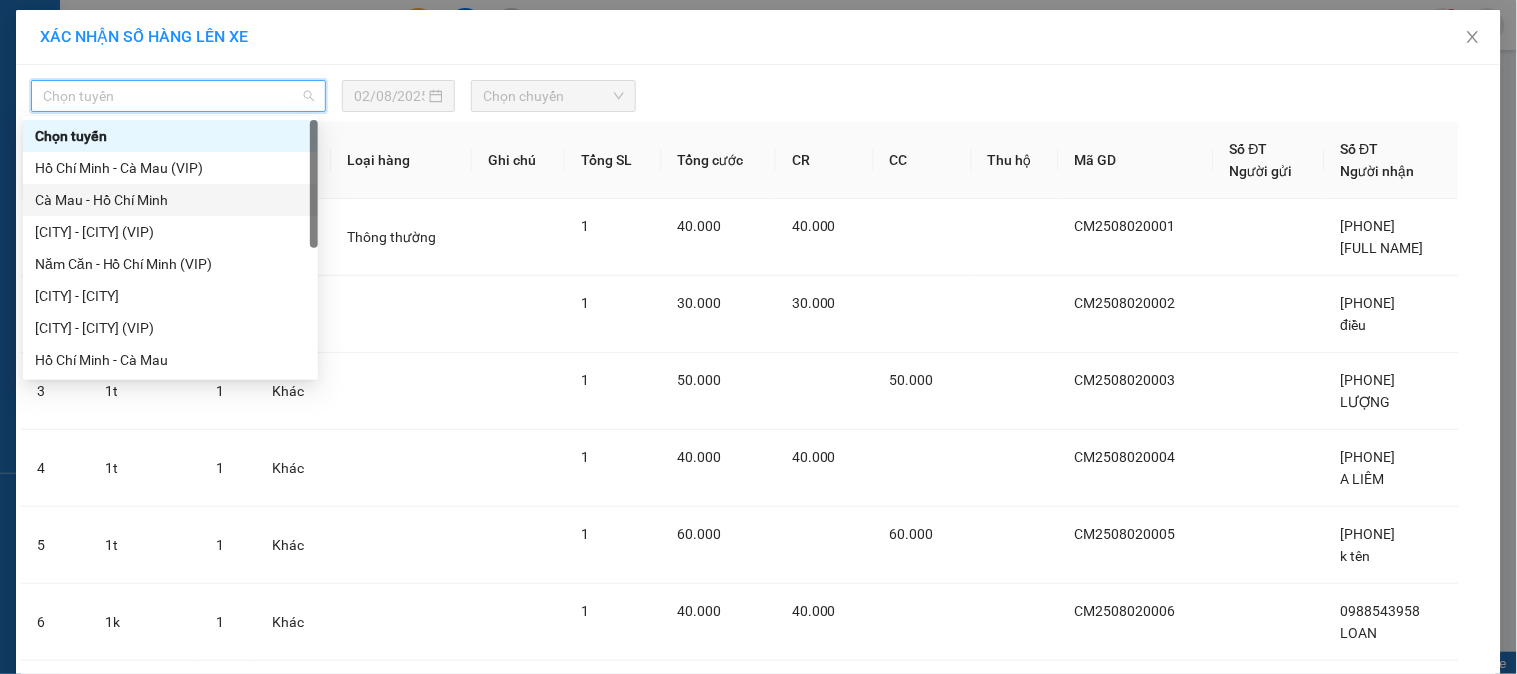 click on "Cà Mau - Hồ Chí Minh" at bounding box center (170, 200) 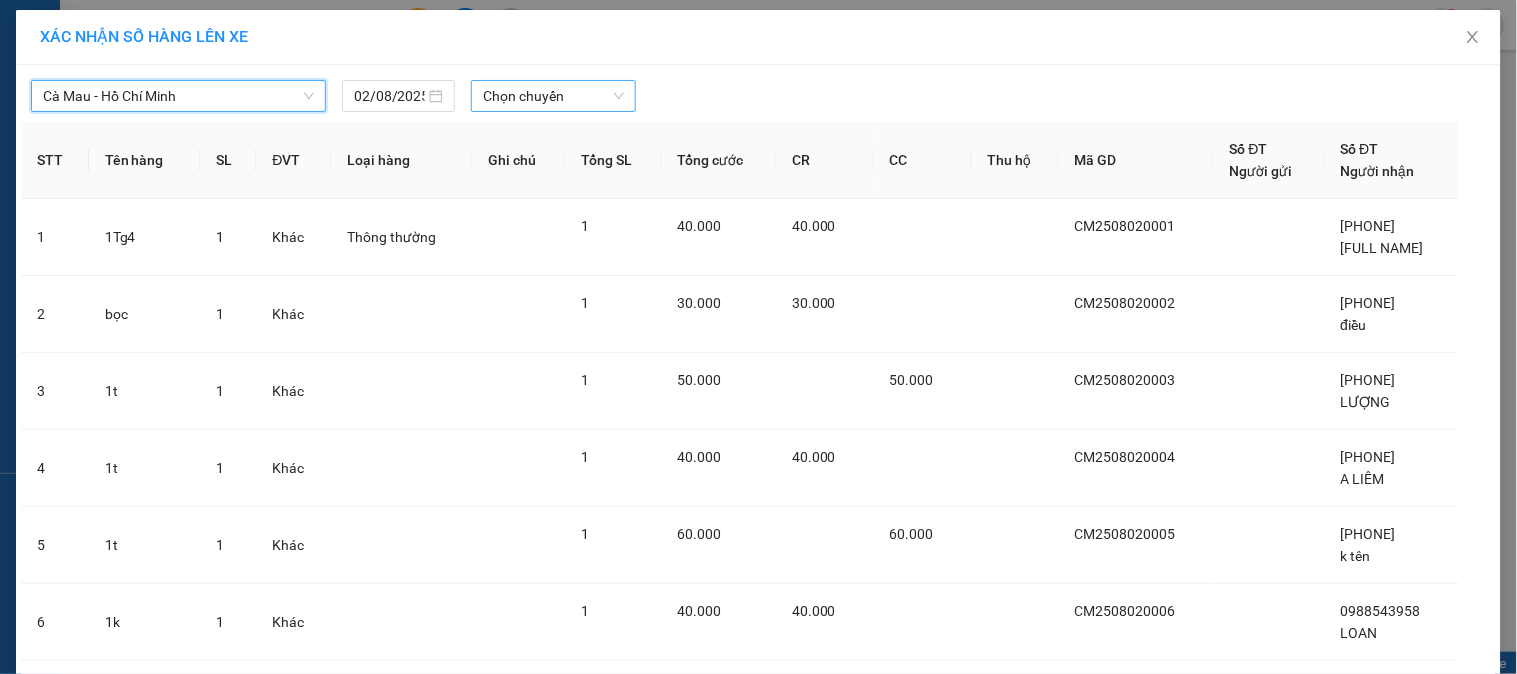 drag, startPoint x: 501, startPoint y: 106, endPoint x: 551, endPoint y: 106, distance: 50 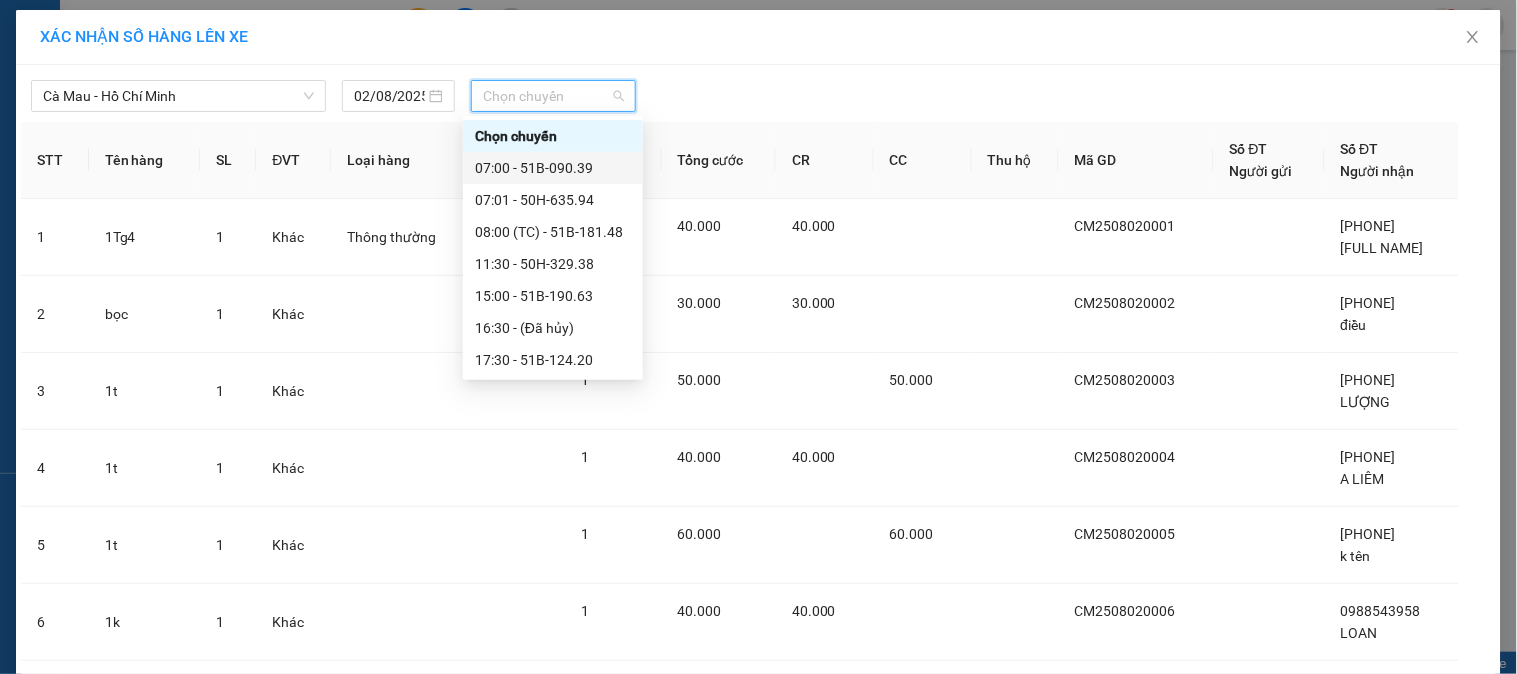 click on "07:00     - 51B-090.39" at bounding box center (553, 168) 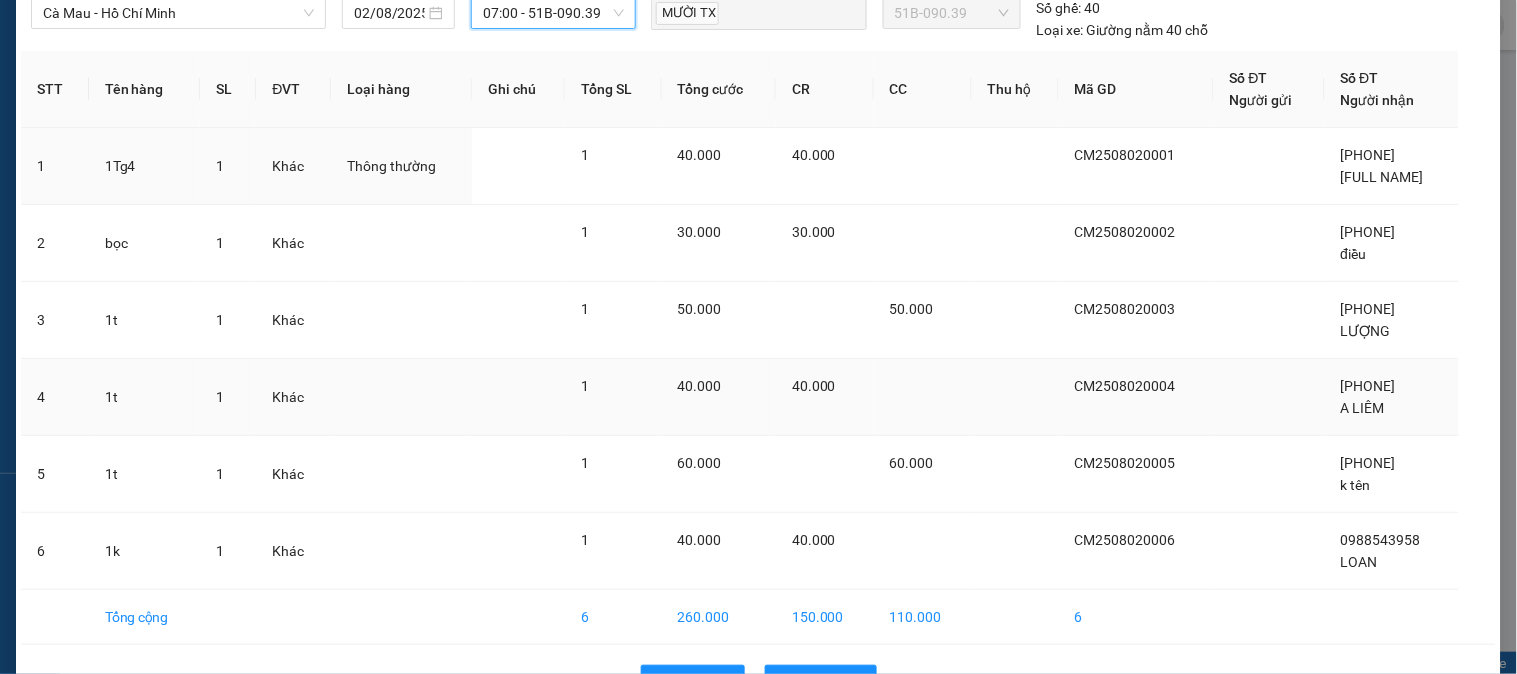 scroll, scrollTop: 145, scrollLeft: 0, axis: vertical 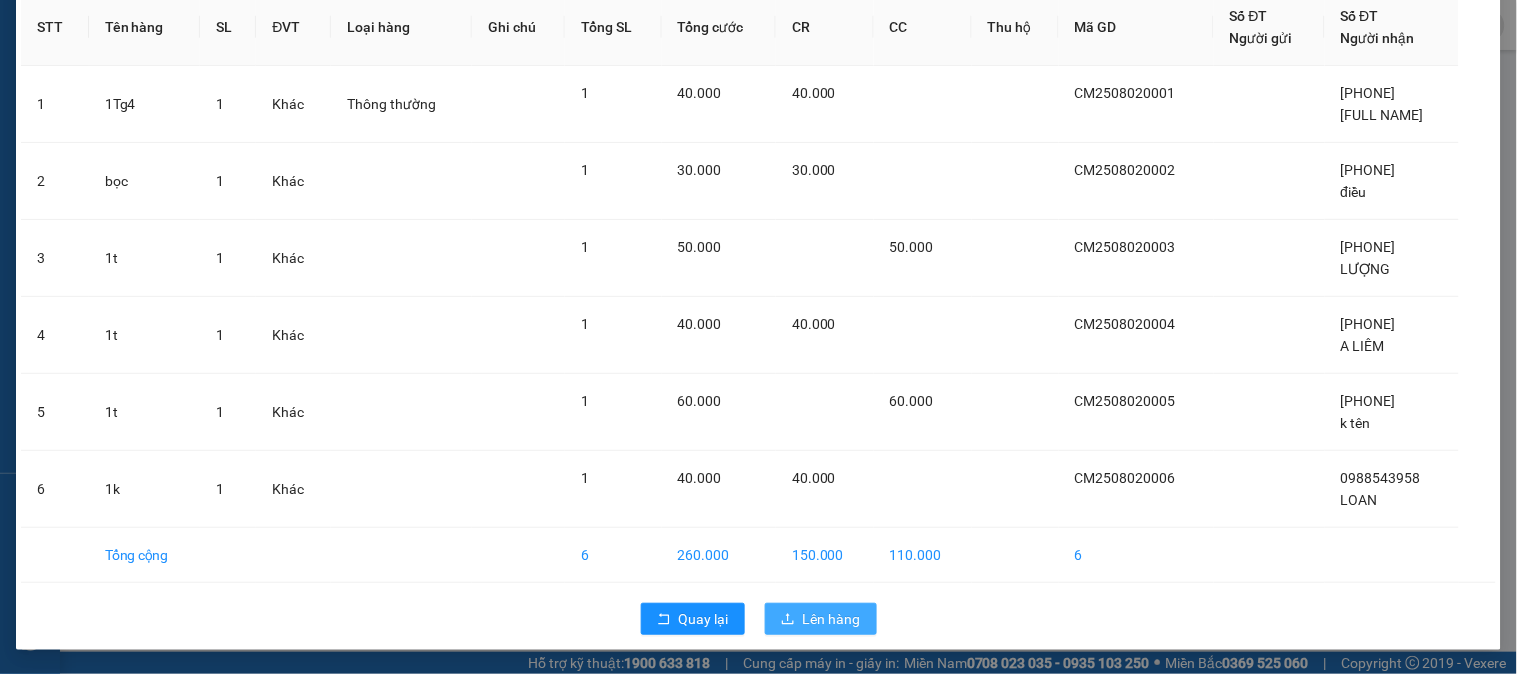 click on "Lên hàng" at bounding box center (832, 619) 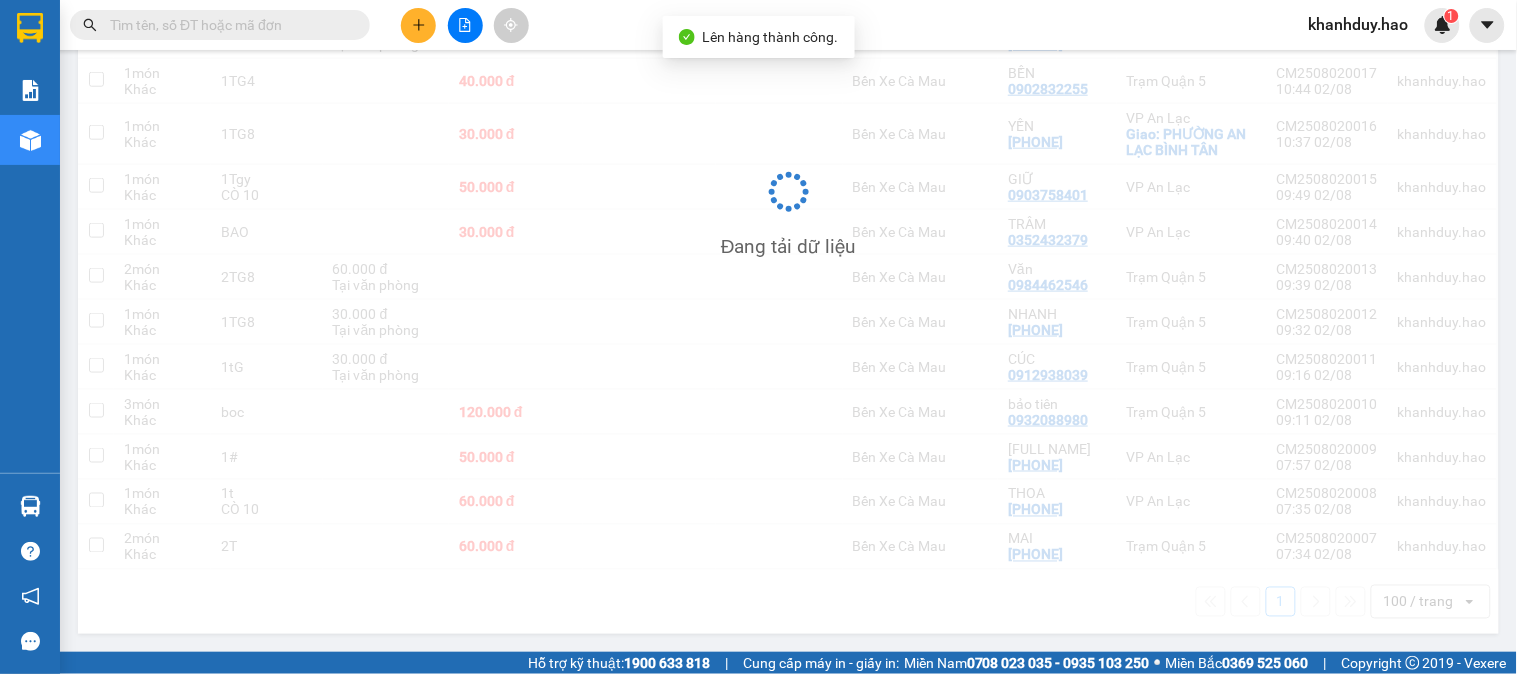 scroll, scrollTop: 503, scrollLeft: 0, axis: vertical 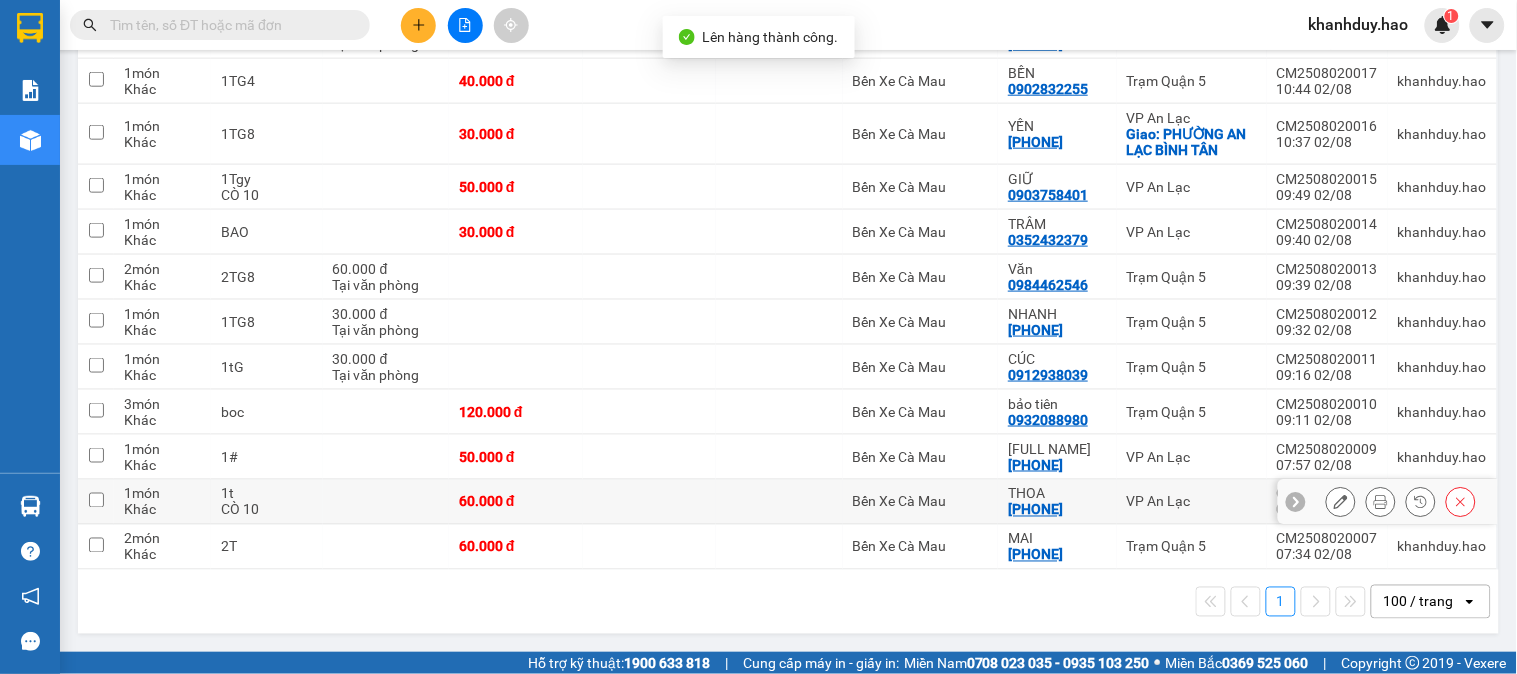 click on "60.000 đ" at bounding box center (516, 502) 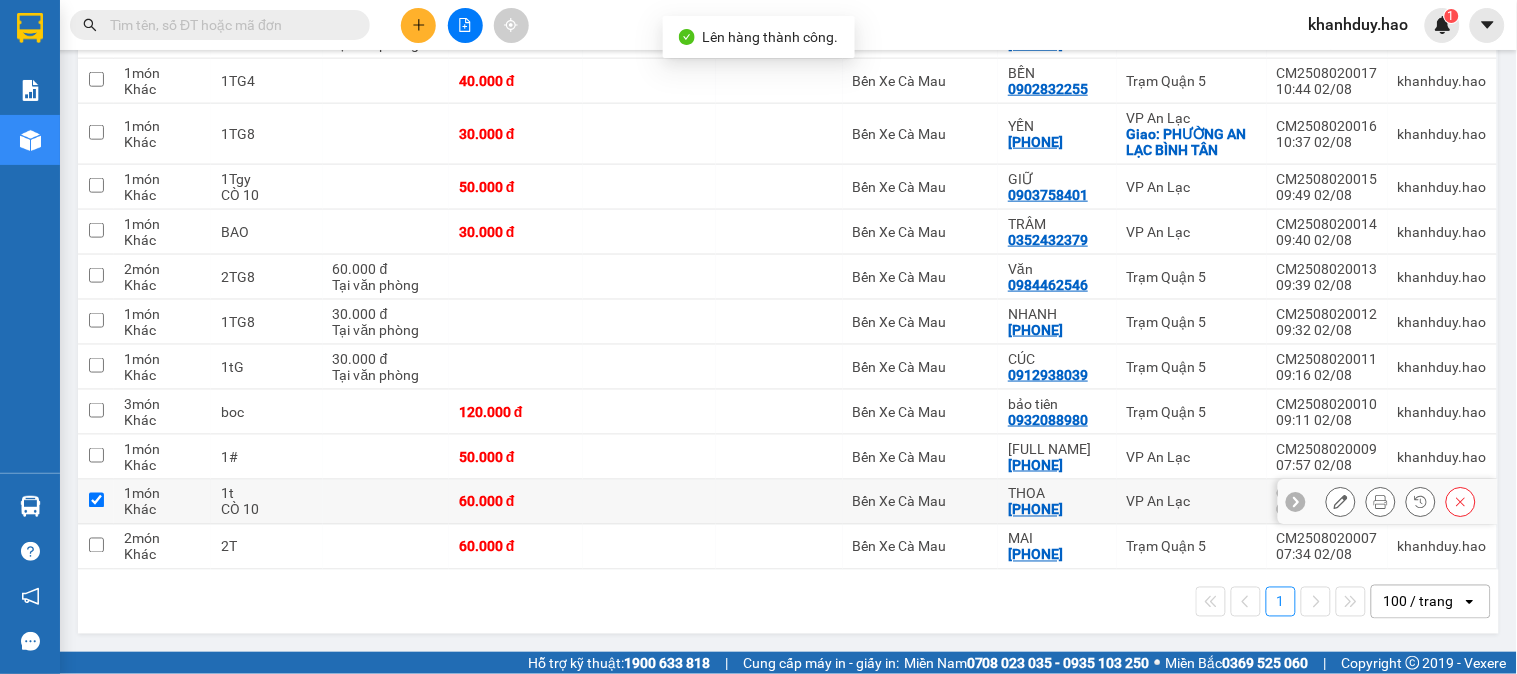 checkbox on "true" 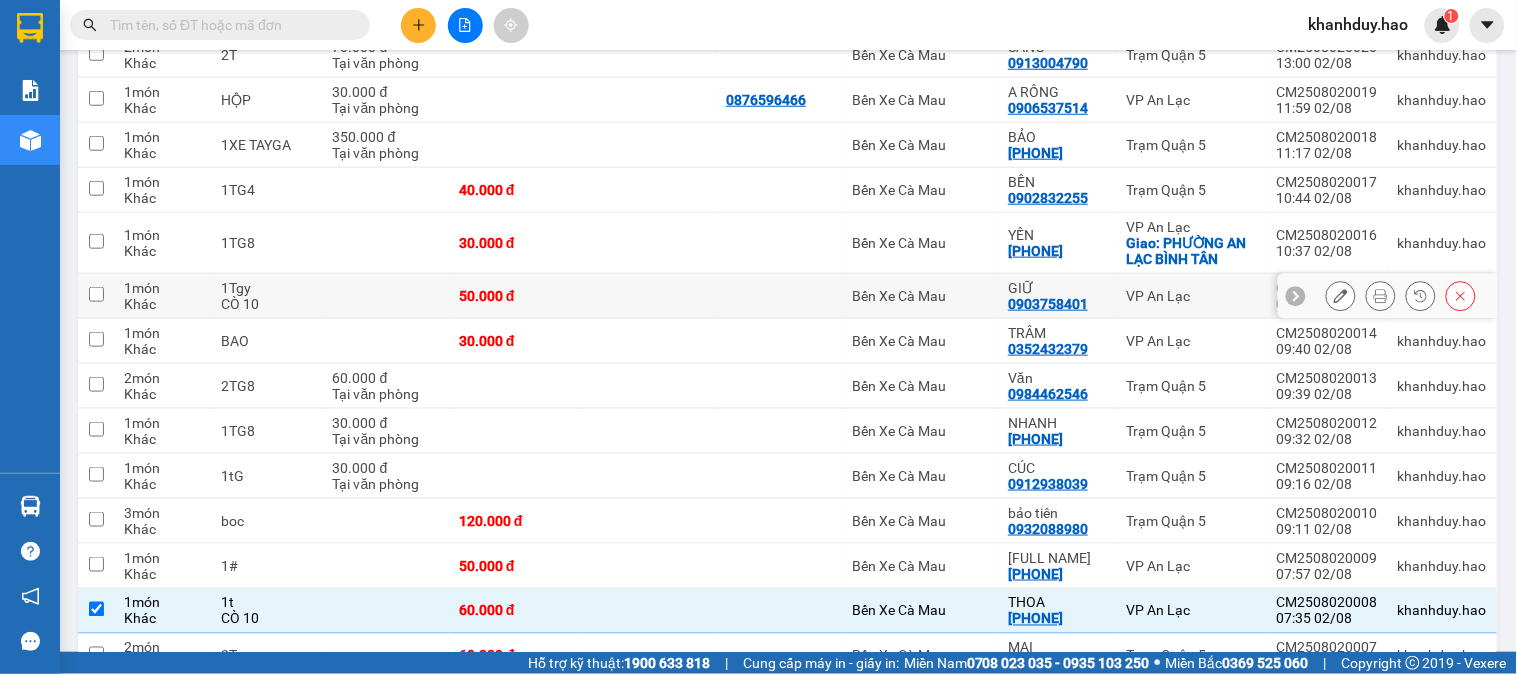 click at bounding box center (386, 296) 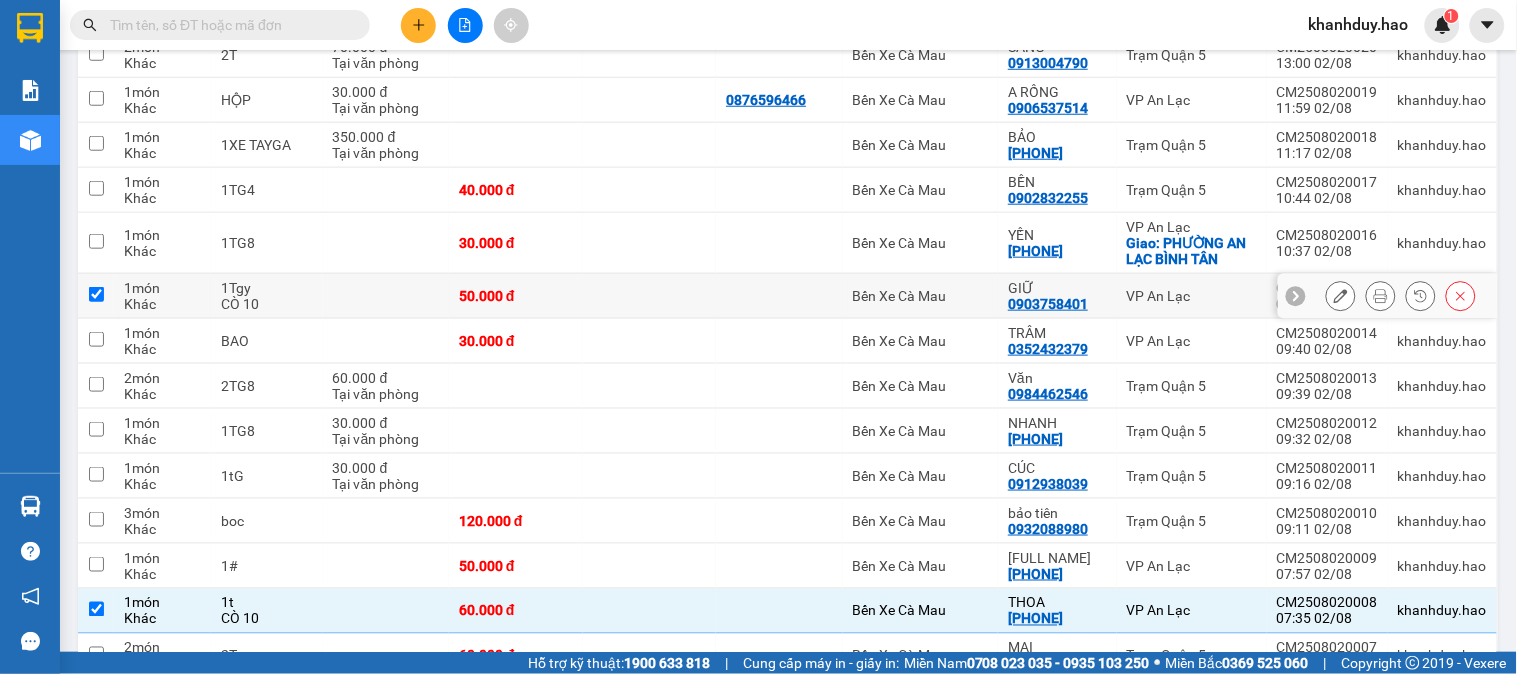 checkbox on "true" 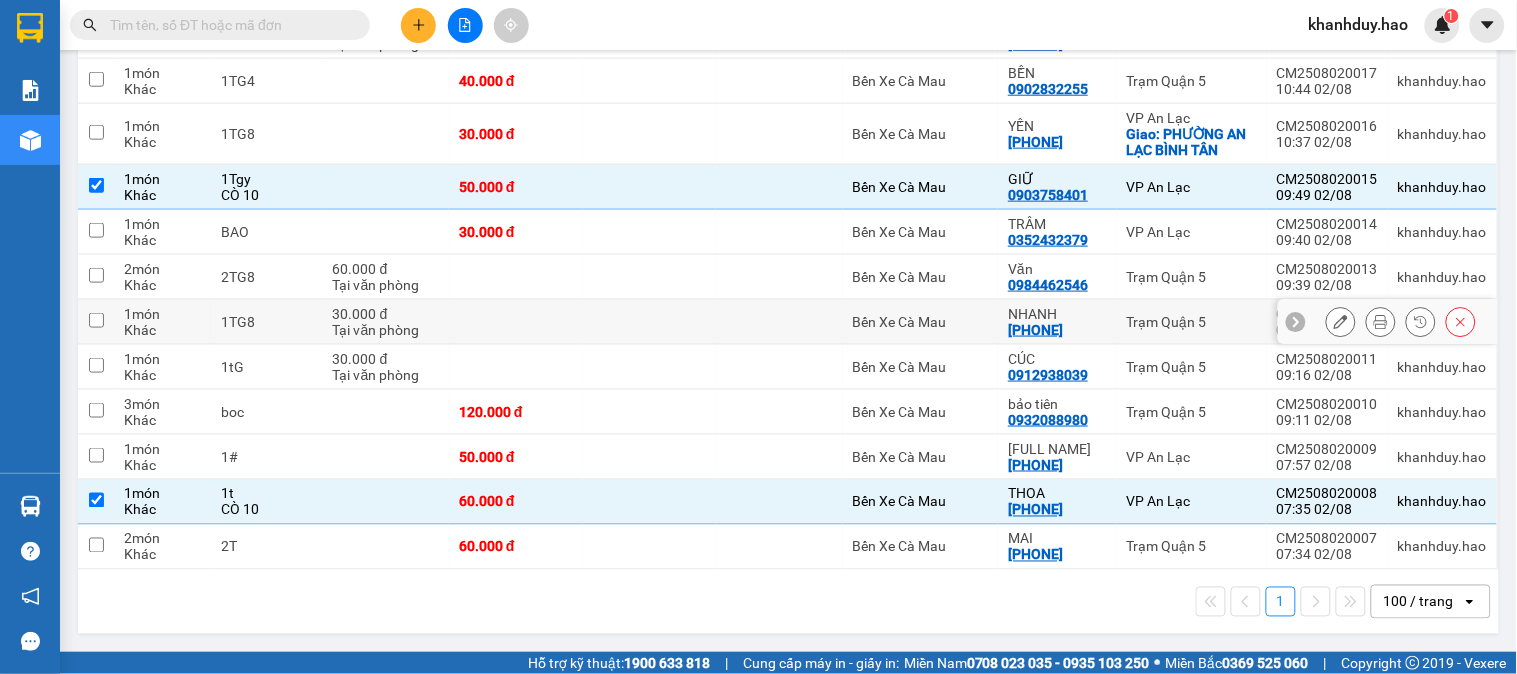 scroll, scrollTop: 0, scrollLeft: 0, axis: both 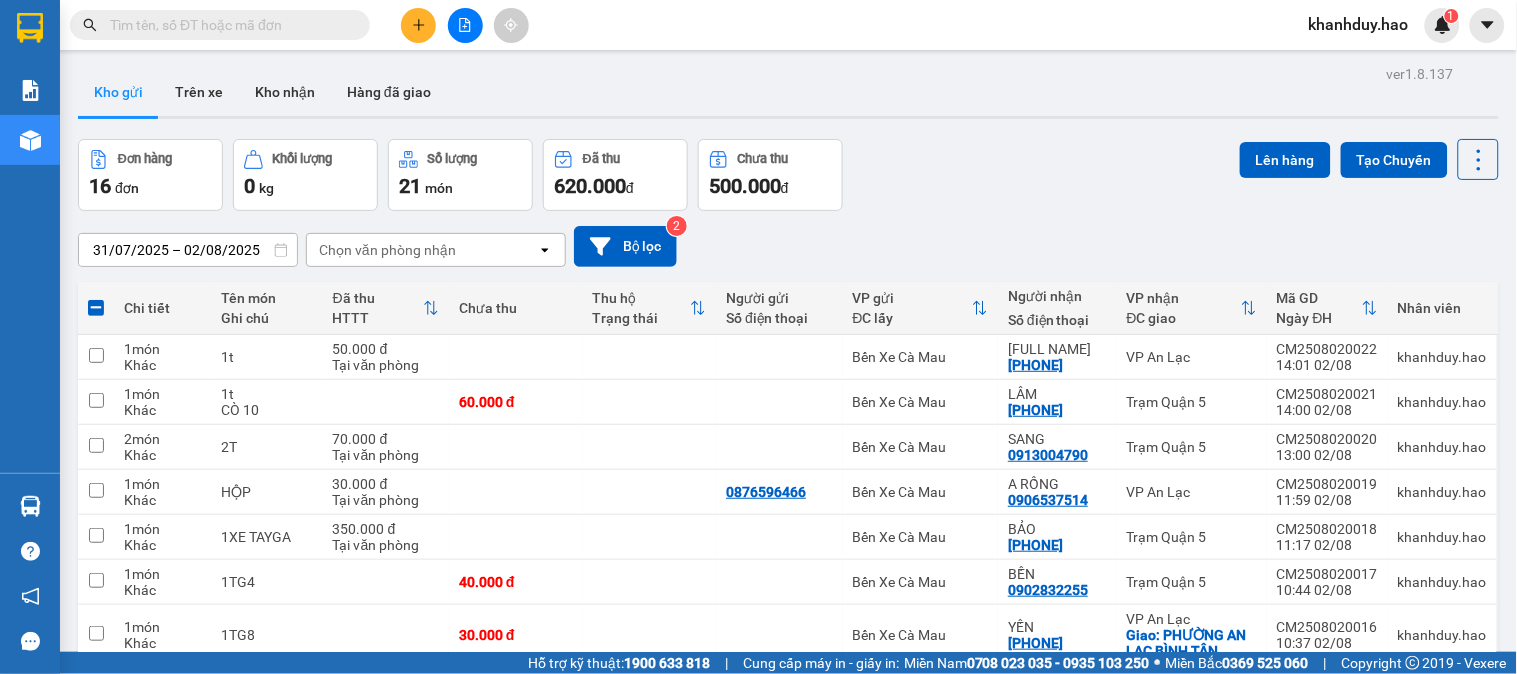 click at bounding box center (96, 308) 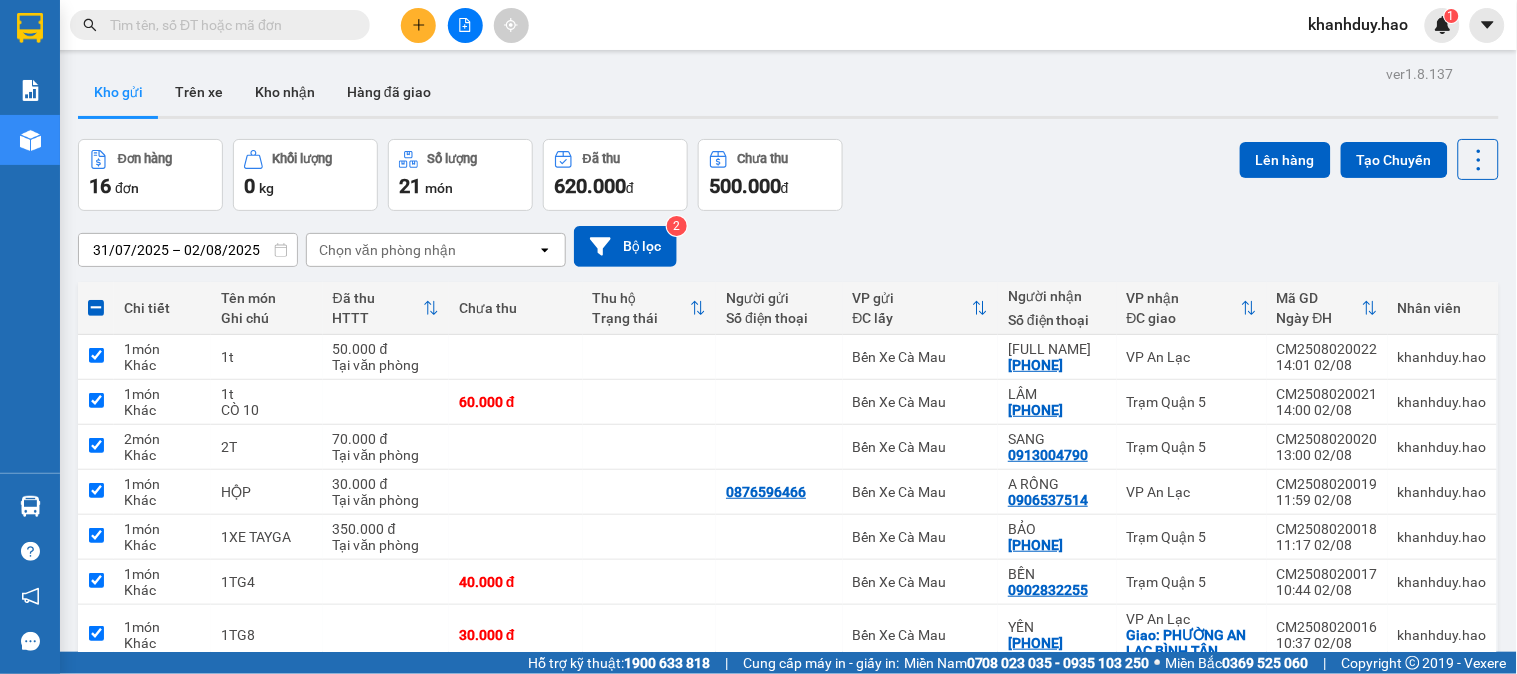 checkbox on "true" 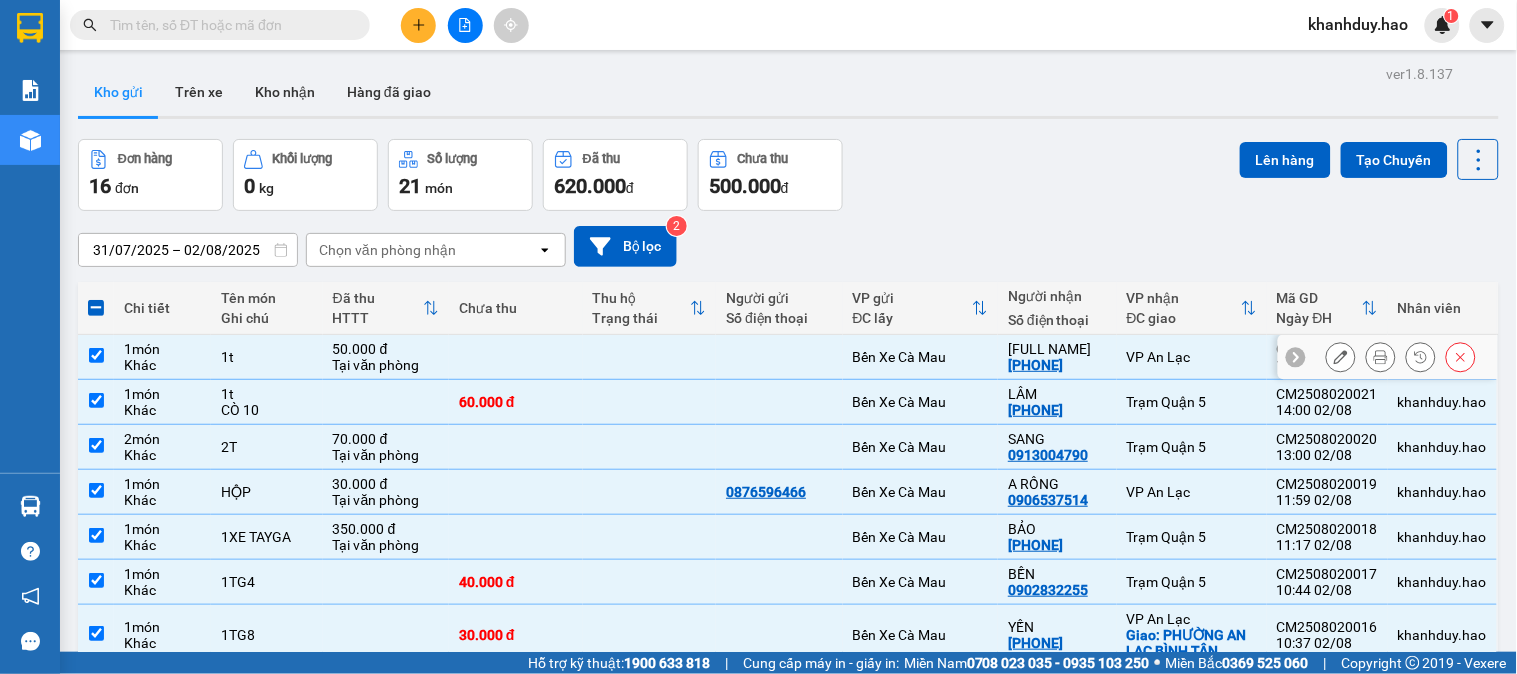 click on "50.000 đ Tại văn phòng" at bounding box center (386, 357) 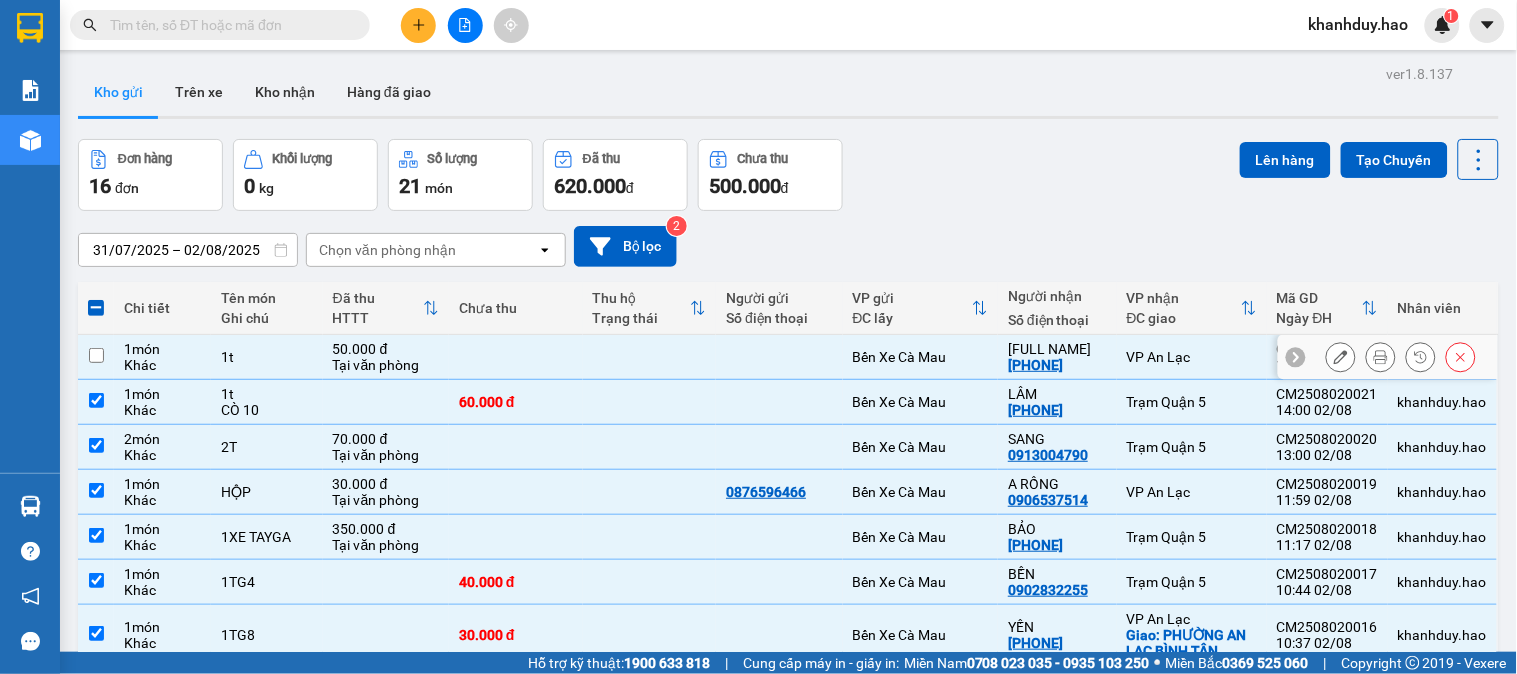 checkbox on "false" 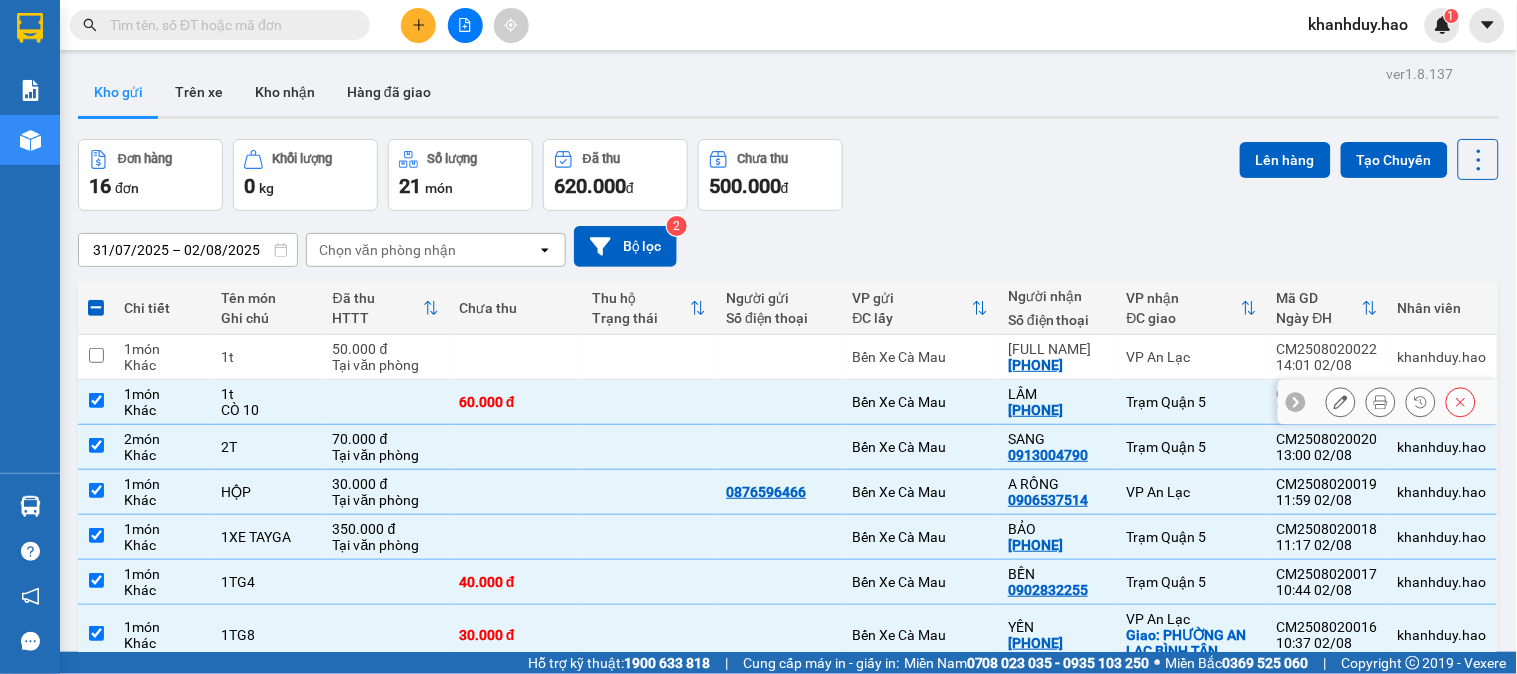 click at bounding box center [386, 402] 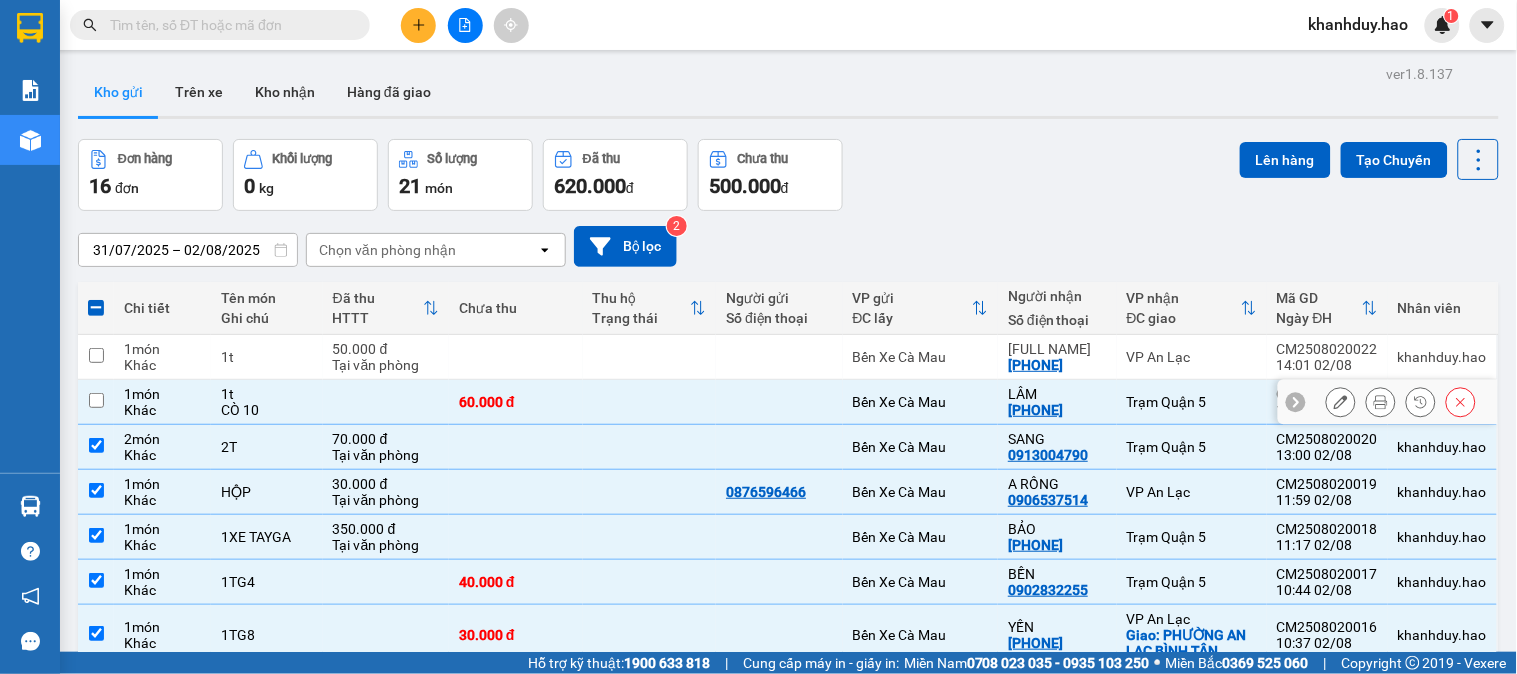 checkbox on "false" 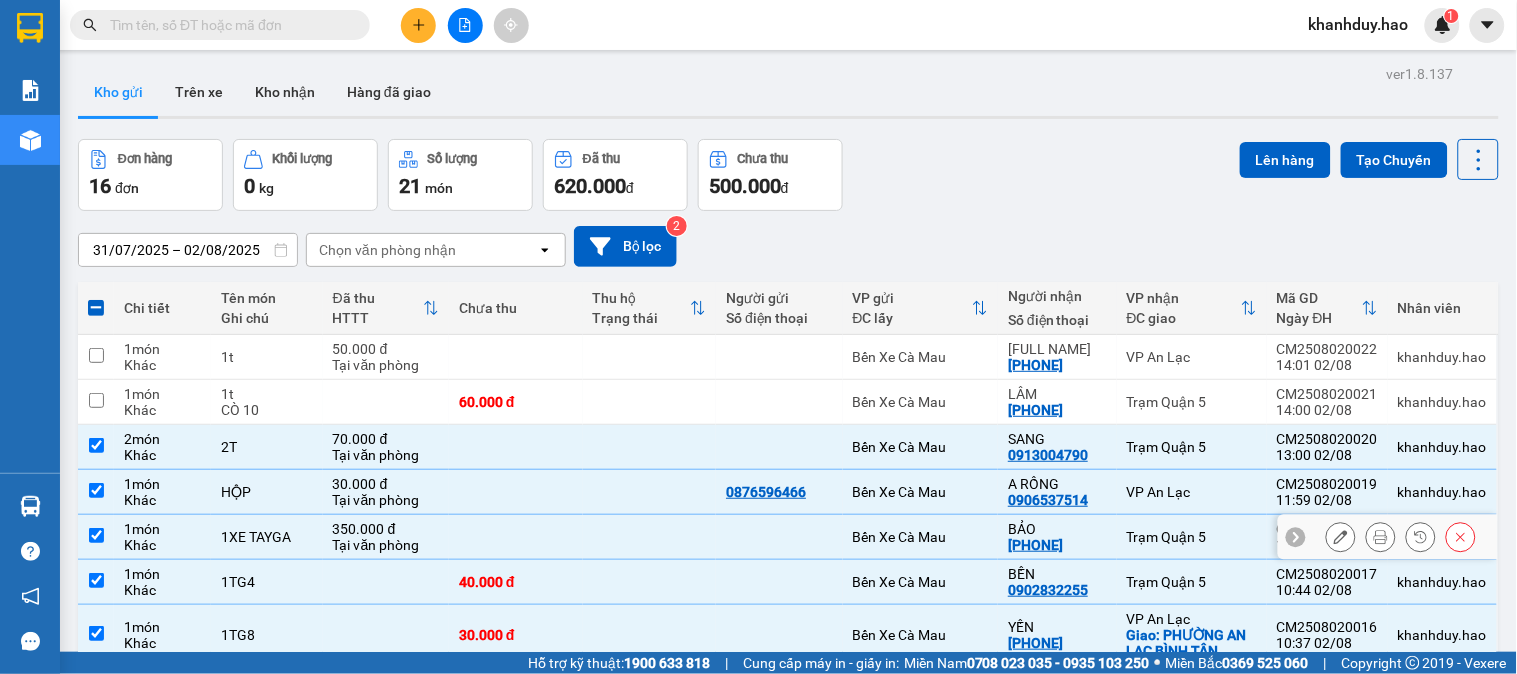 click on "350.000 đ" at bounding box center [386, 529] 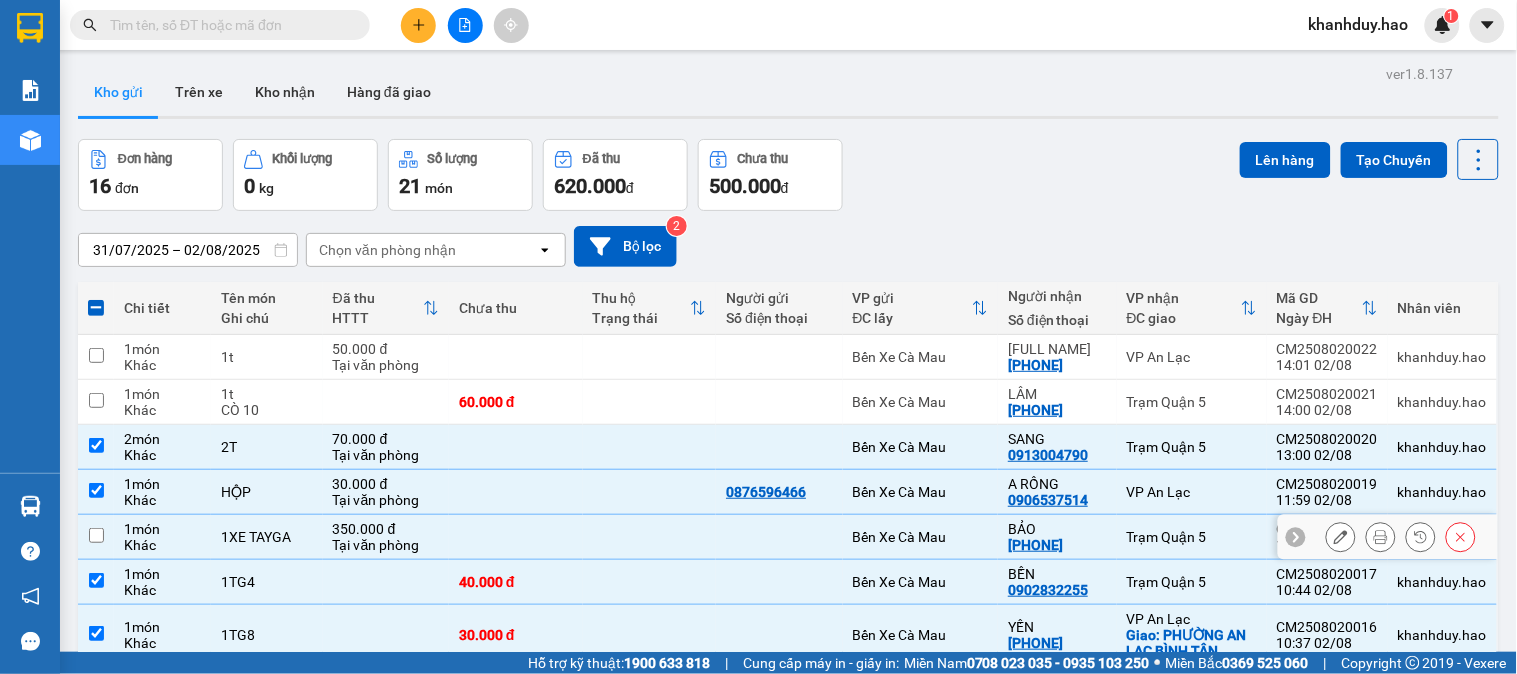 checkbox on "false" 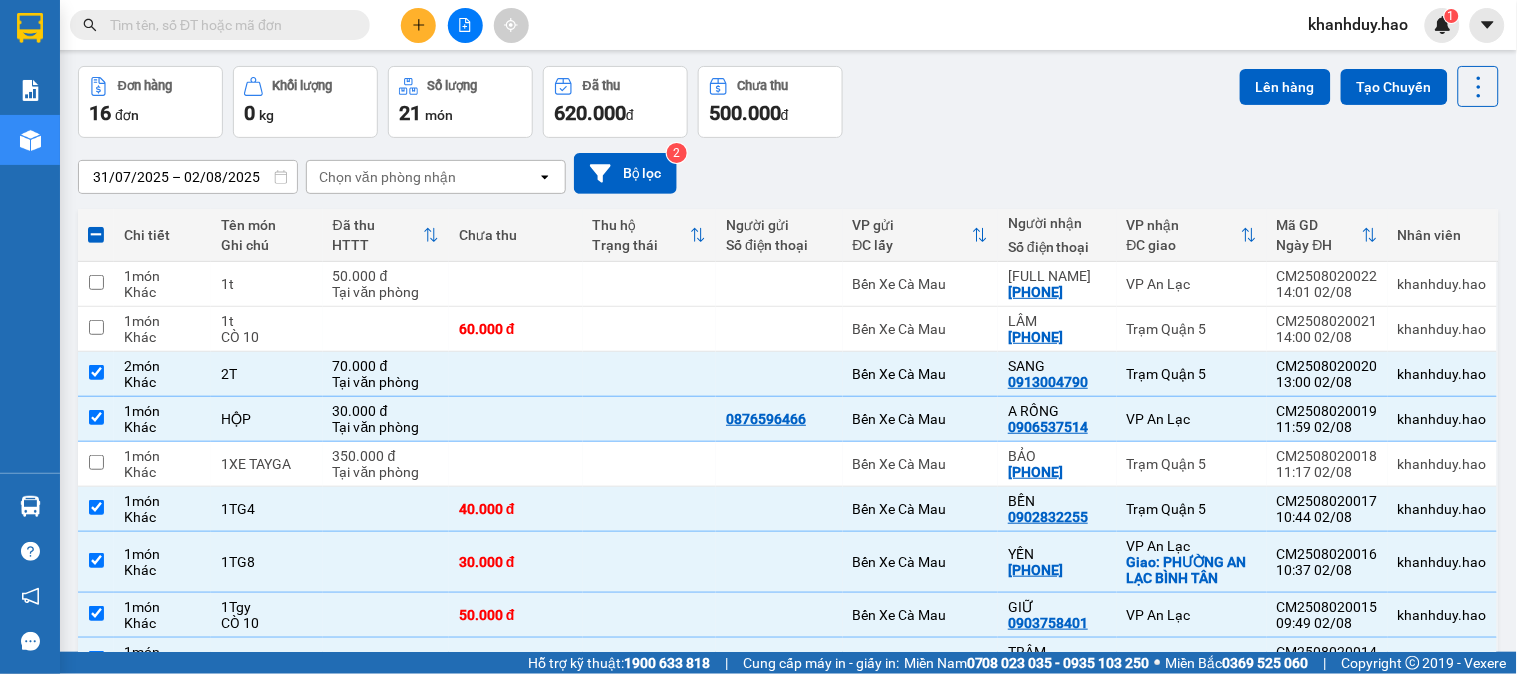 scroll, scrollTop: 0, scrollLeft: 0, axis: both 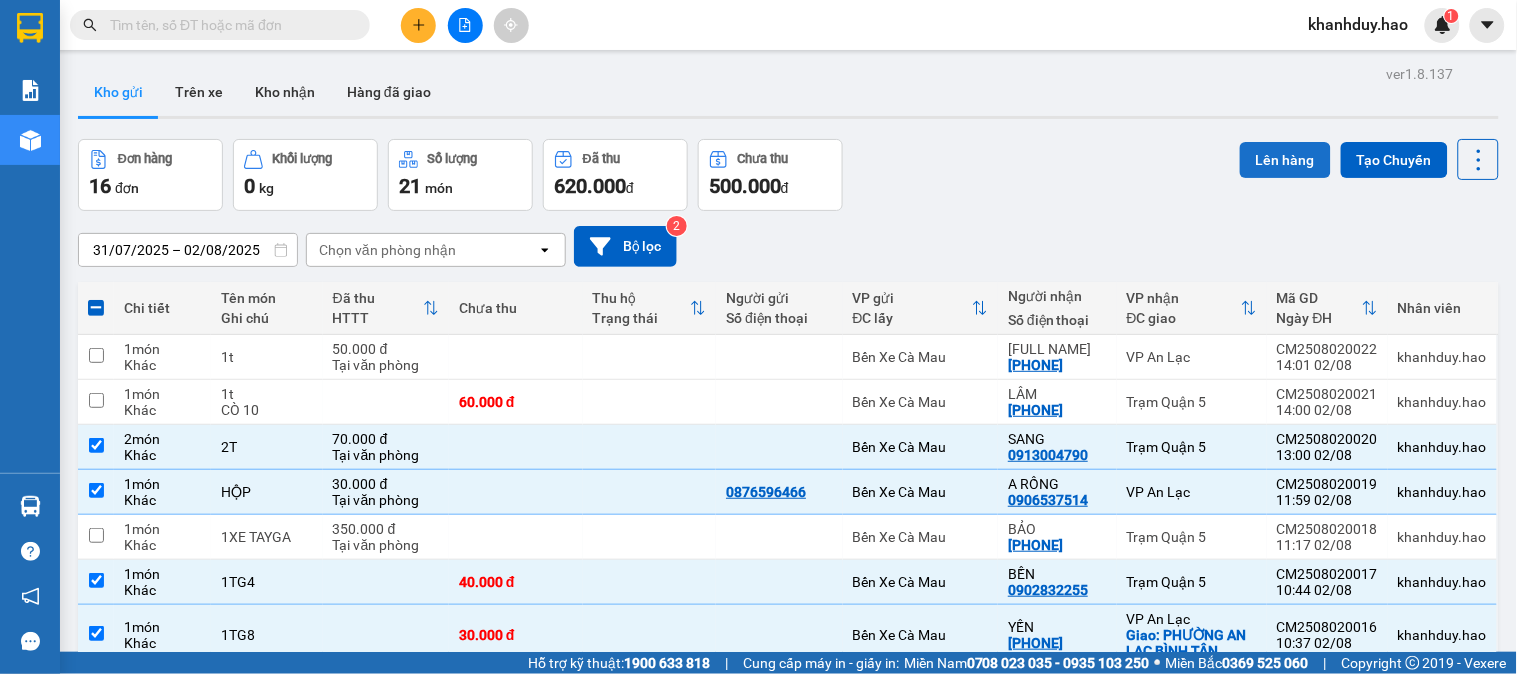 click on "Lên hàng" at bounding box center (1285, 160) 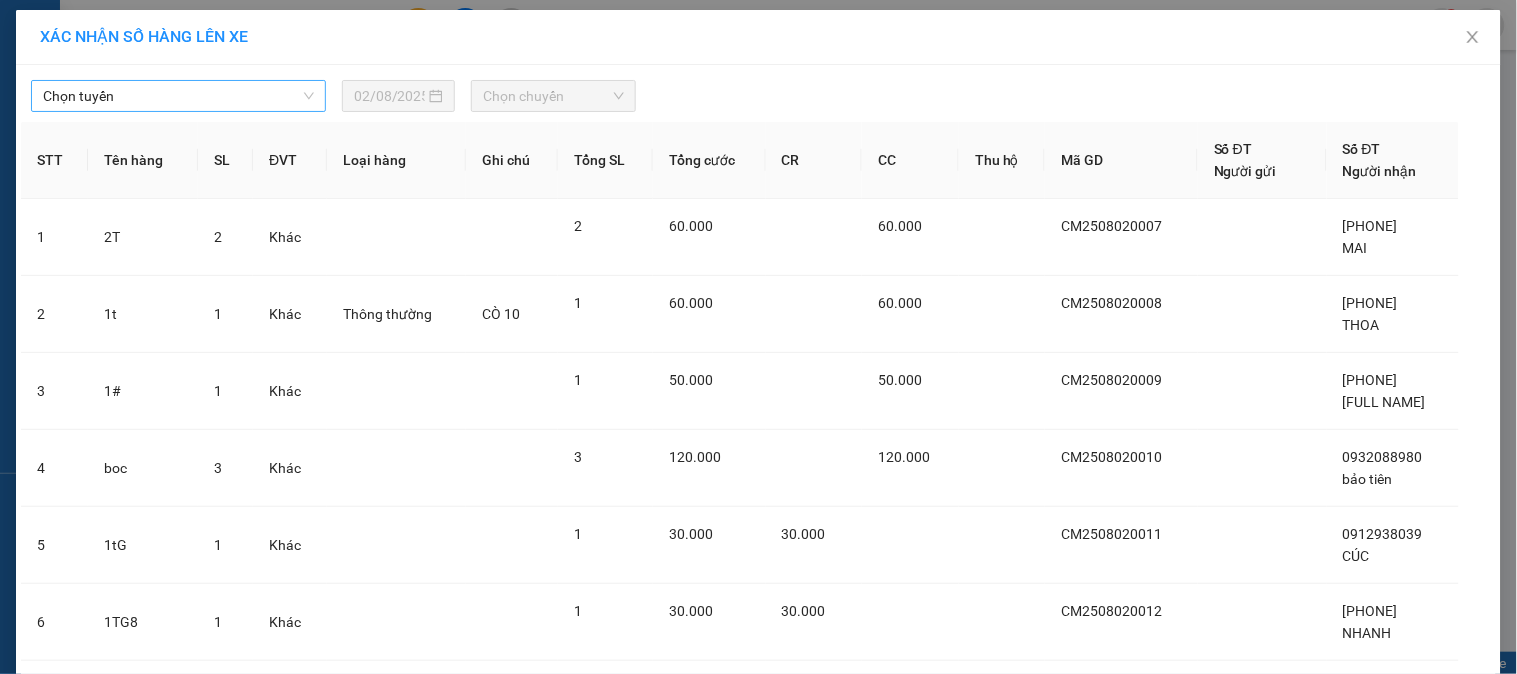 click on "Chọn tuyến" at bounding box center (178, 96) 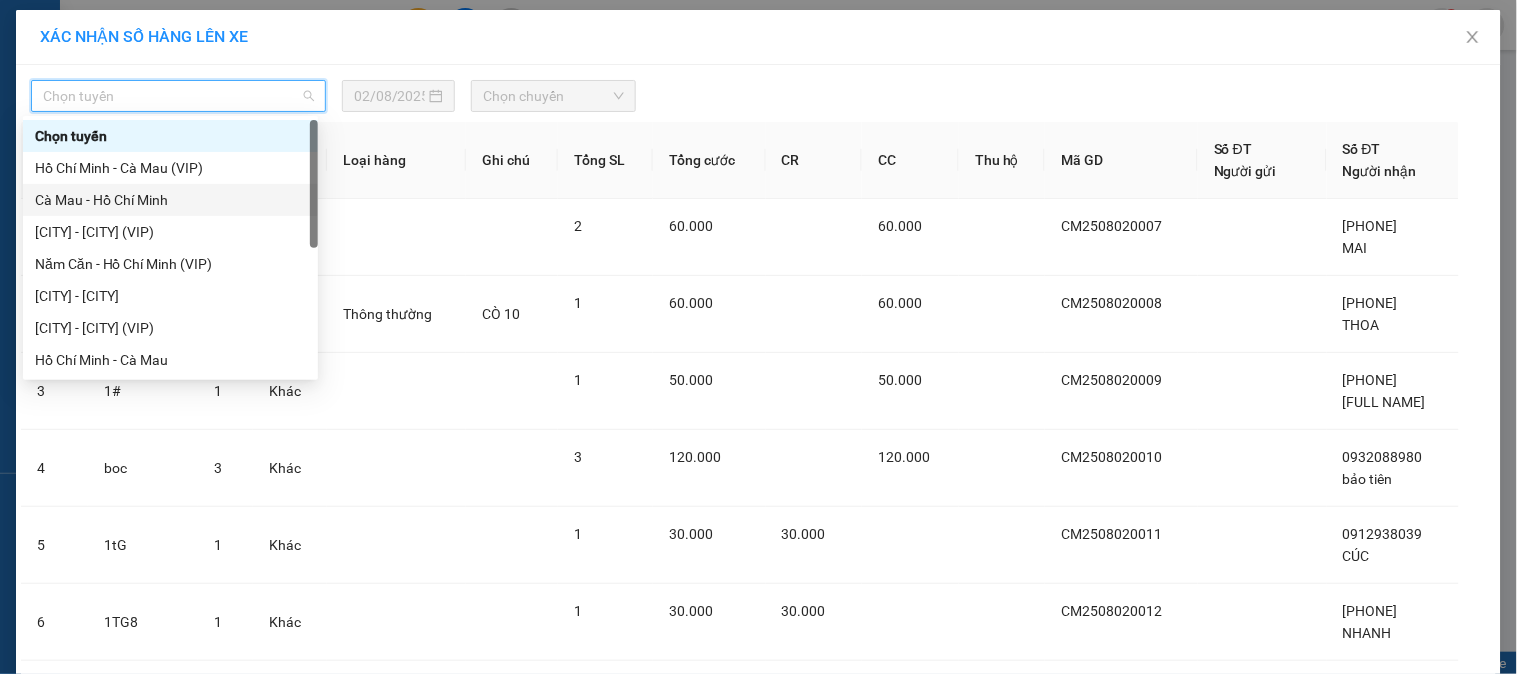 drag, startPoint x: 116, startPoint y: 204, endPoint x: 285, endPoint y: 174, distance: 171.64207 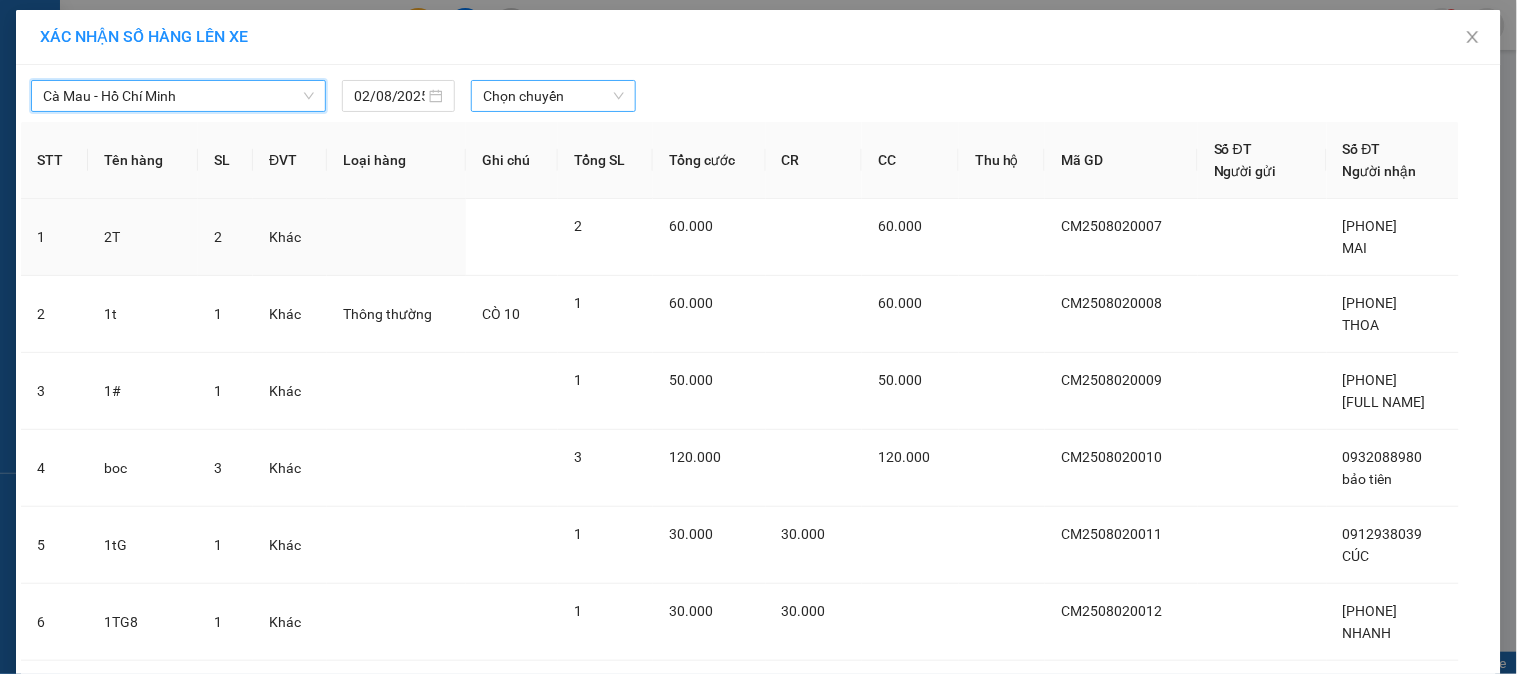 click on "Chọn chuyến" at bounding box center [553, 96] 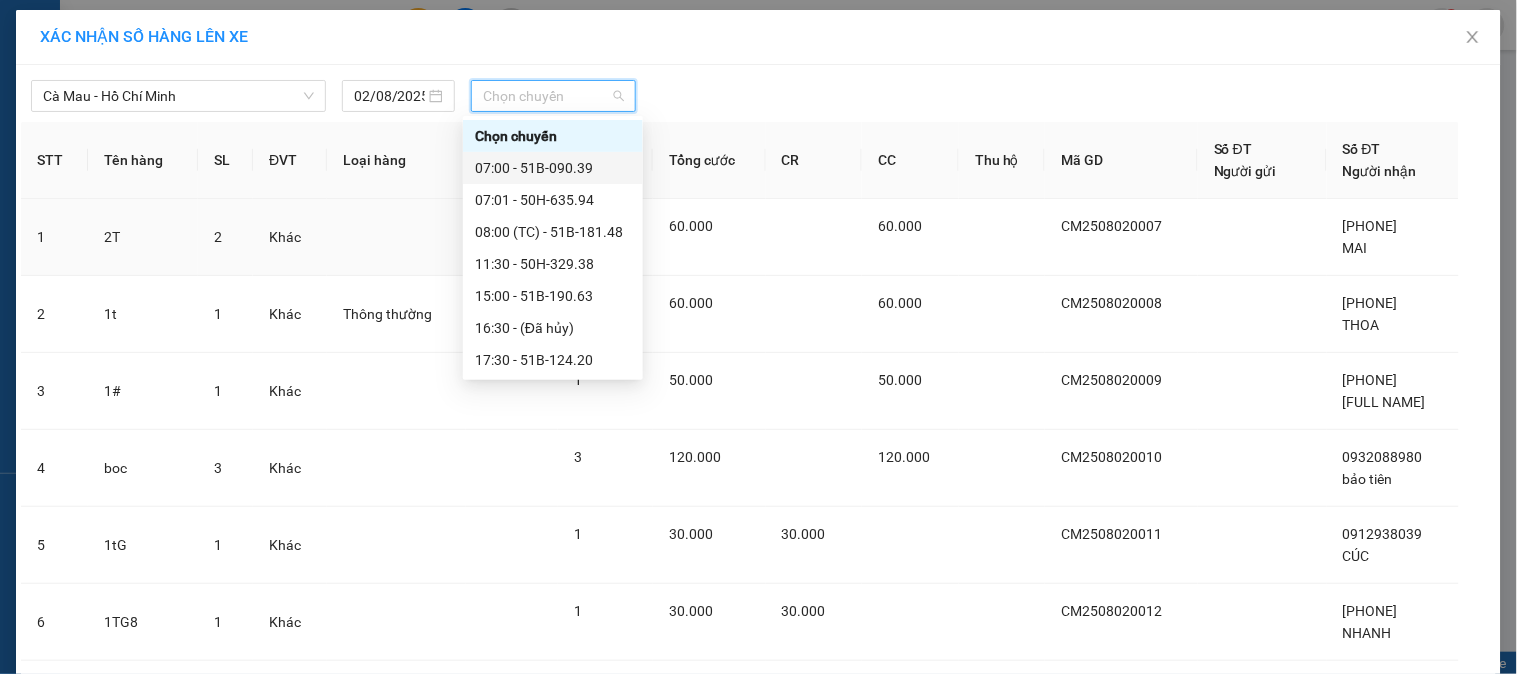 click on "07:00     - 51B-090.39" at bounding box center [553, 168] 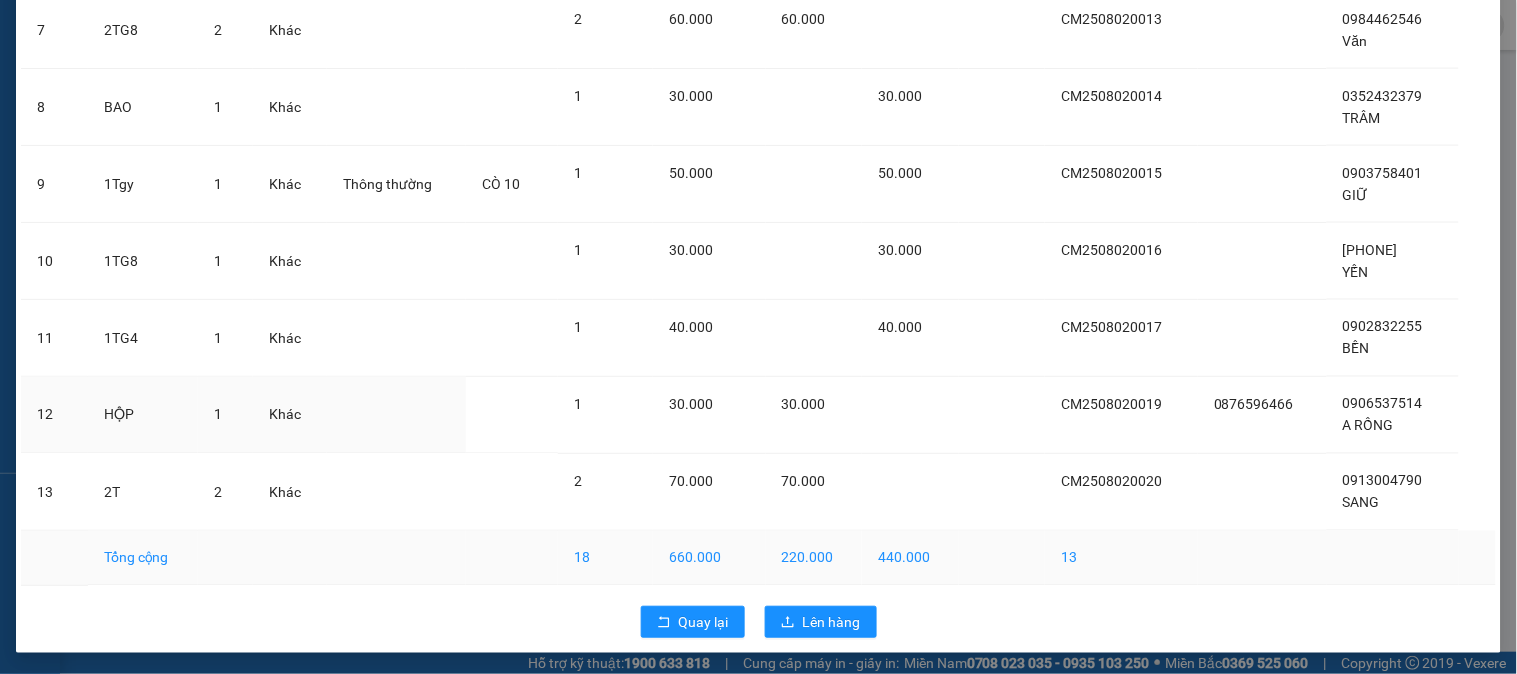scroll, scrollTop: 684, scrollLeft: 0, axis: vertical 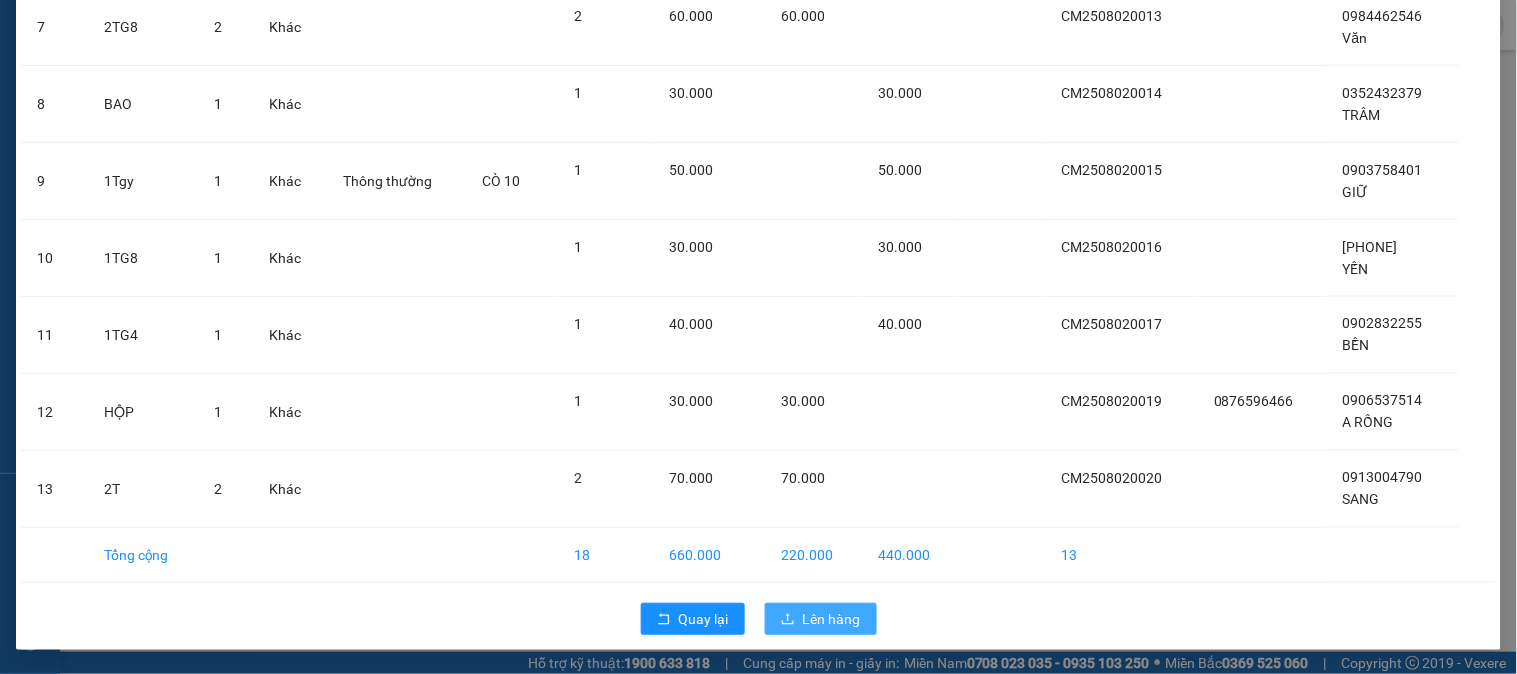 click on "Lên hàng" at bounding box center [821, 619] 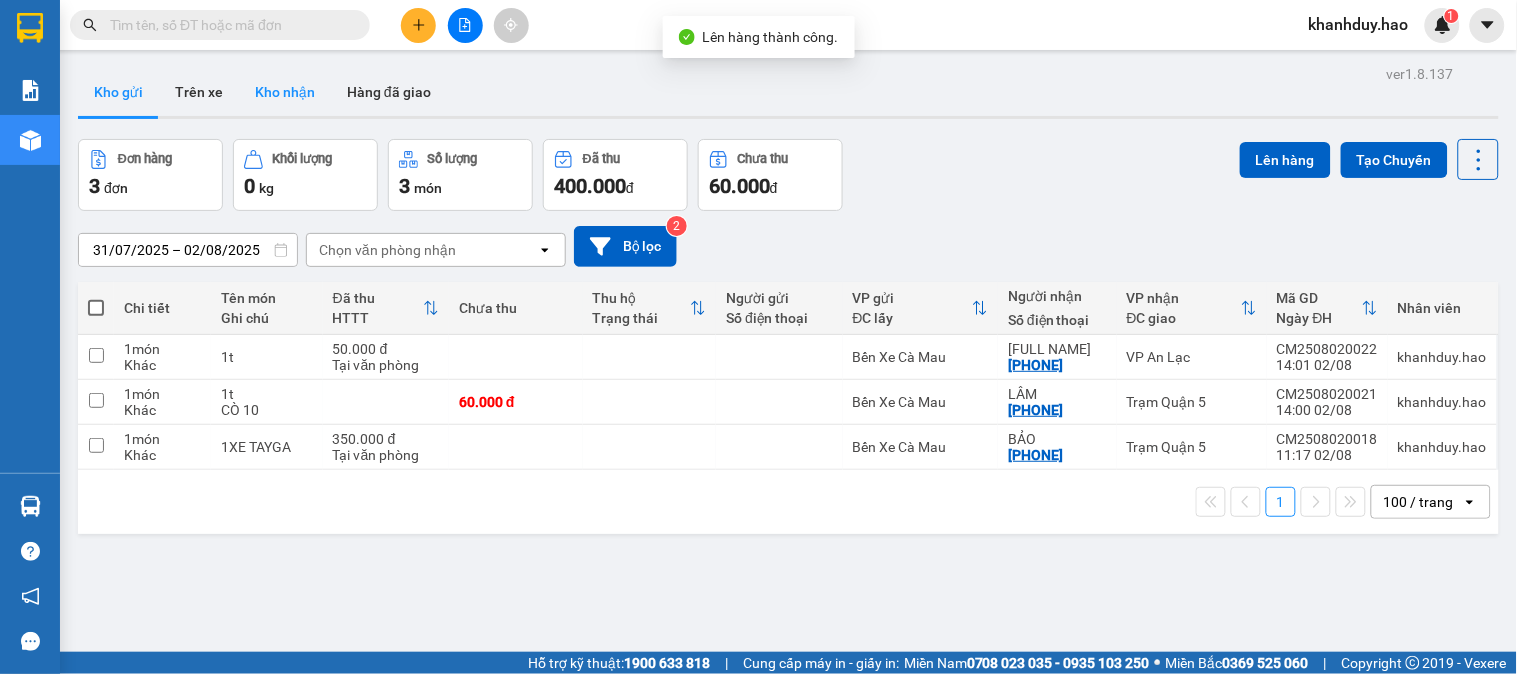 click on "Kho nhận" at bounding box center (285, 92) 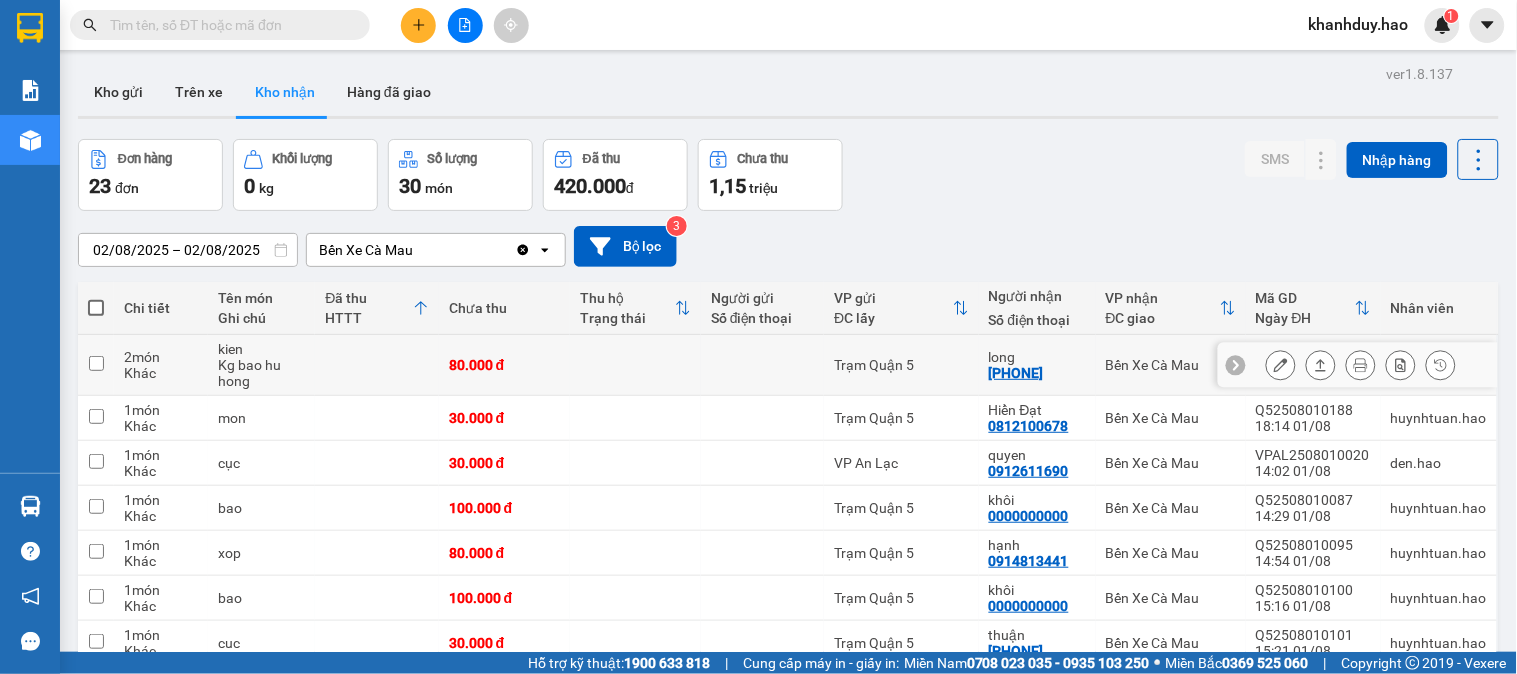 click 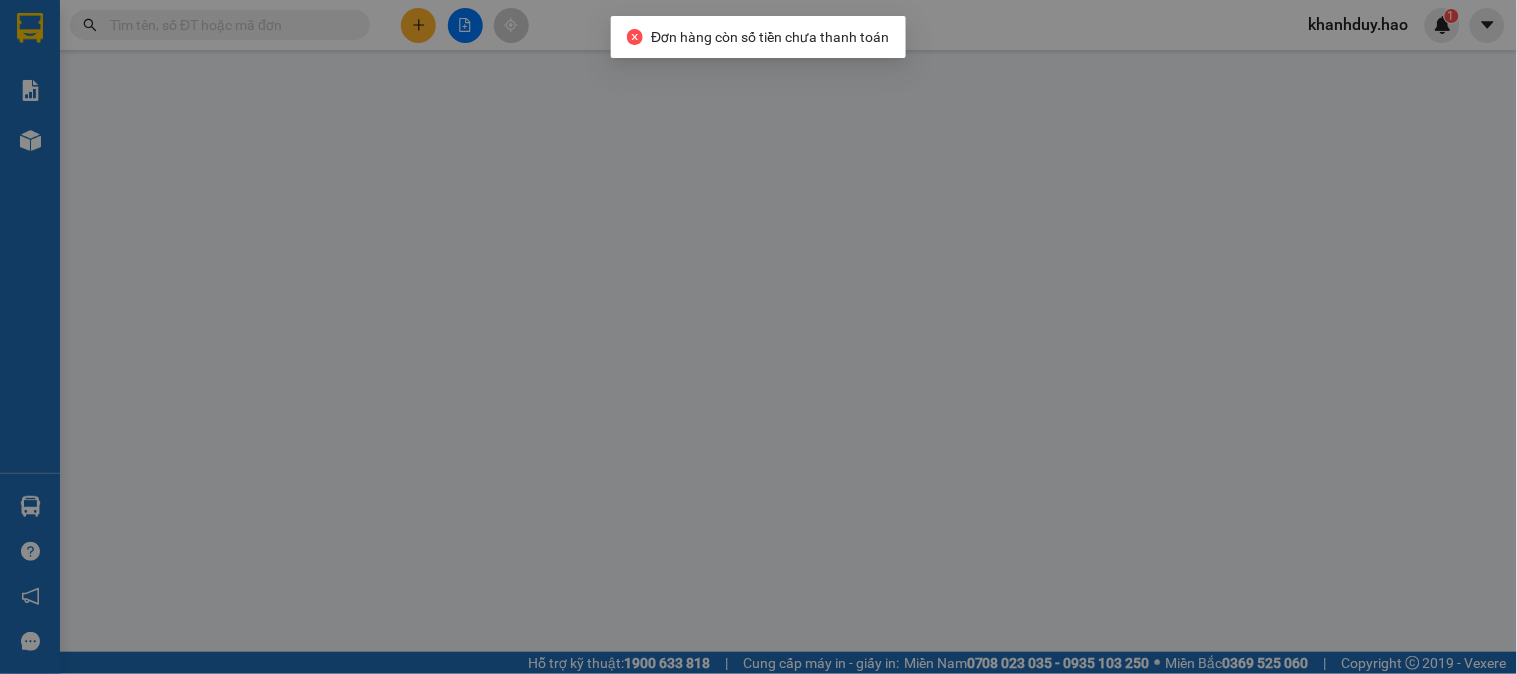 type on "[PHONE]" 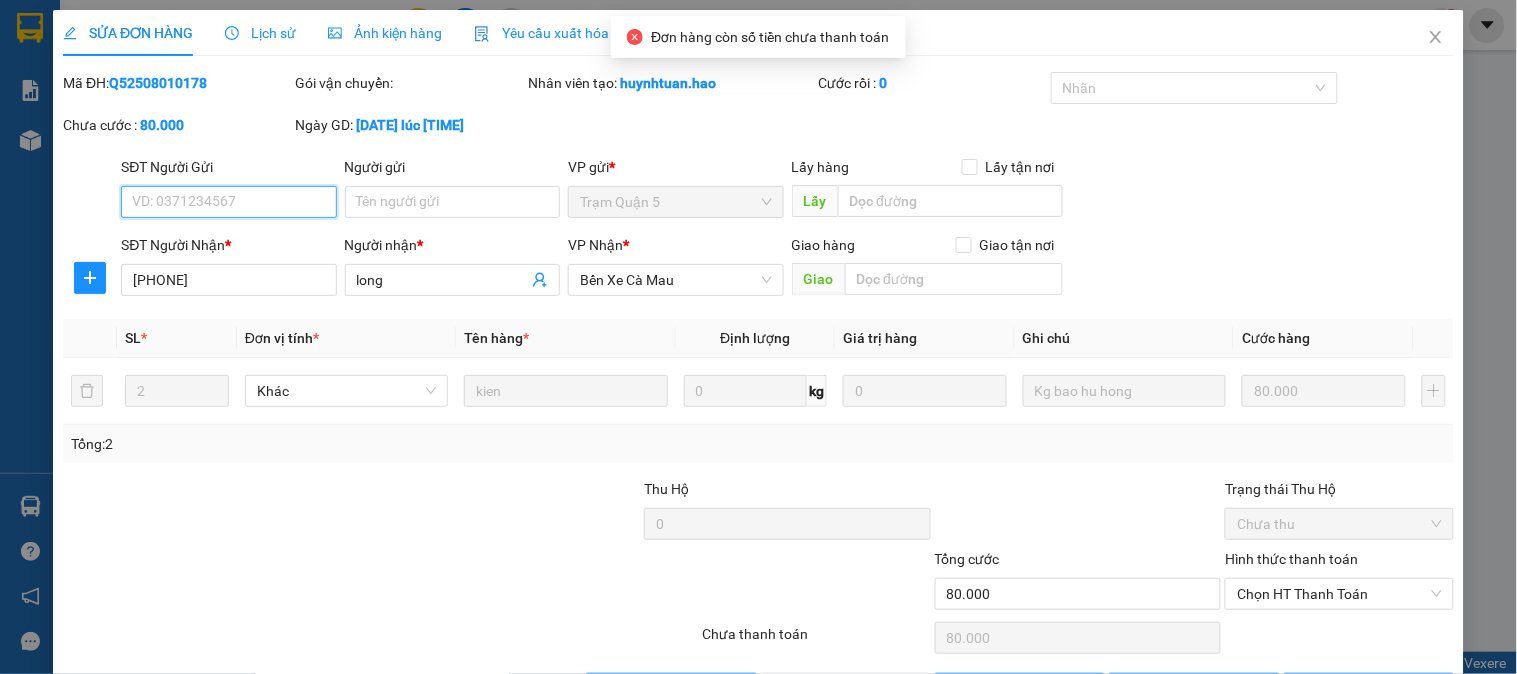 scroll, scrollTop: 70, scrollLeft: 0, axis: vertical 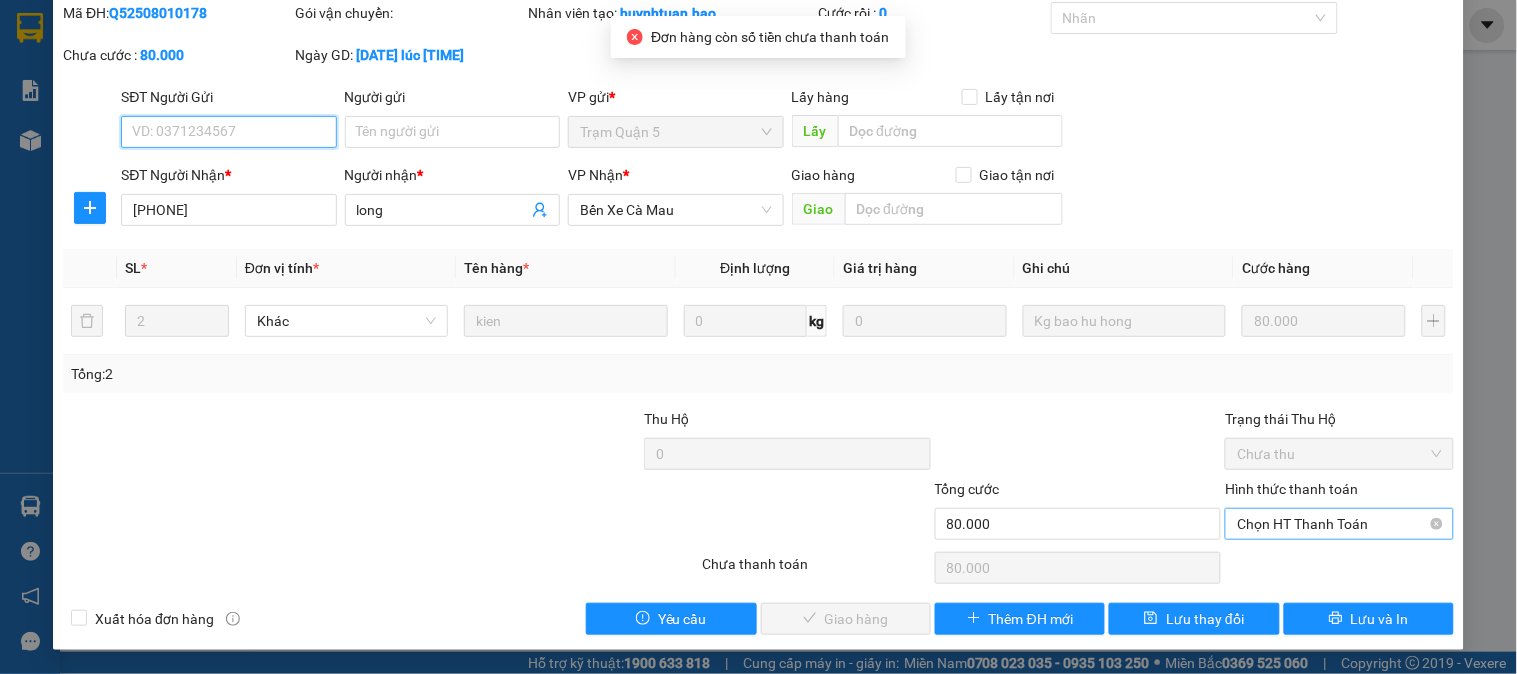 click on "Chọn HT Thanh Toán" at bounding box center (1339, 524) 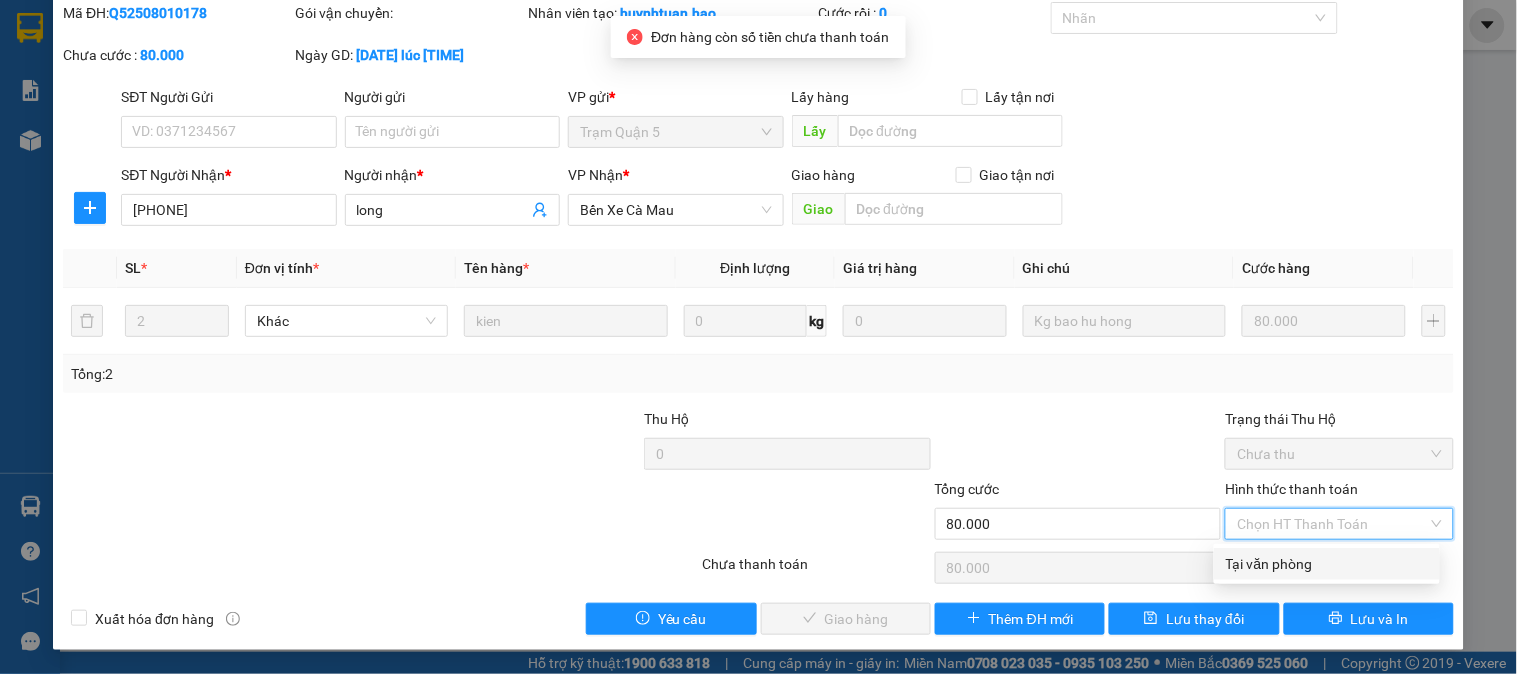 click on "Tại văn phòng" at bounding box center [1327, 564] 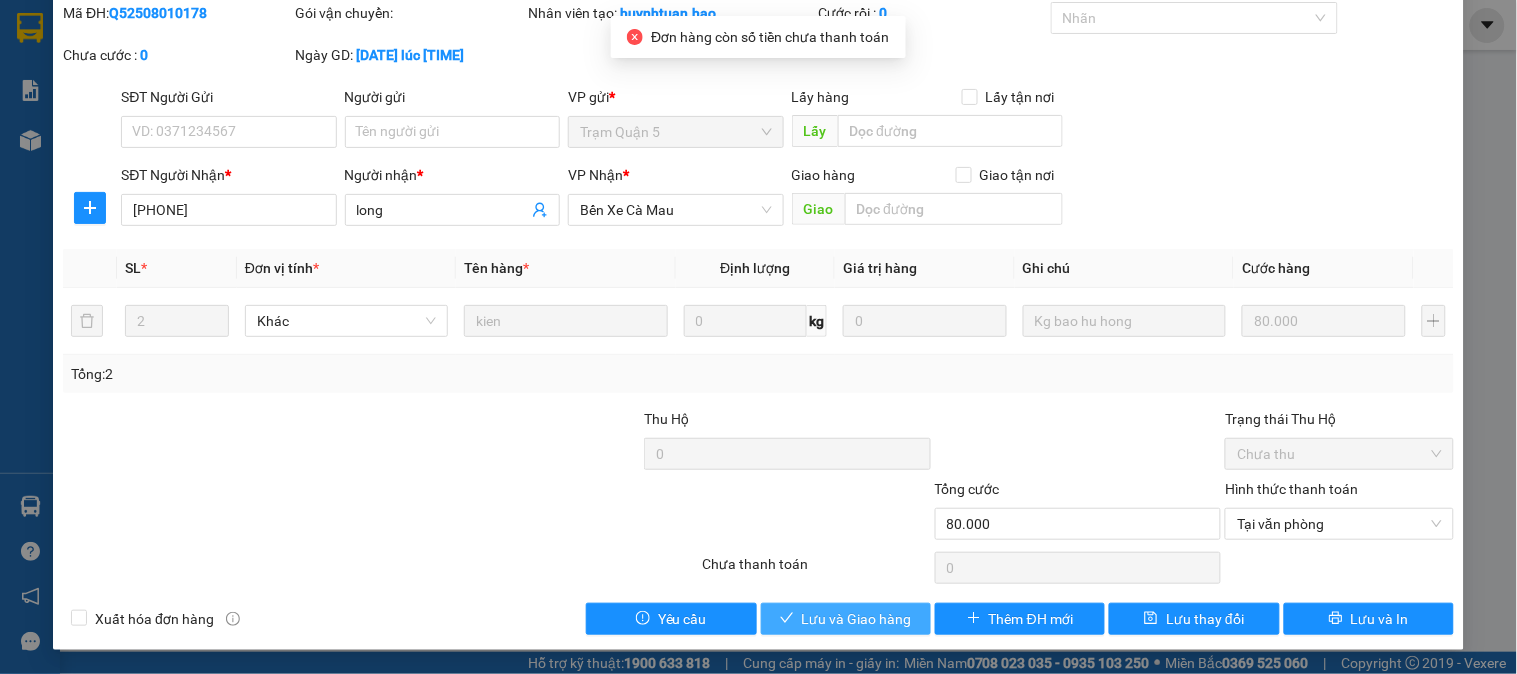 click on "Lưu và Giao hàng" at bounding box center [857, 619] 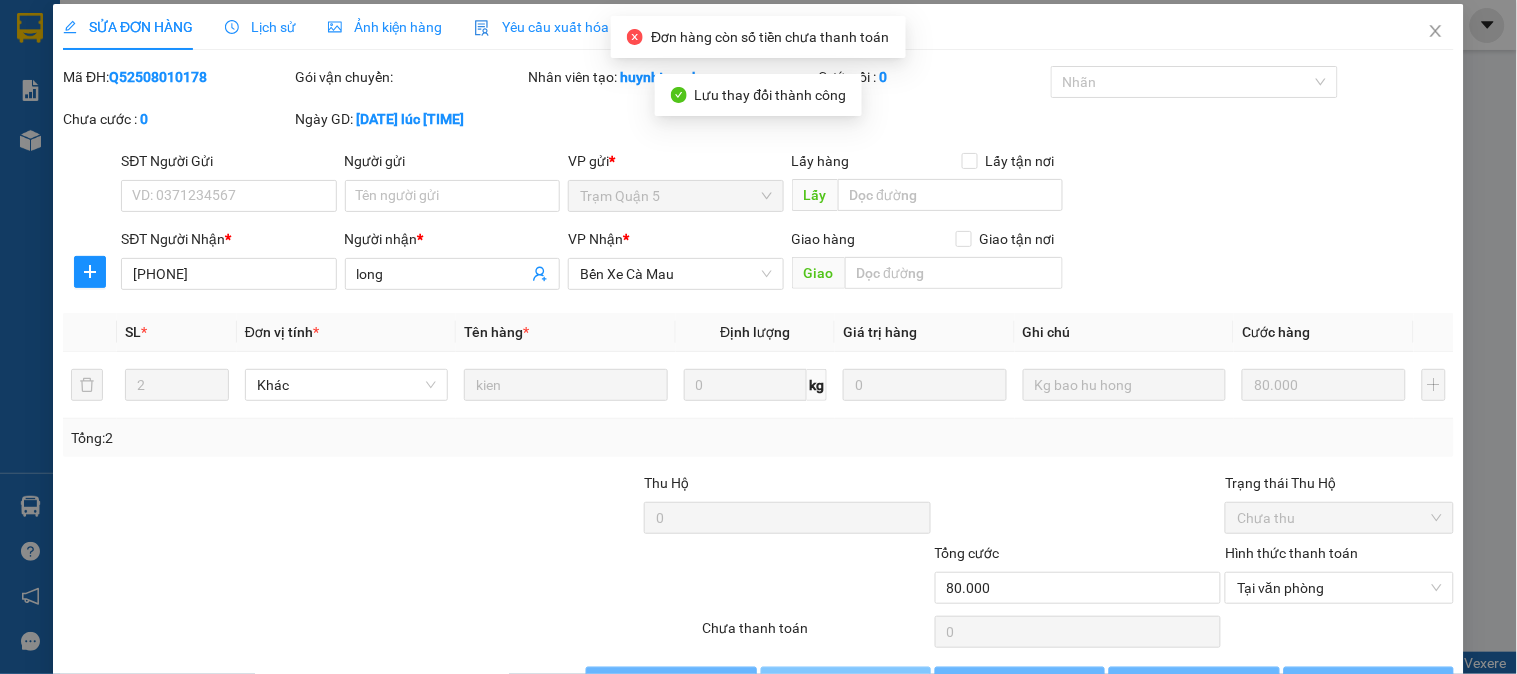 scroll, scrollTop: 0, scrollLeft: 0, axis: both 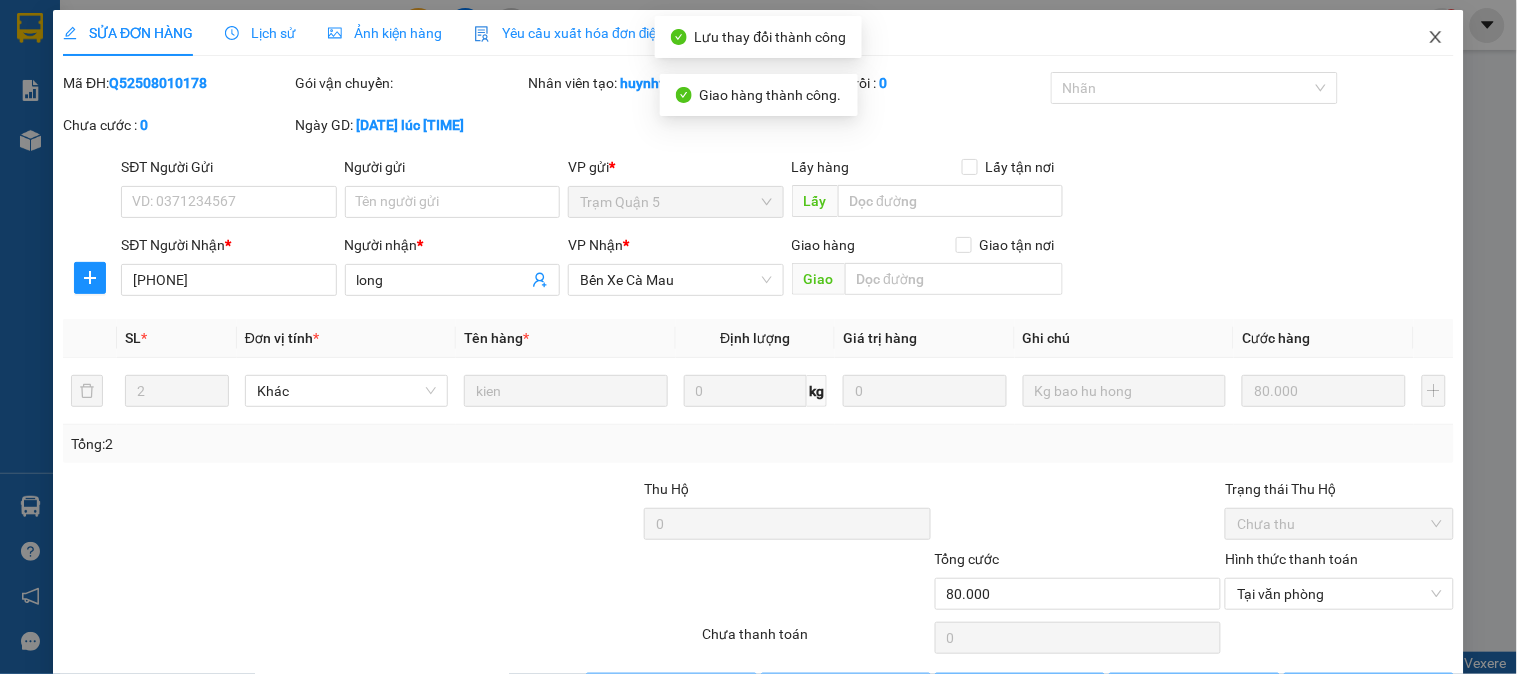 click at bounding box center [1436, 38] 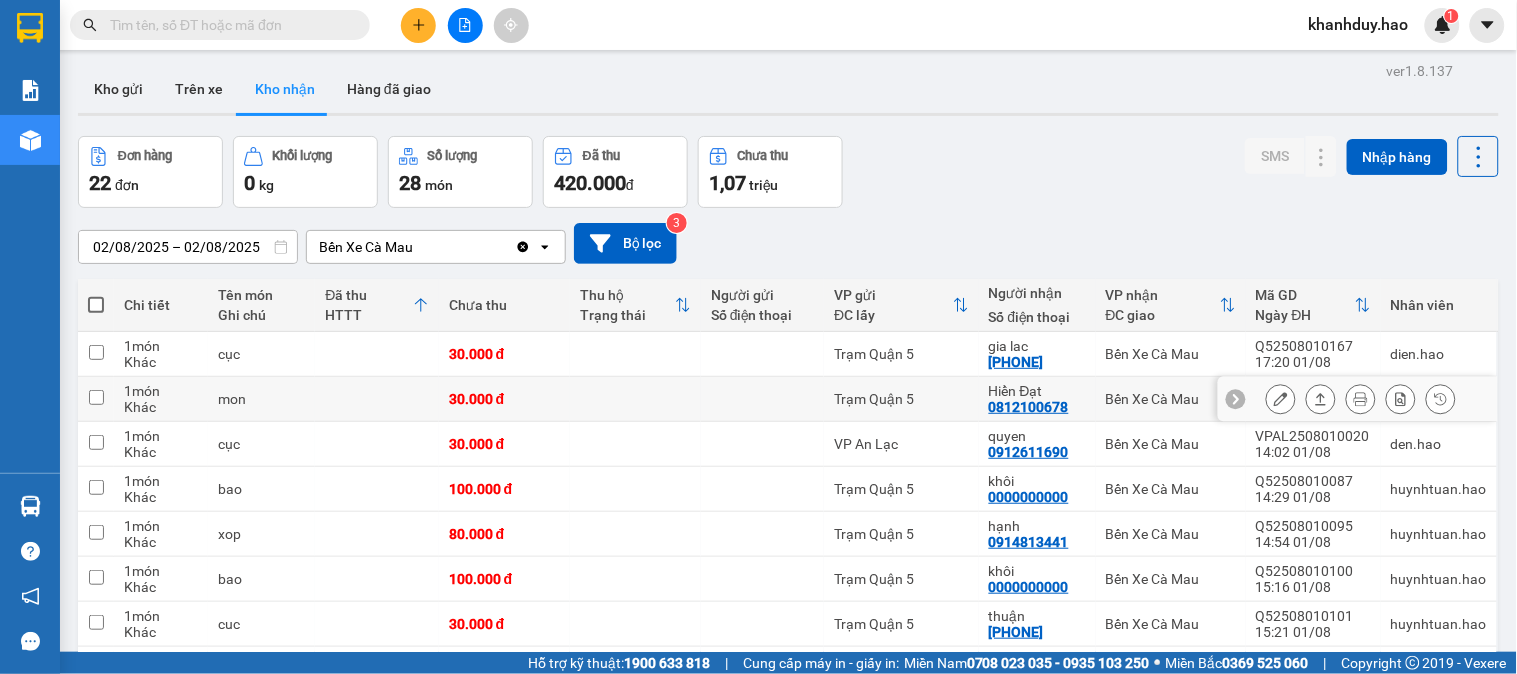 scroll, scrollTop: 0, scrollLeft: 0, axis: both 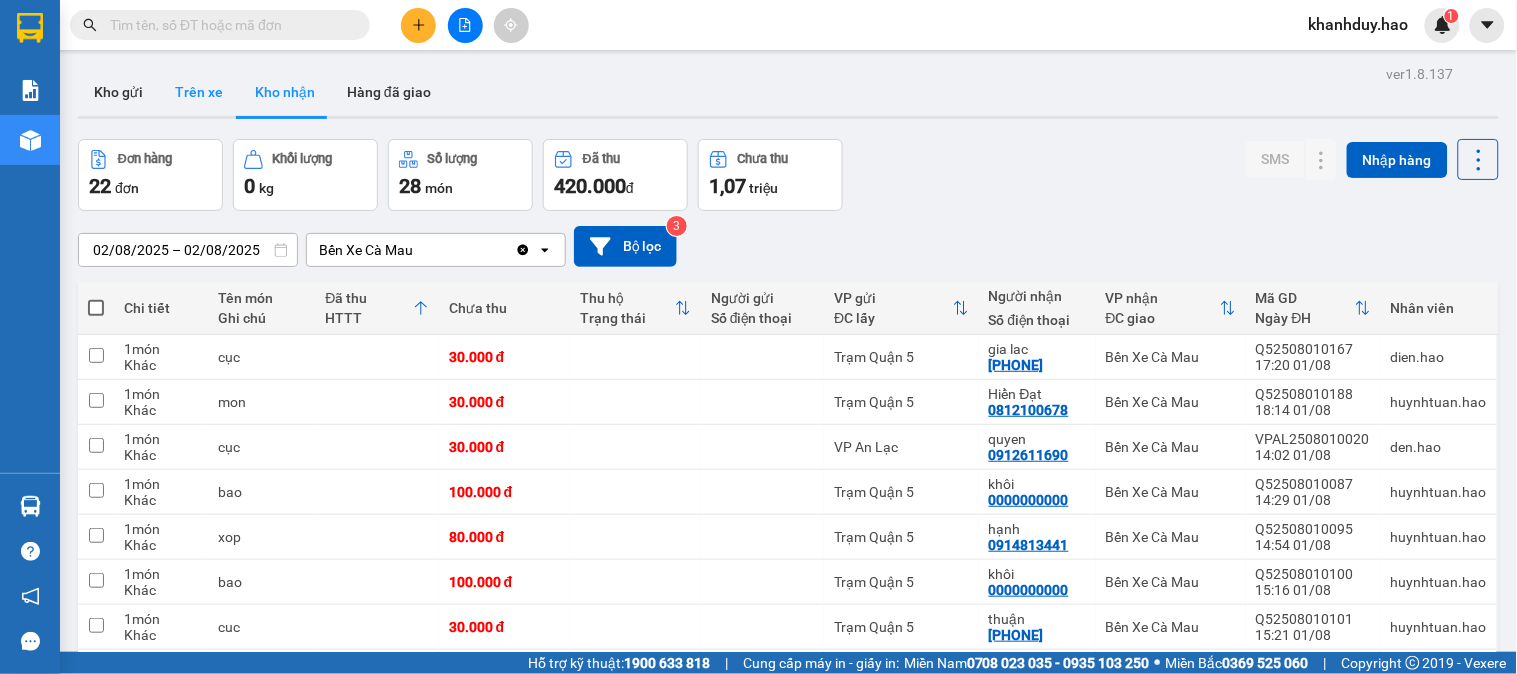 click on "Trên xe" at bounding box center [199, 92] 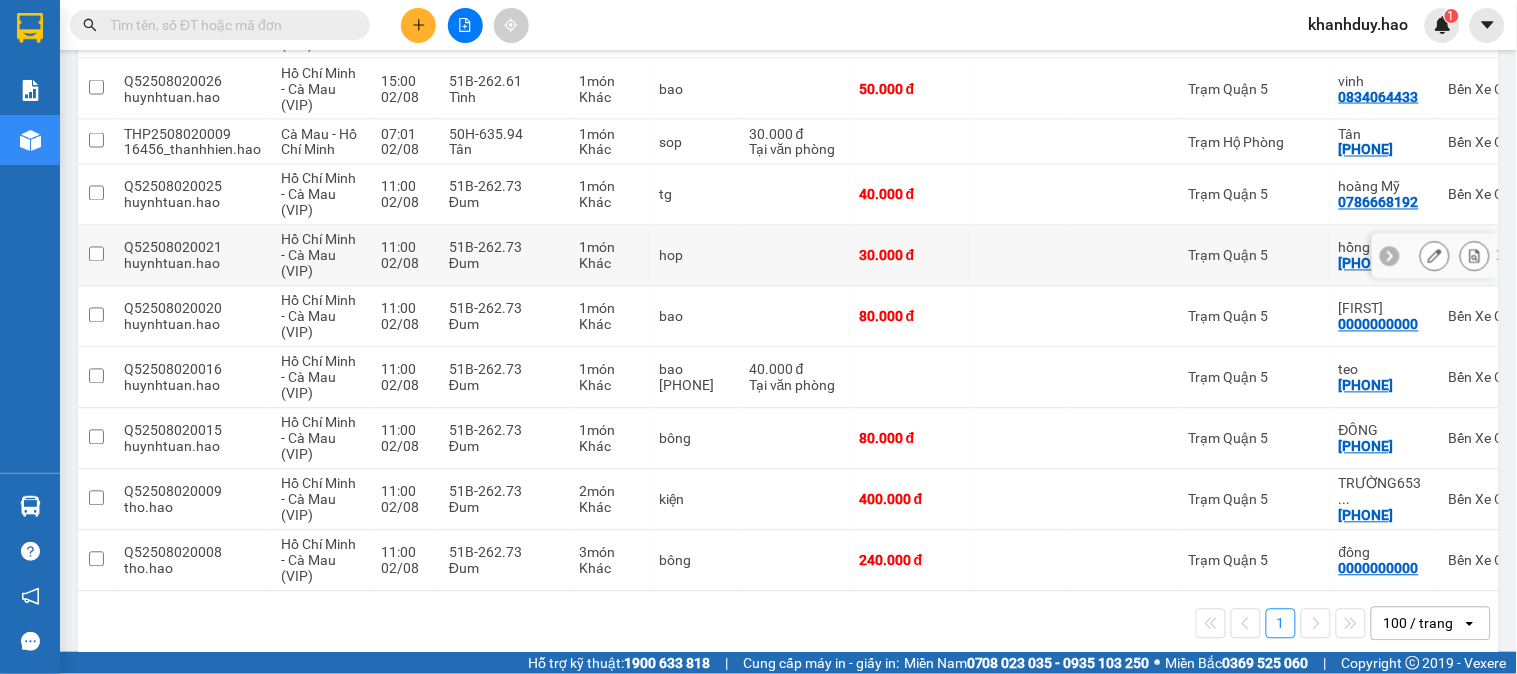 scroll, scrollTop: 857, scrollLeft: 0, axis: vertical 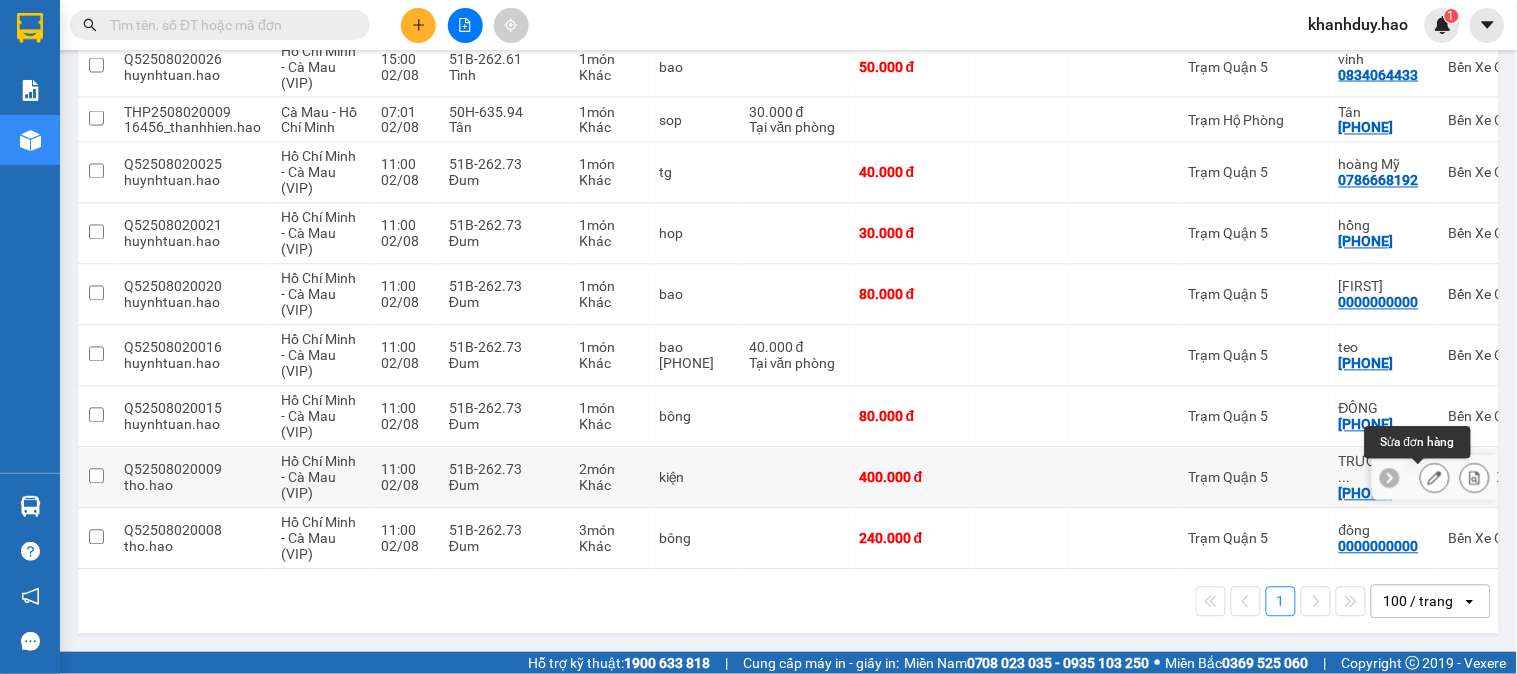 click 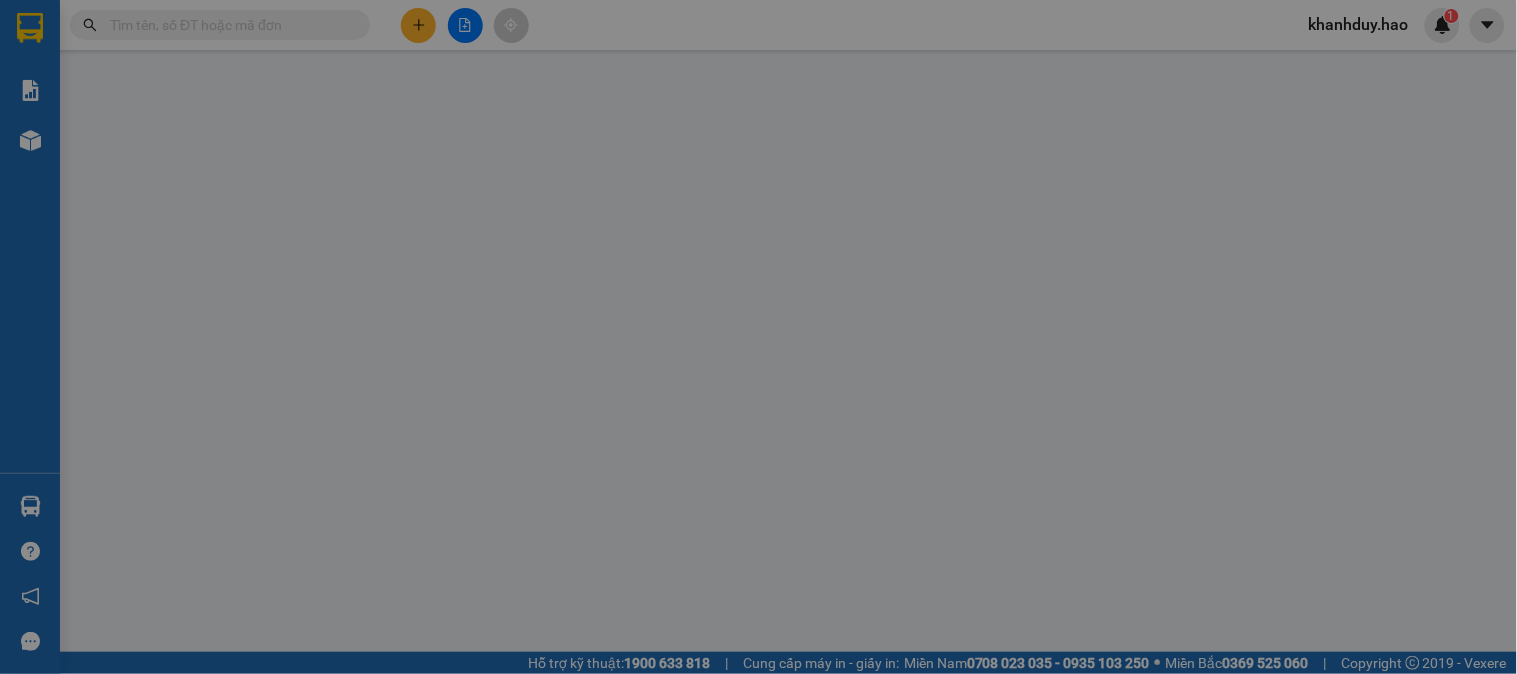 type on "[PHONE]" 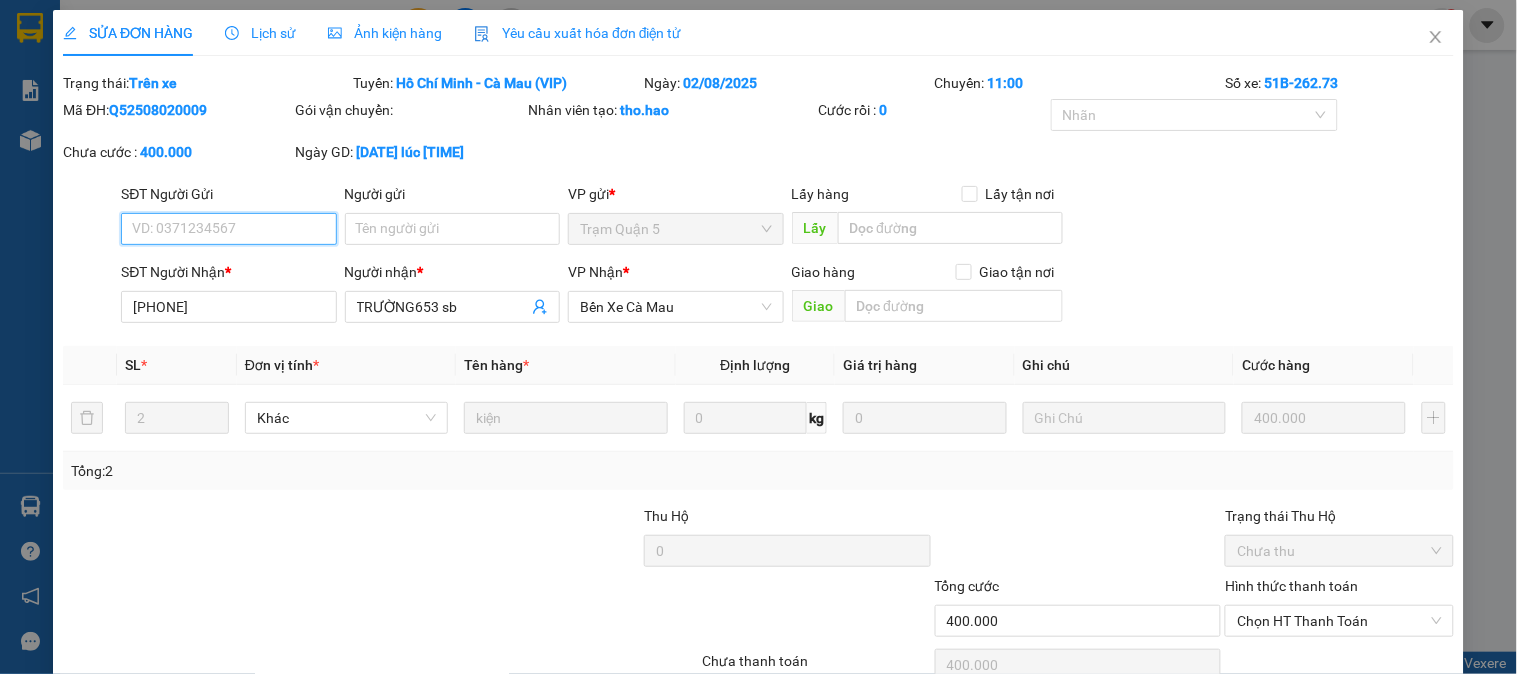 scroll, scrollTop: 0, scrollLeft: 0, axis: both 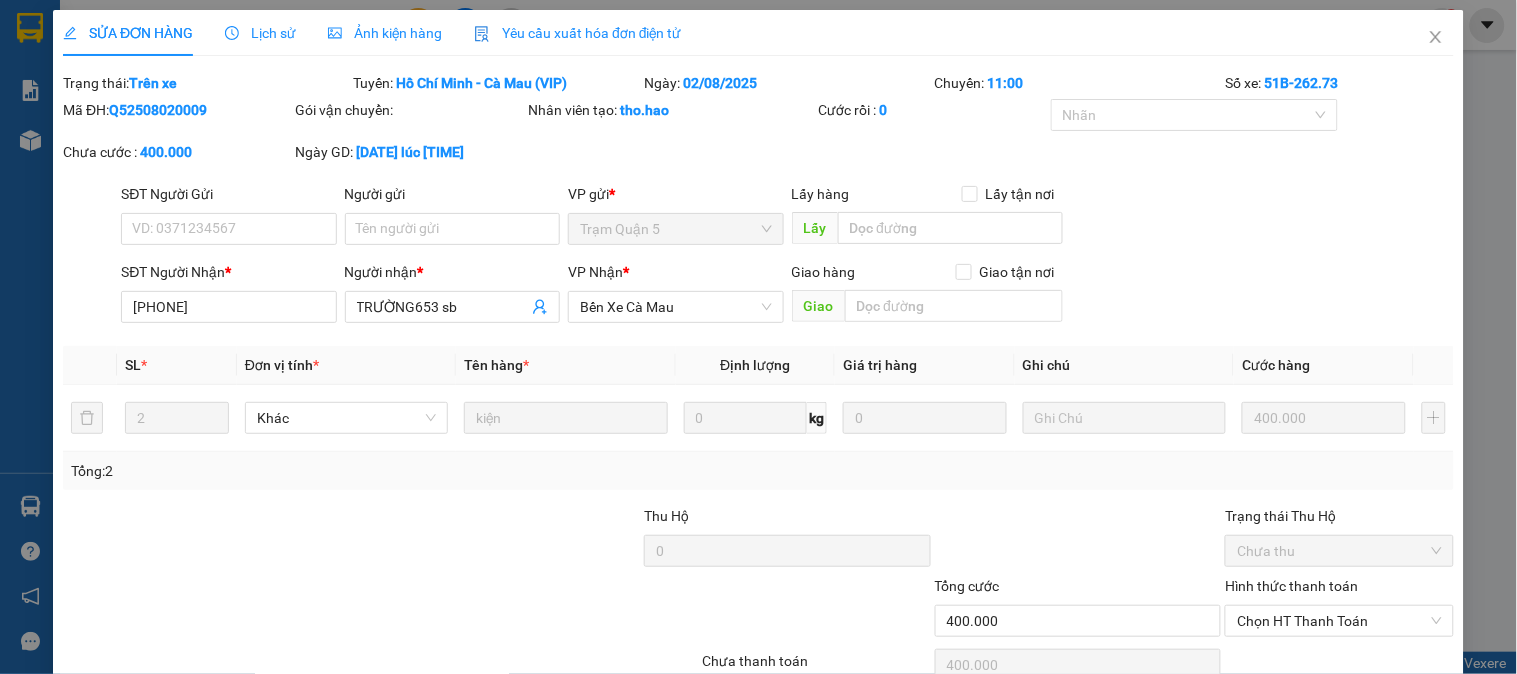click on "Ảnh kiện hàng" at bounding box center (385, 33) 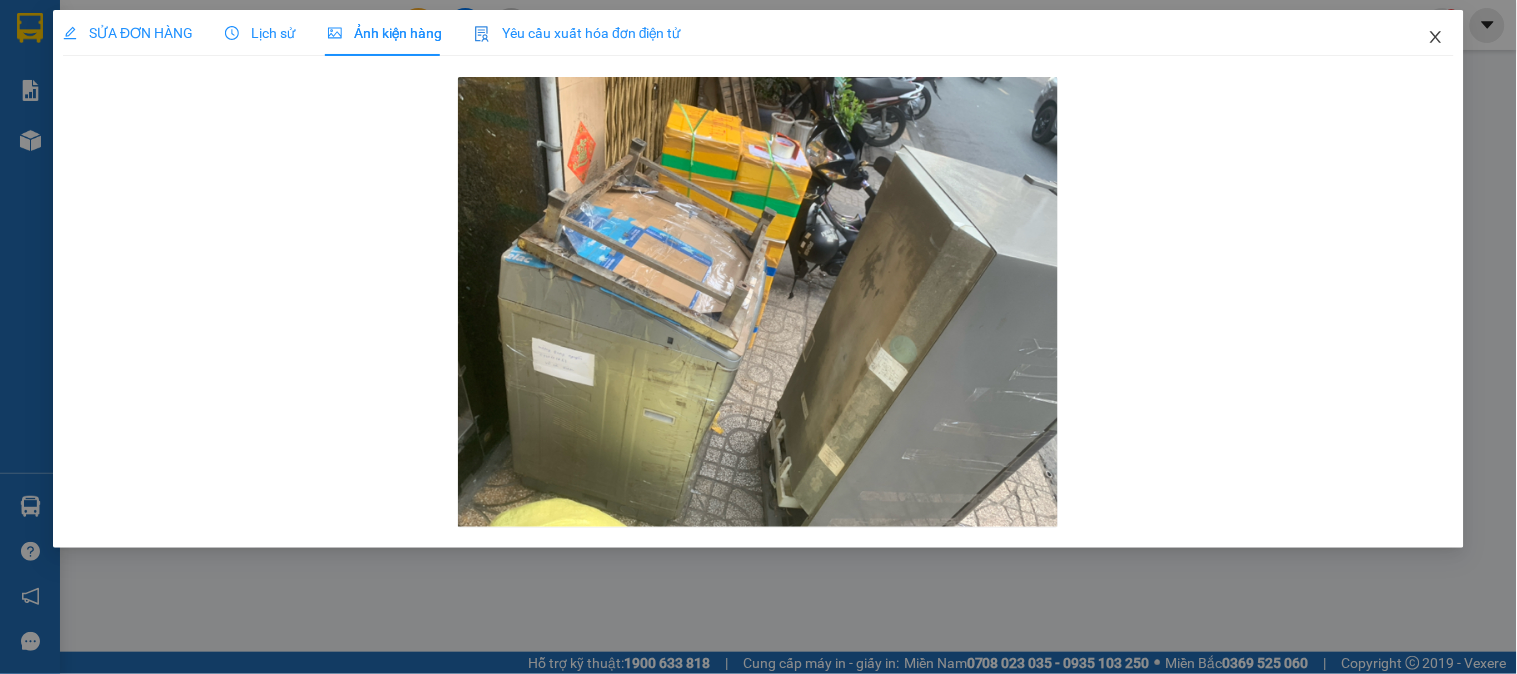 click at bounding box center [1436, 38] 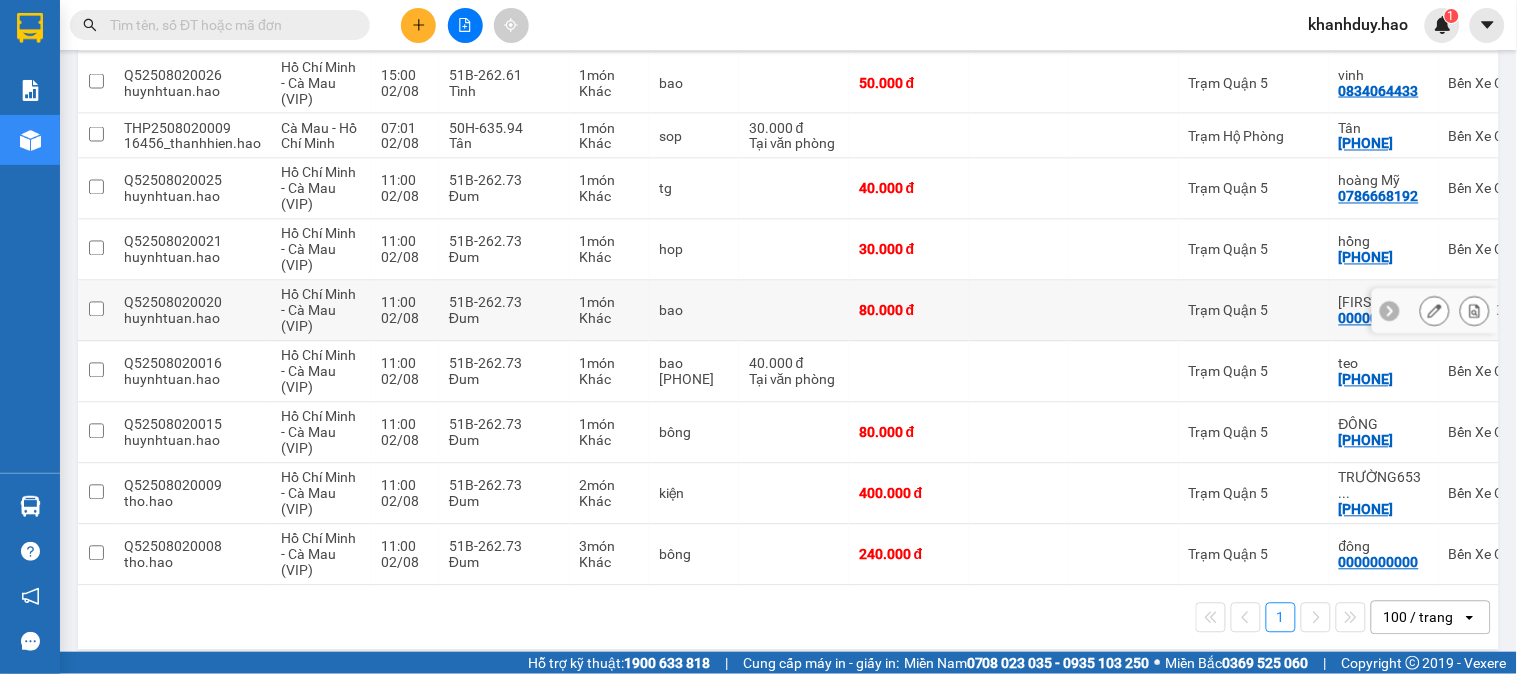 scroll, scrollTop: 857, scrollLeft: 0, axis: vertical 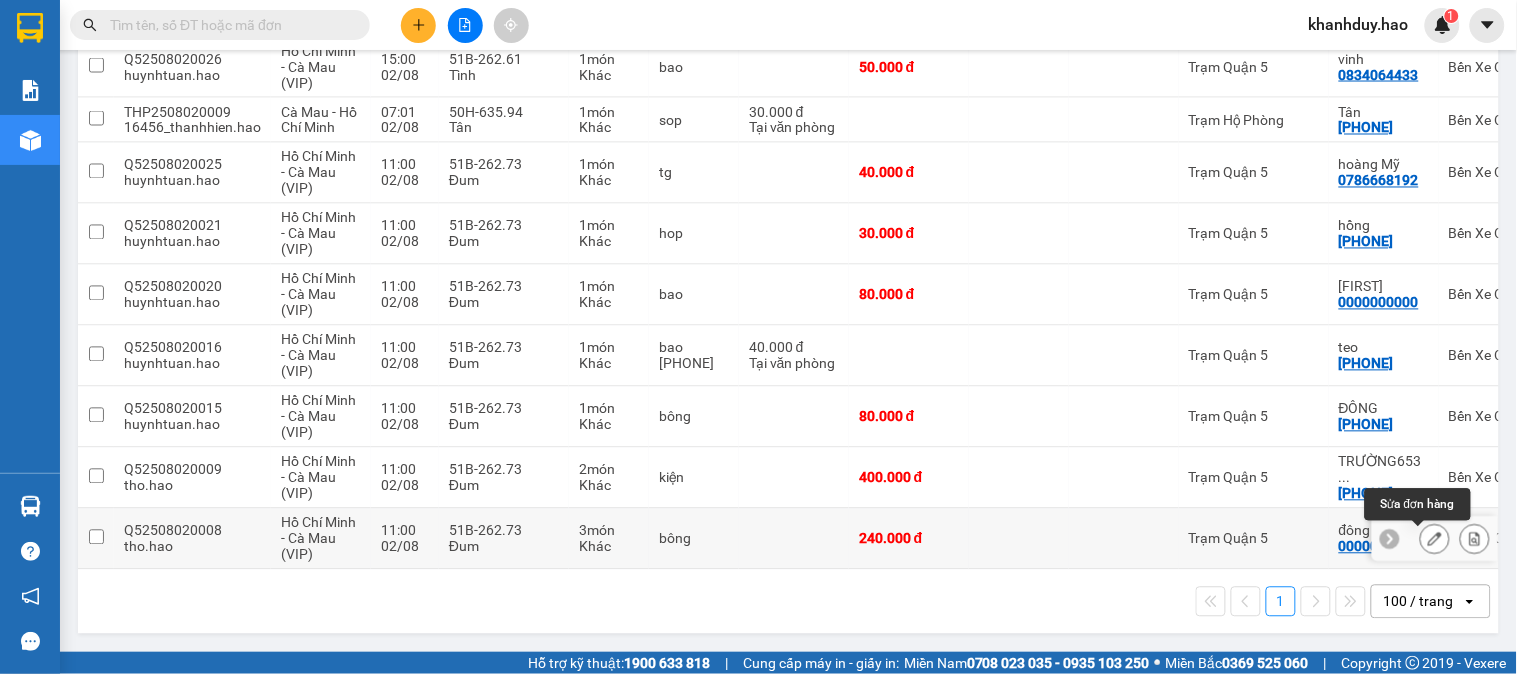 click 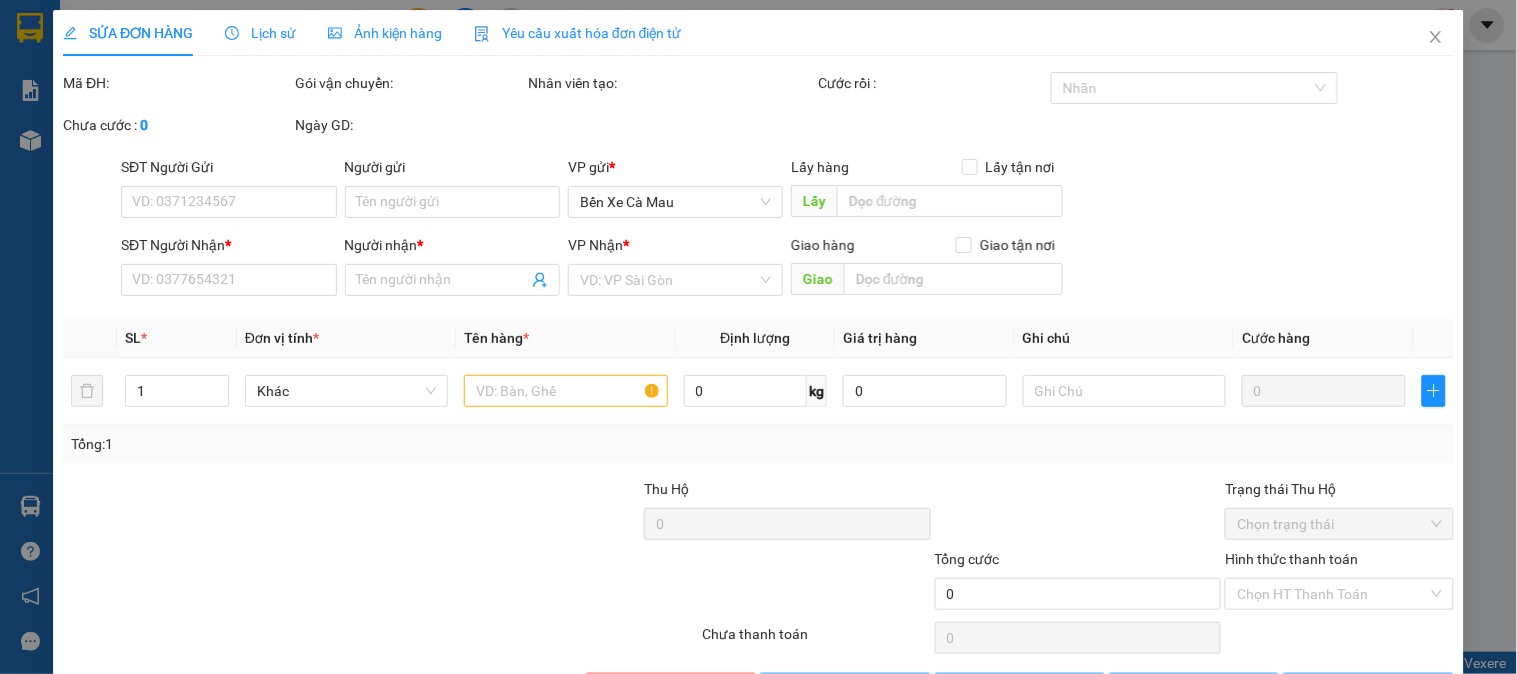 type on "0000000000" 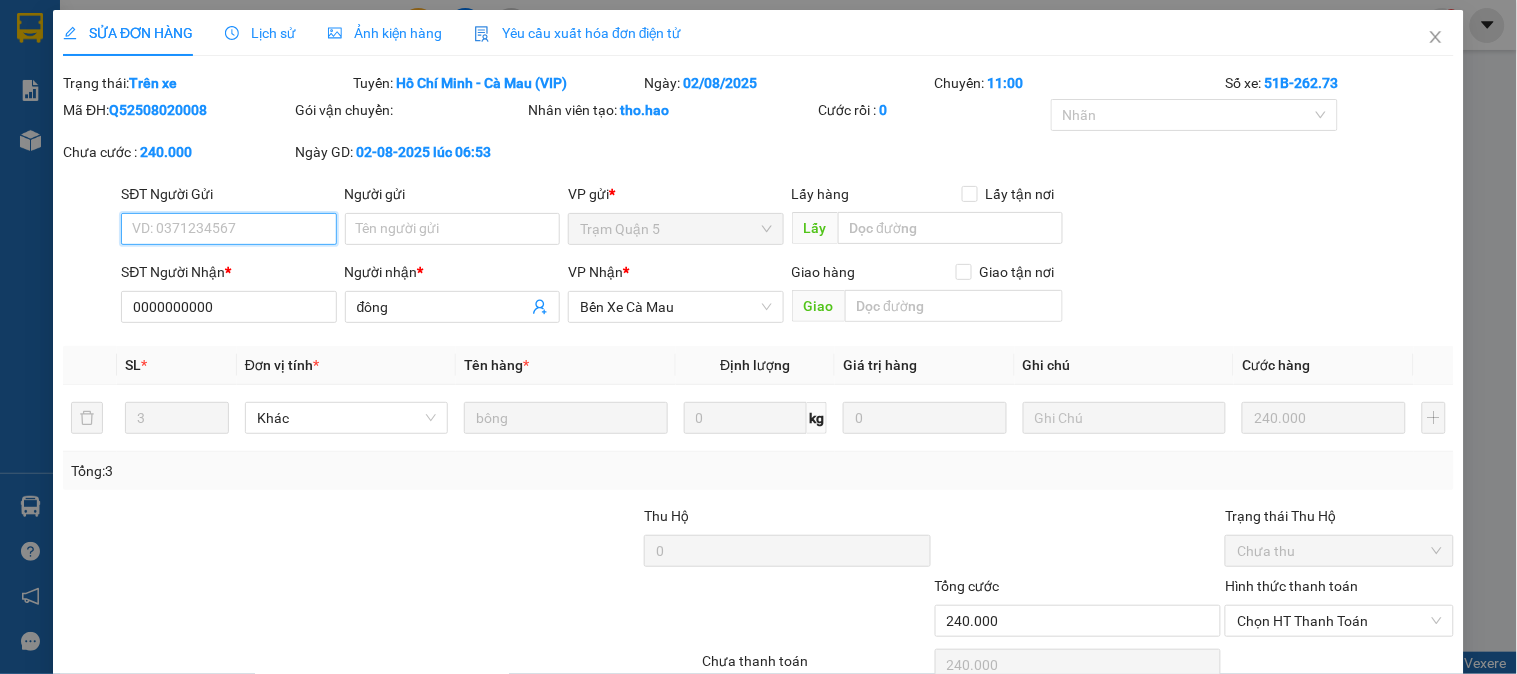 scroll, scrollTop: 0, scrollLeft: 0, axis: both 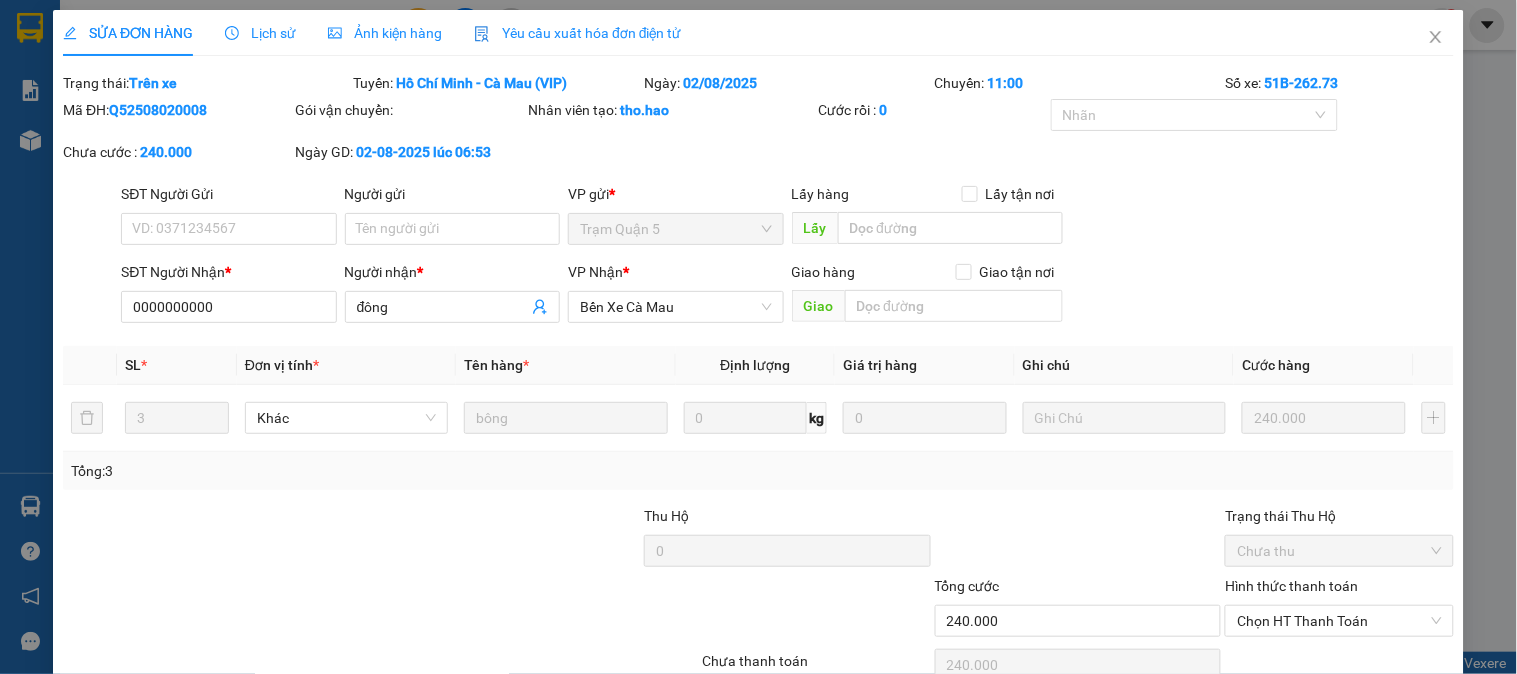 click on "SỬA ĐƠN HÀNG Lịch sử Ảnh kiện hàng Yêu cầu xuất hóa đơn điện tử" at bounding box center [372, 33] 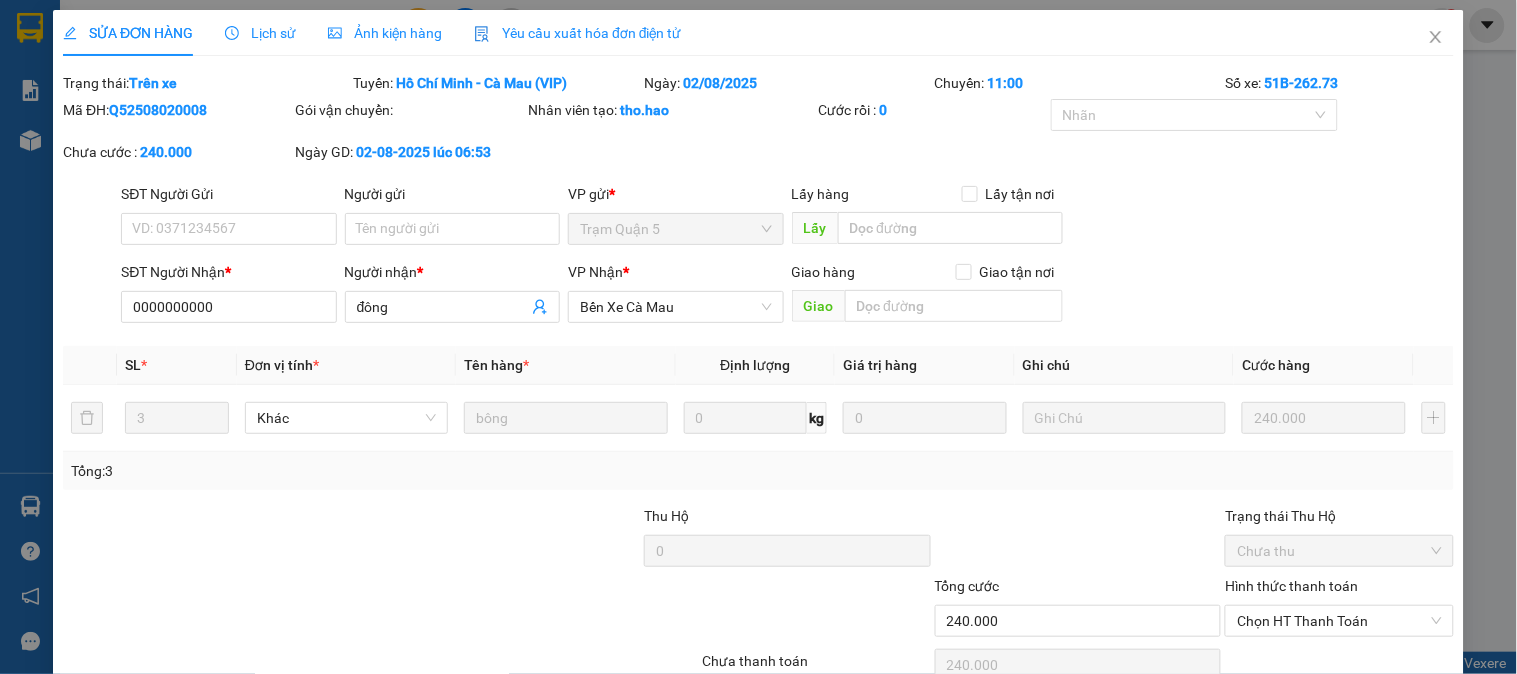 click on "Ảnh kiện hàng" at bounding box center [385, 33] 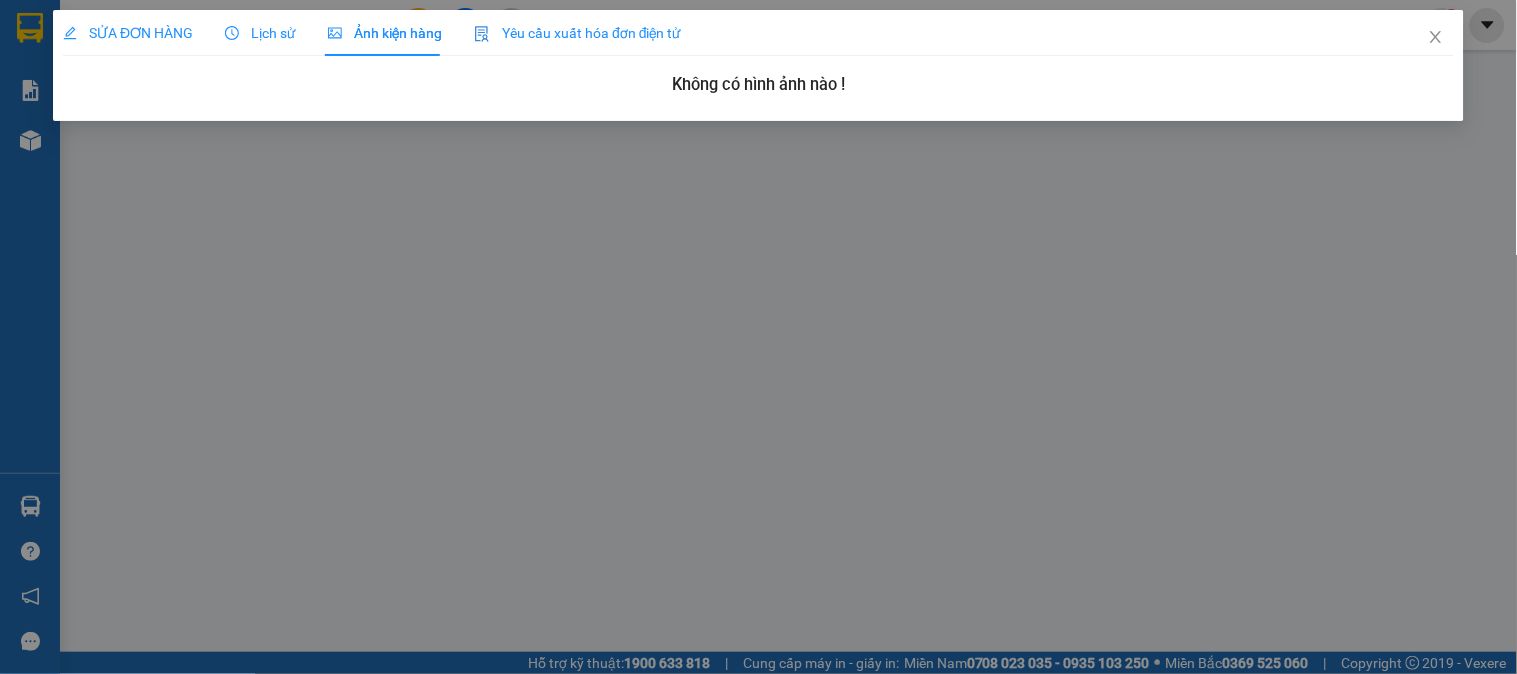 click on "Lịch sử" at bounding box center (260, 33) 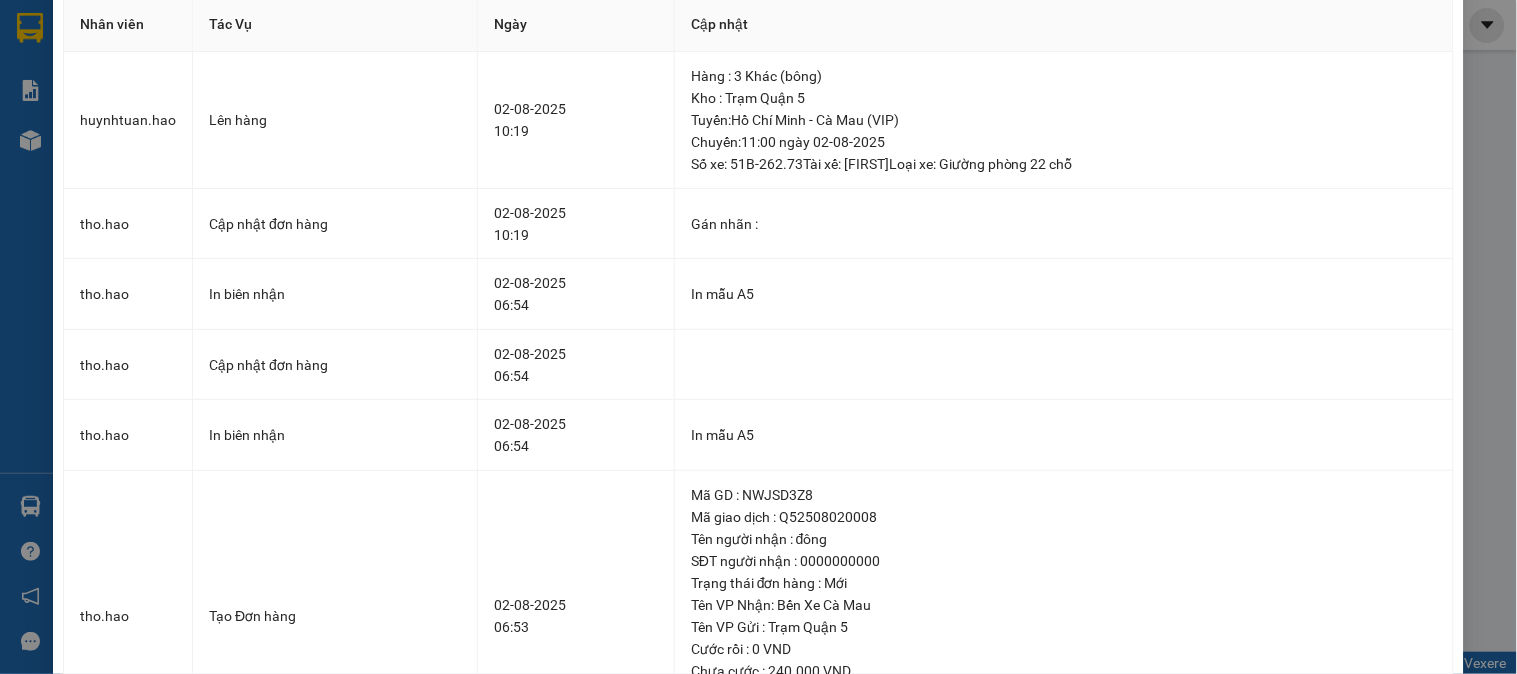 scroll, scrollTop: 0, scrollLeft: 0, axis: both 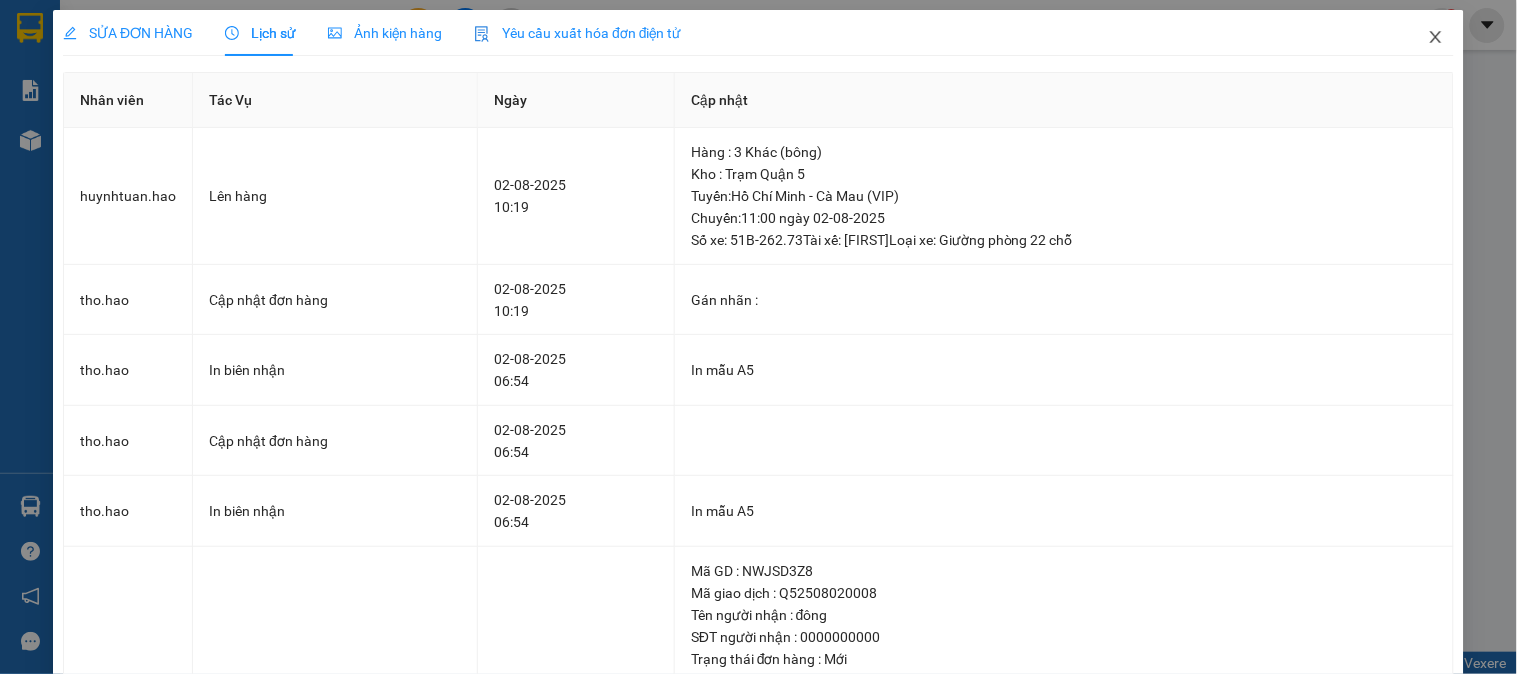 click 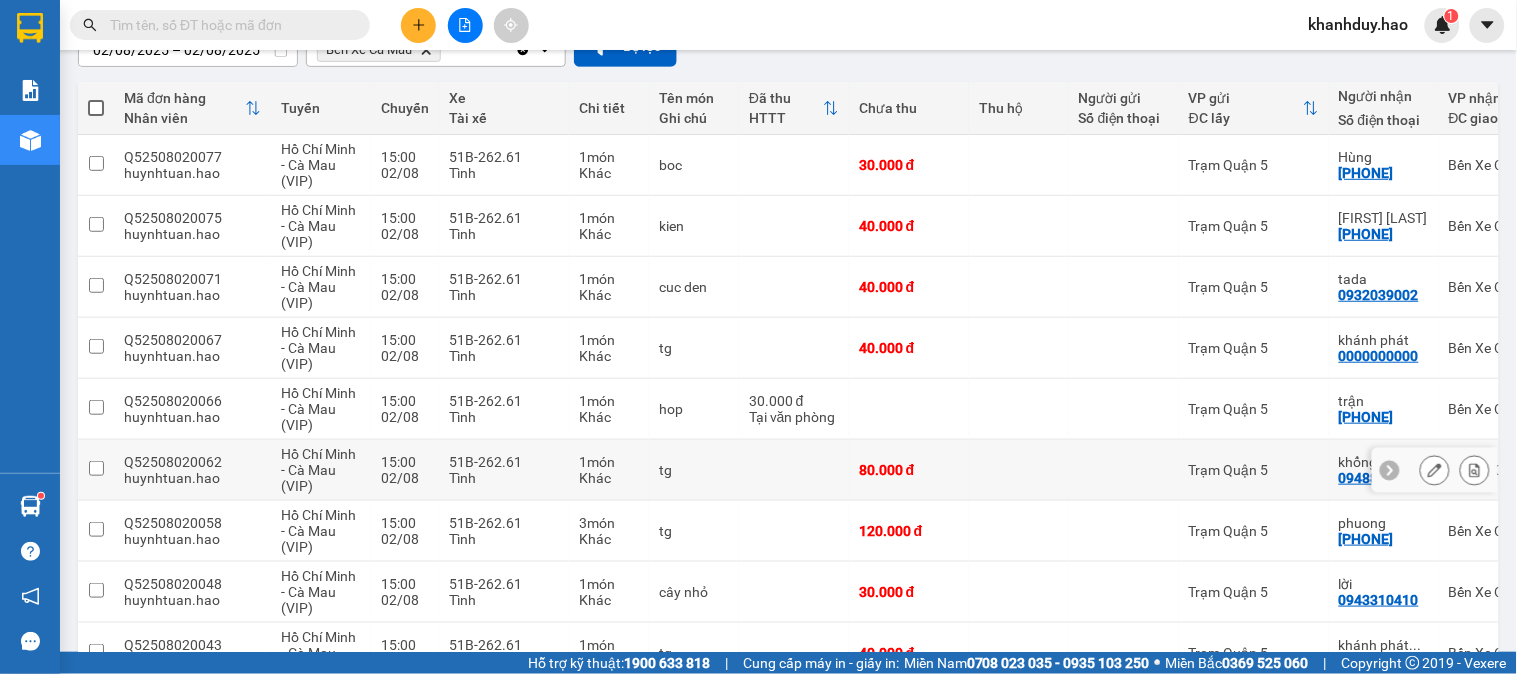 scroll, scrollTop: 0, scrollLeft: 0, axis: both 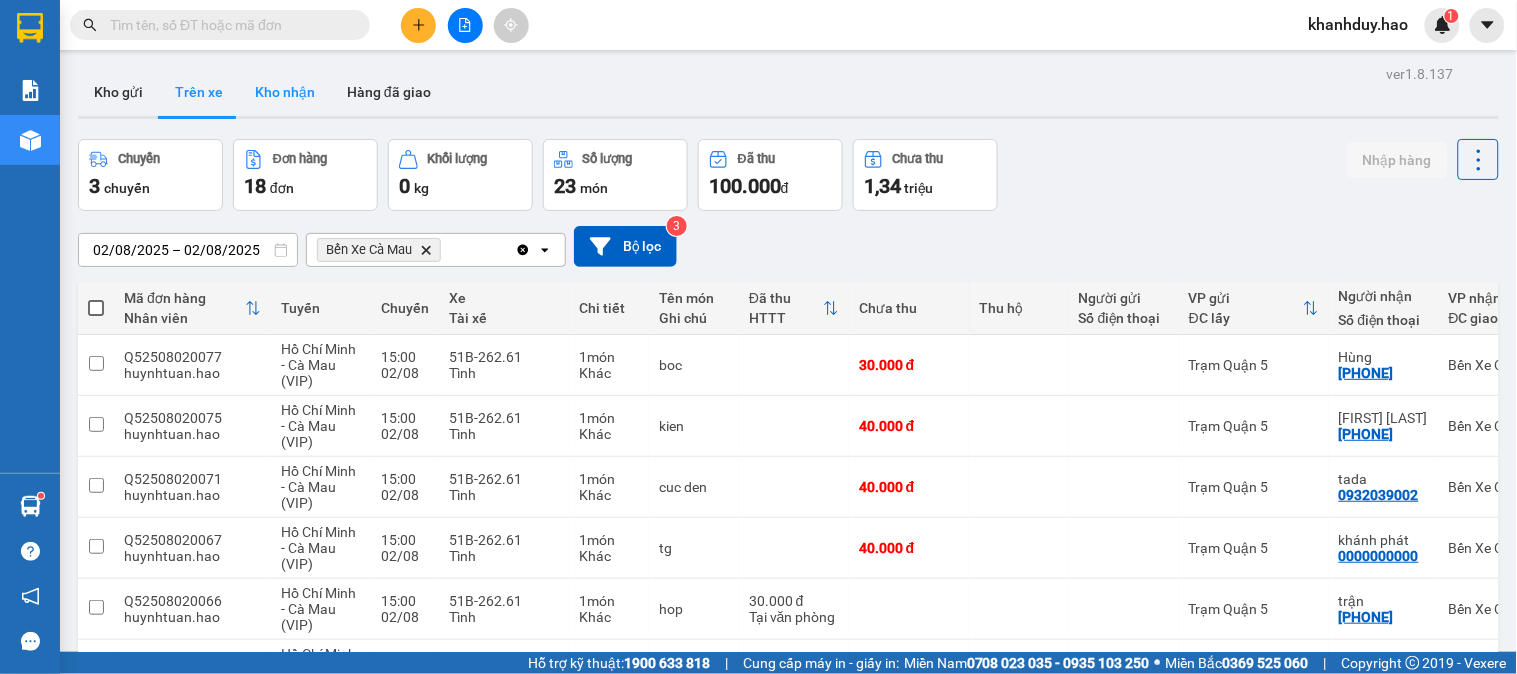 click on "Kho nhận" at bounding box center (285, 92) 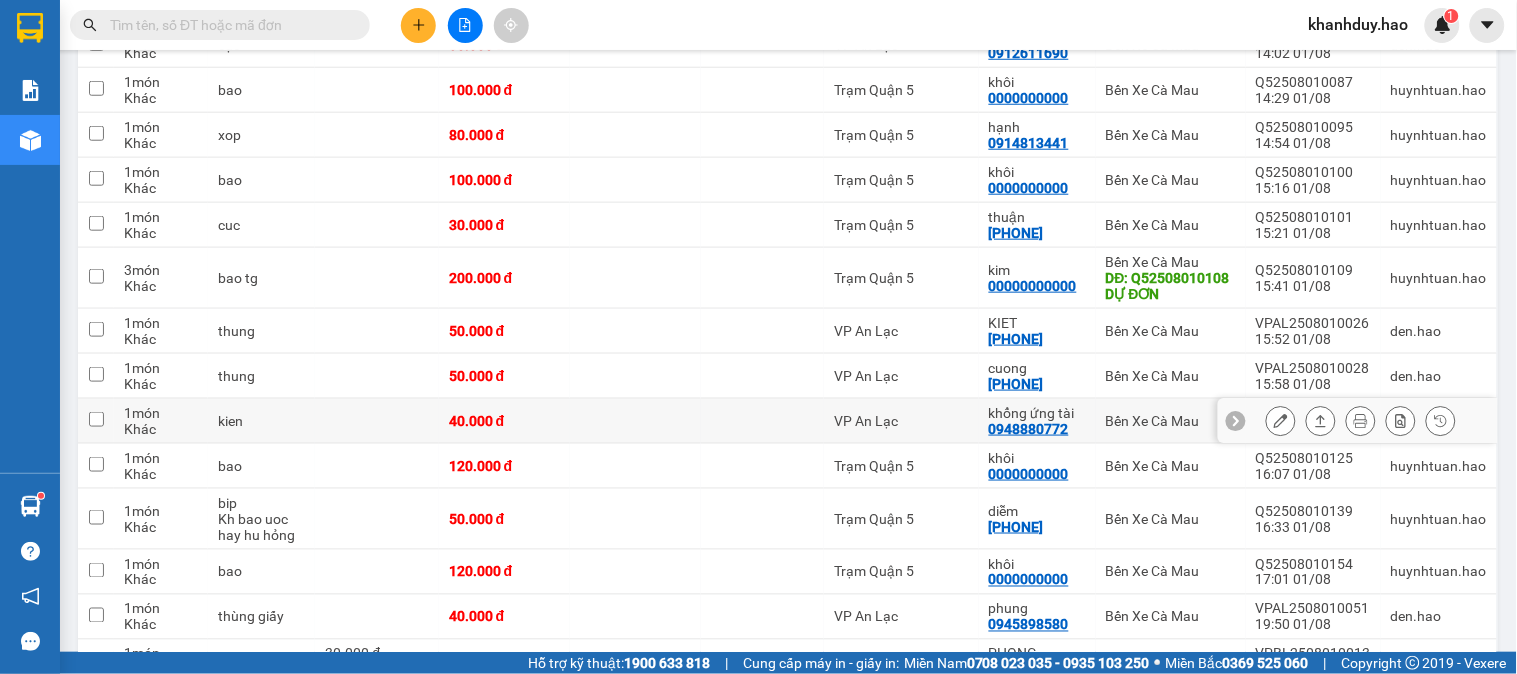 scroll, scrollTop: 444, scrollLeft: 0, axis: vertical 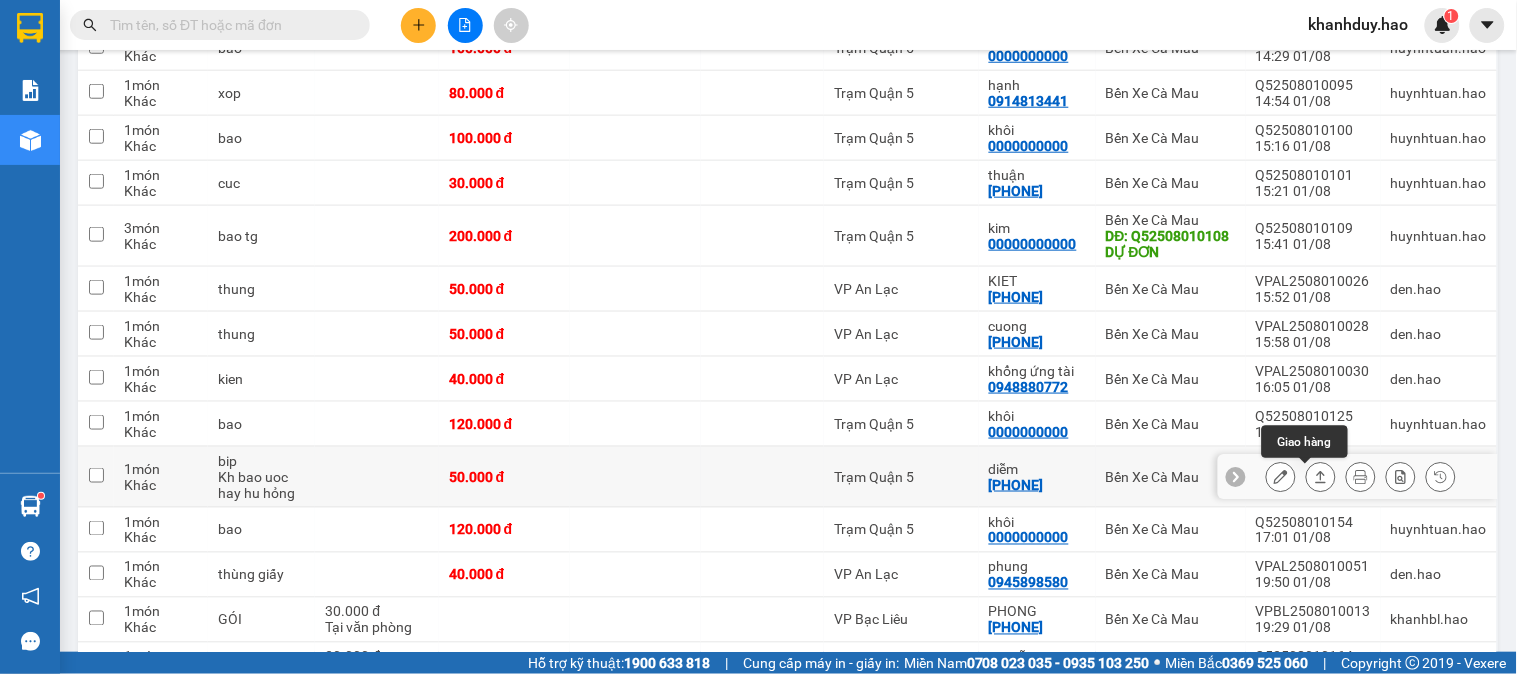 click 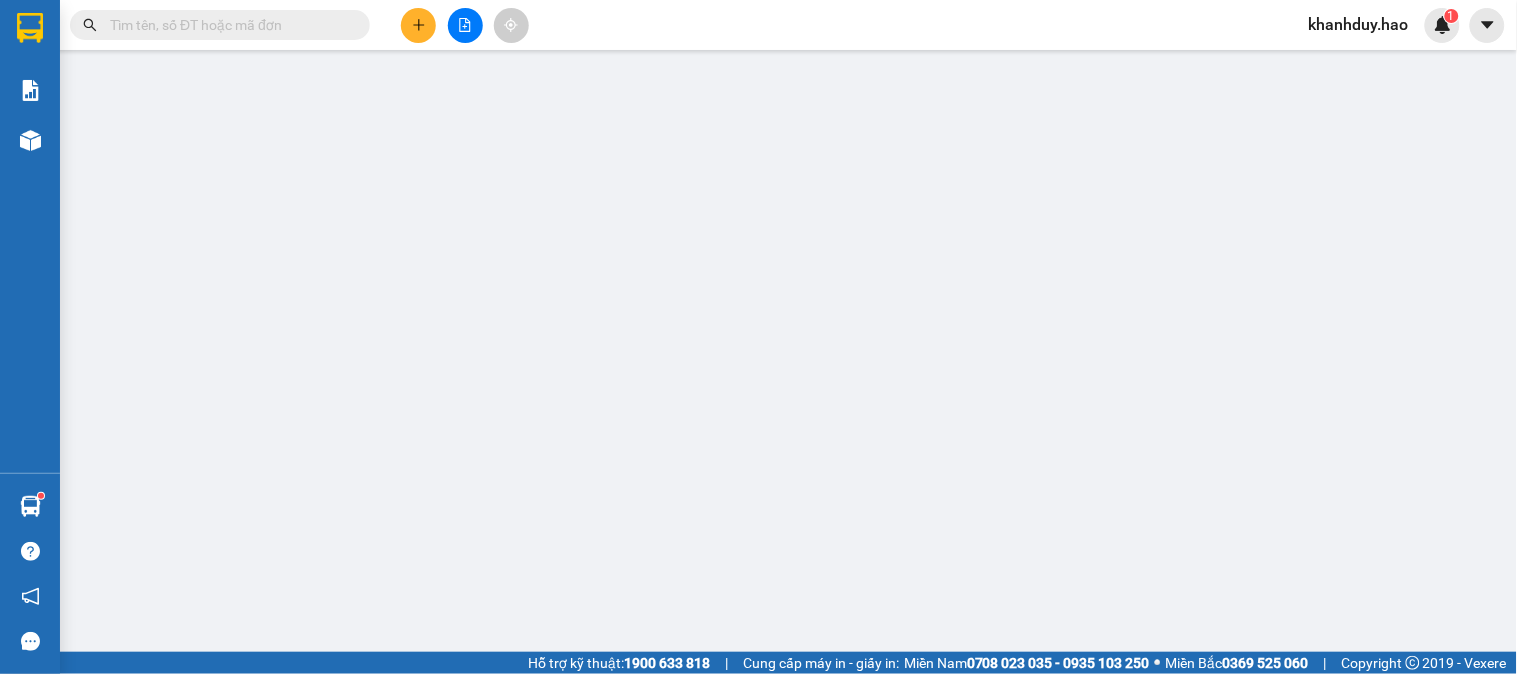 type on "[PHONE]" 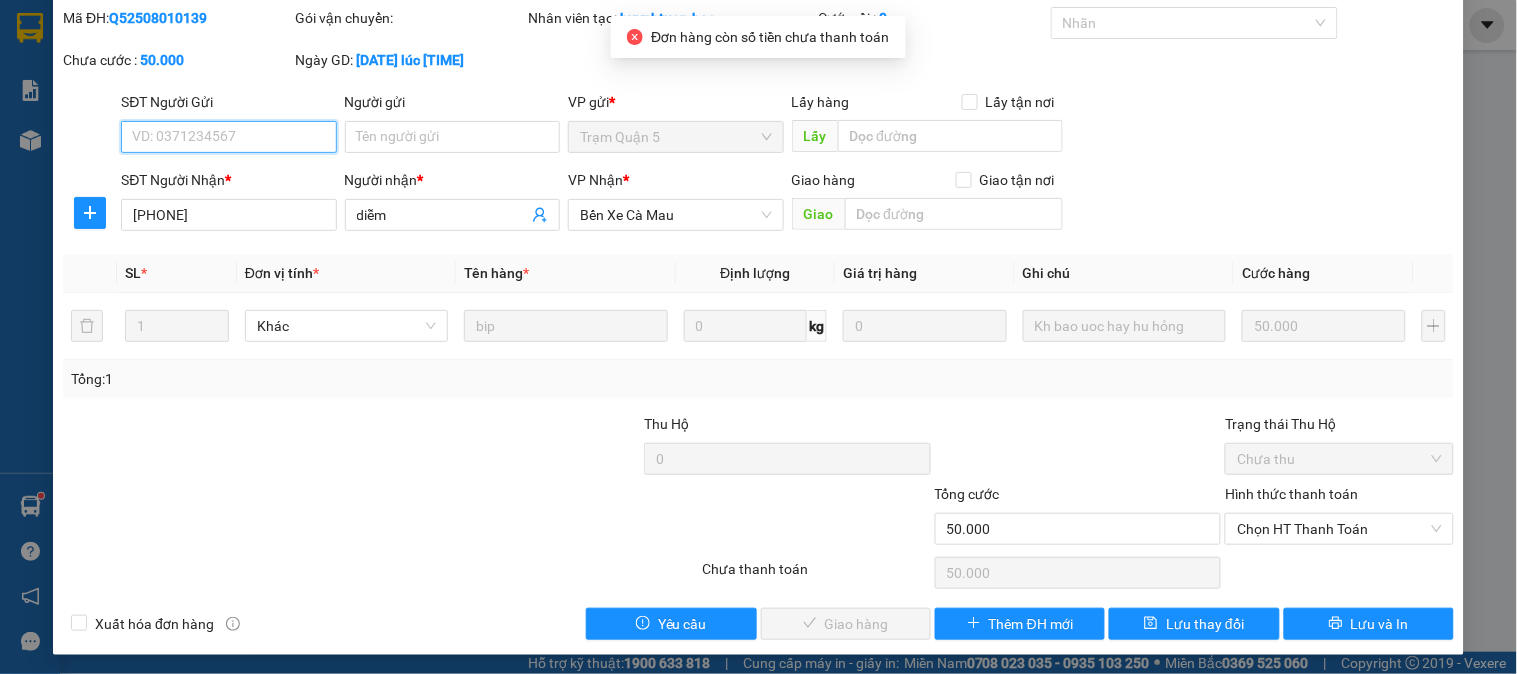 scroll, scrollTop: 70, scrollLeft: 0, axis: vertical 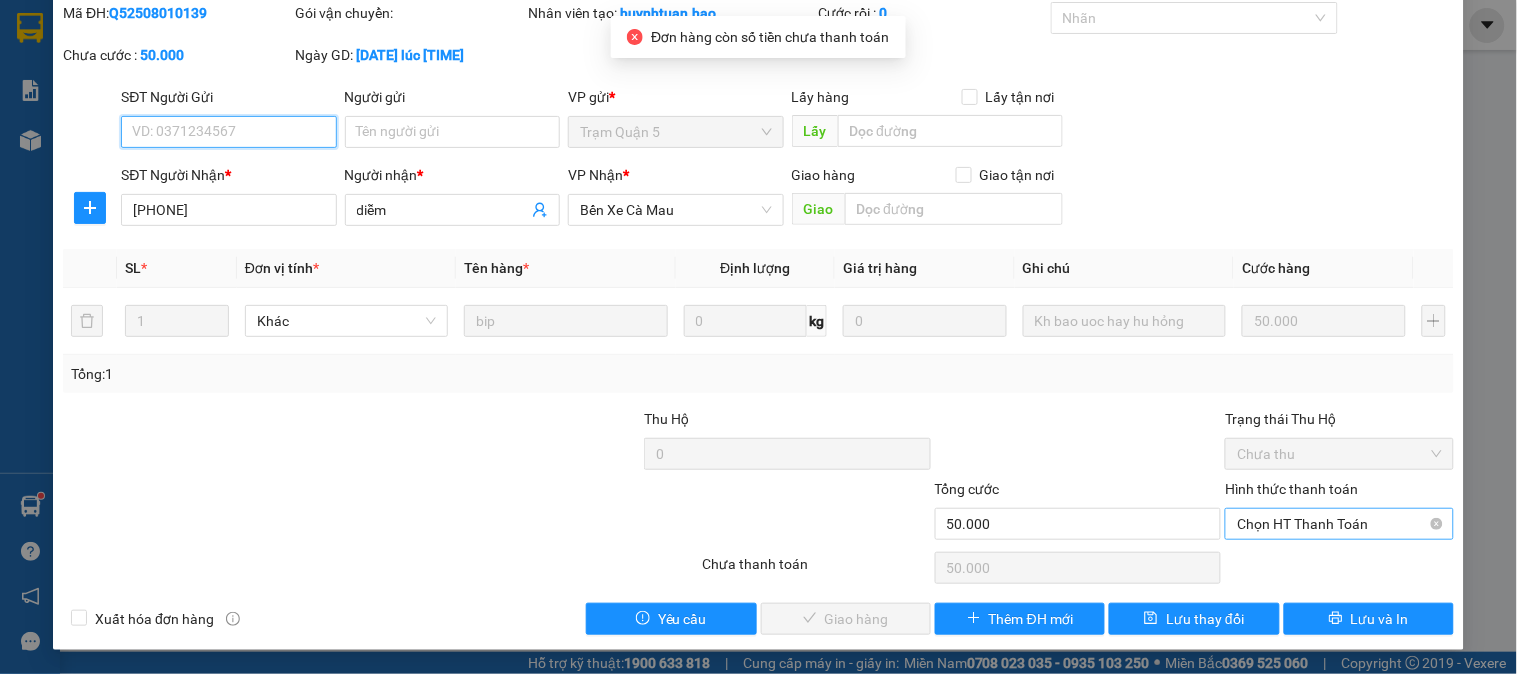 click on "Chọn HT Thanh Toán" at bounding box center [1339, 524] 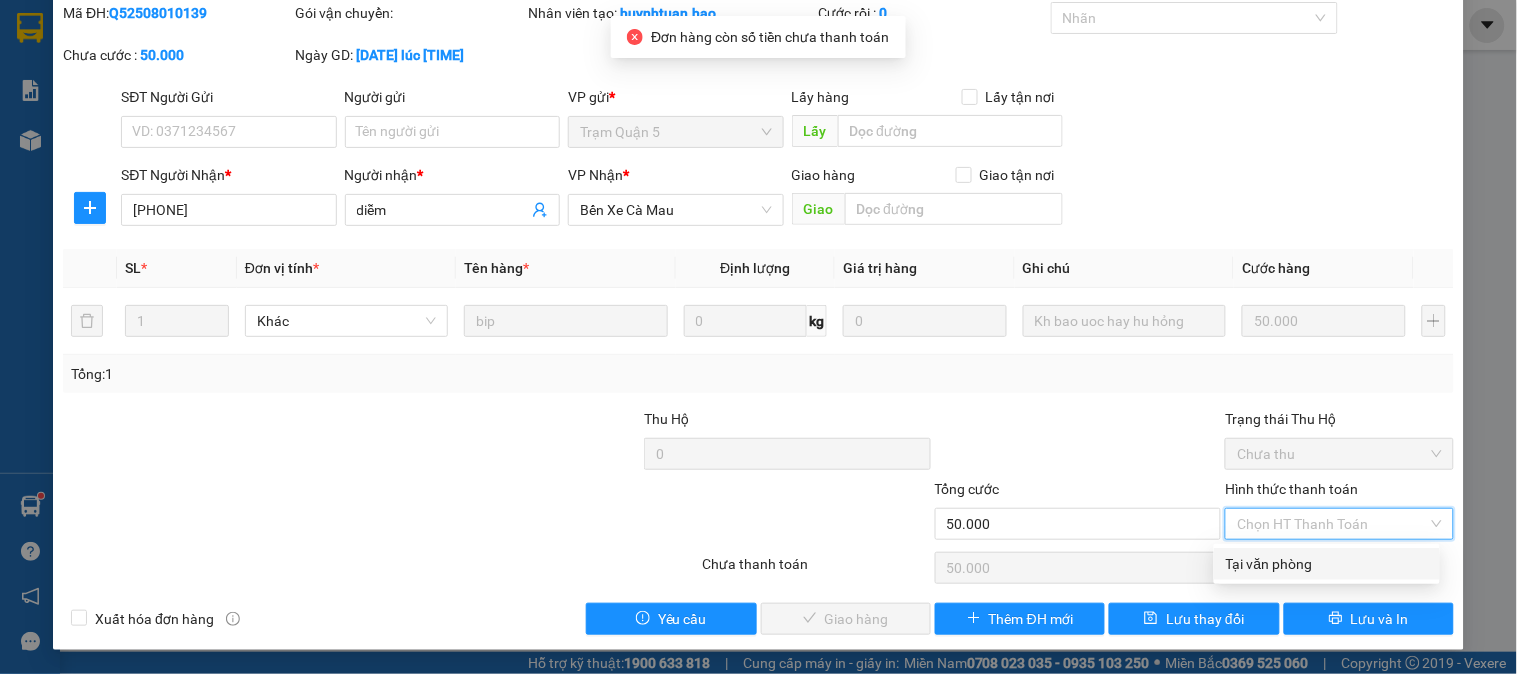 click on "Tại văn phòng" at bounding box center [1327, 564] 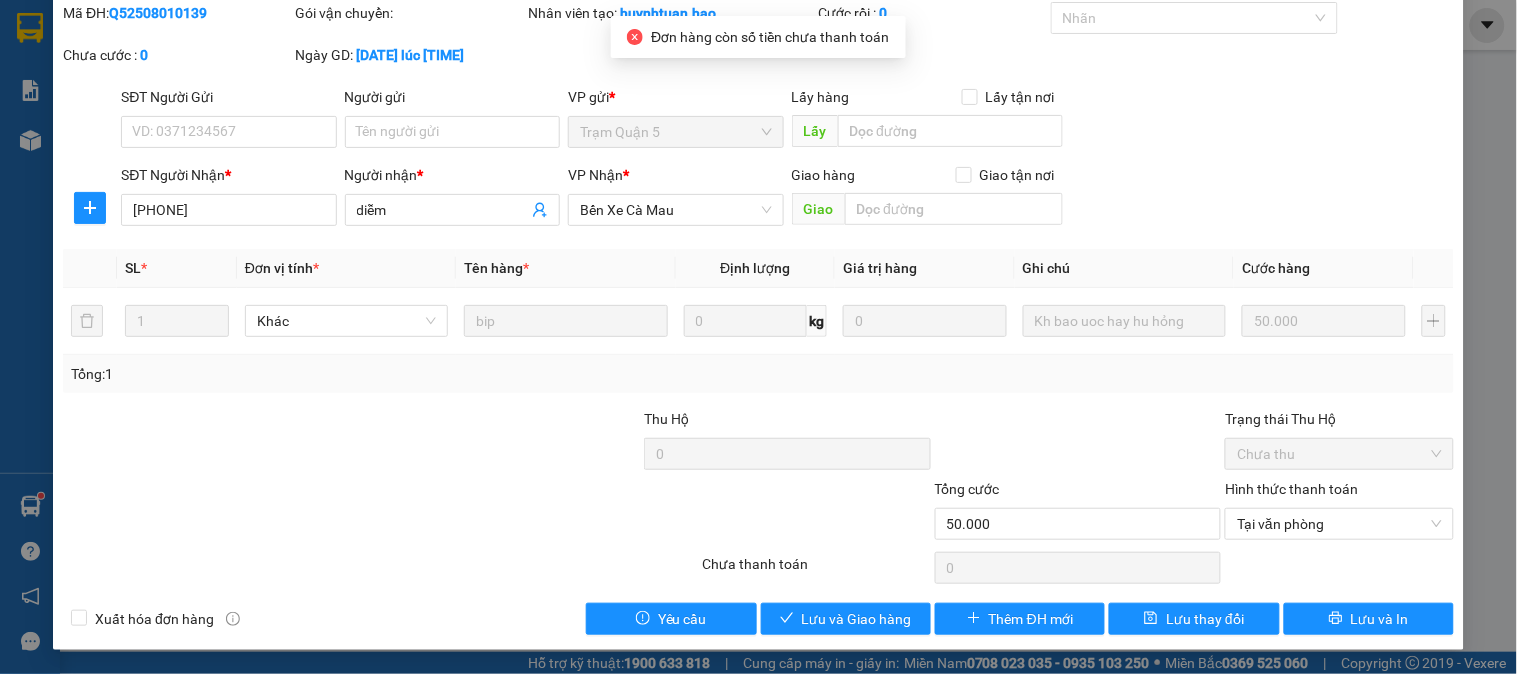 click on "Total Paid Fee 0 Total UnPaid Fee 50.000 Cash Collection Total Fee Mã ĐH: Q52508010139 Gói vận chuyển: Nhân viên tạo: huynhtuan.hao Cước rồi : 0 Nhãn Chưa cước : 0 Ngày GD: 01-08-2025 lúc 16:33 SĐT Người Gửi VD: [PHONE] Người gửi Tên người gửi VP gửi * Trạm Quận 5 Lấy hàng Lấy tận nơi Lấy SĐT Người Nhận * [PHONE] Người nhận * diễm VP Nhận * Bến Xe [CITY] Giao hàng Giao tận nơi Giao SL * Đơn vị tính * Tên hàng * Định lượng Giá trị hàng Ghi chú Cước hàng 1 Khác bip 0 kg 0 Kh bao uoc hay hu hỏng 50.000 Tổng: 1 Thu Hộ 0 Trạng thái Thu Hộ Chưa thu Tổng cước 50.000 Hình thức thanh toán Tại văn phòng Số tiền thu trước 0 Tại văn phòng Chưa thanh toán 0 Xuất hóa đơn hàng Yêu cầu Lưu và Giao hàng Thêm ĐH mới Lưu thay đổi Lưu và In Tại văn phòng Tại văn phòng" at bounding box center [758, 318] 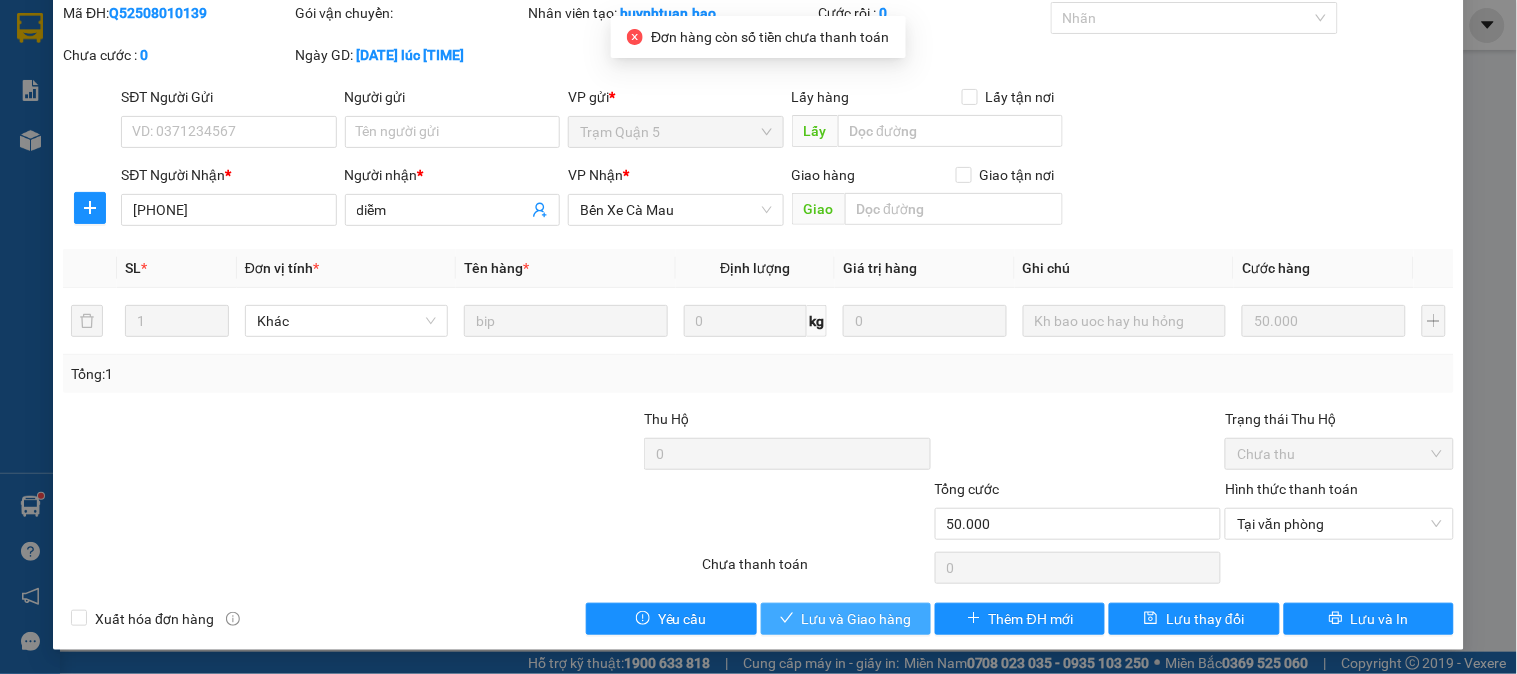 click on "Lưu và Giao hàng" at bounding box center [846, 619] 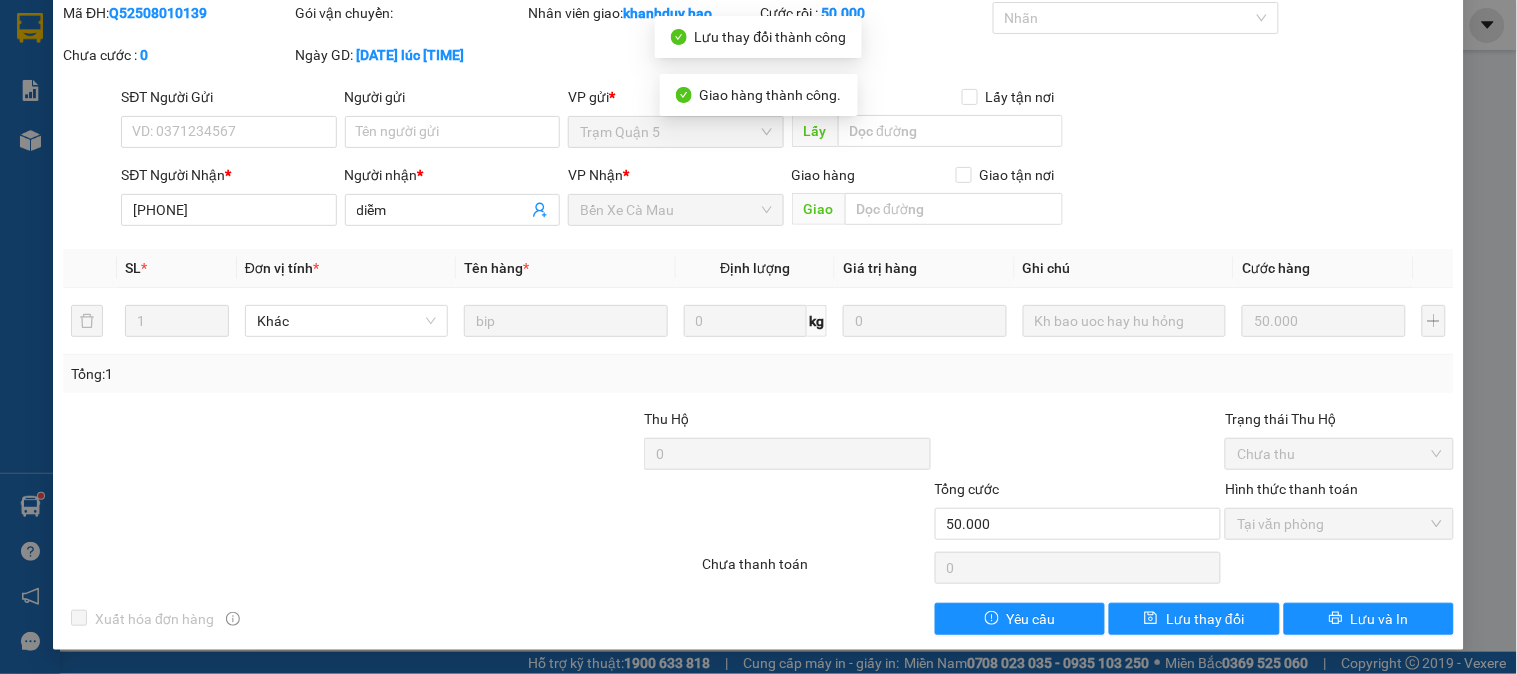 scroll, scrollTop: 0, scrollLeft: 0, axis: both 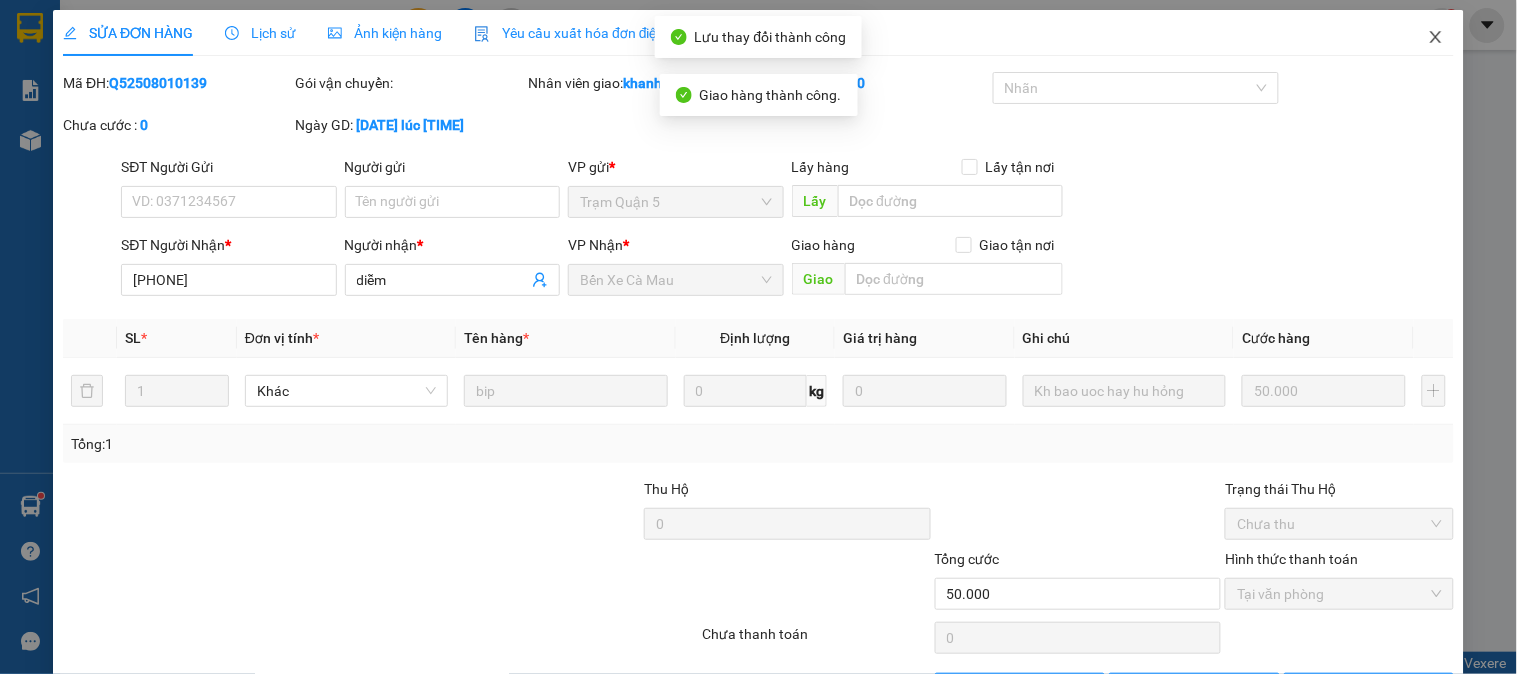 click 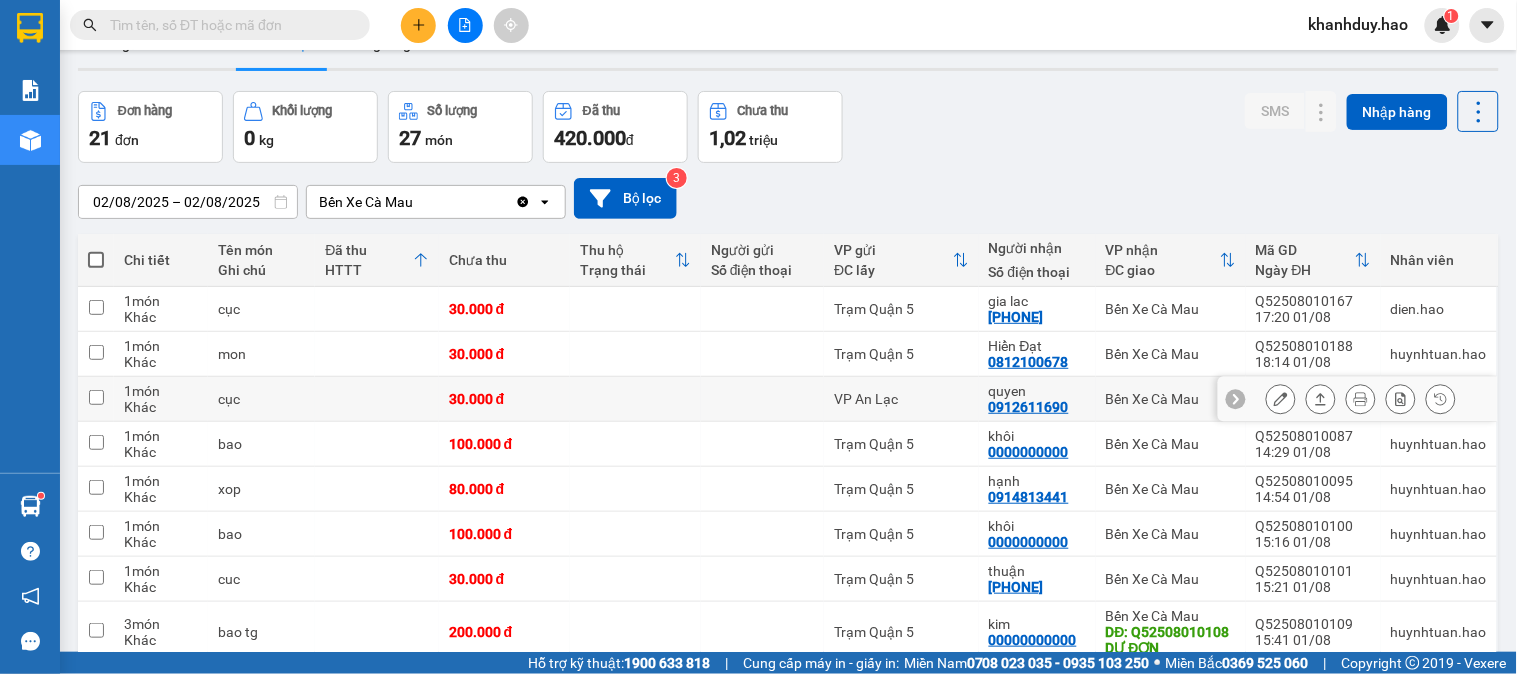 scroll, scrollTop: 0, scrollLeft: 0, axis: both 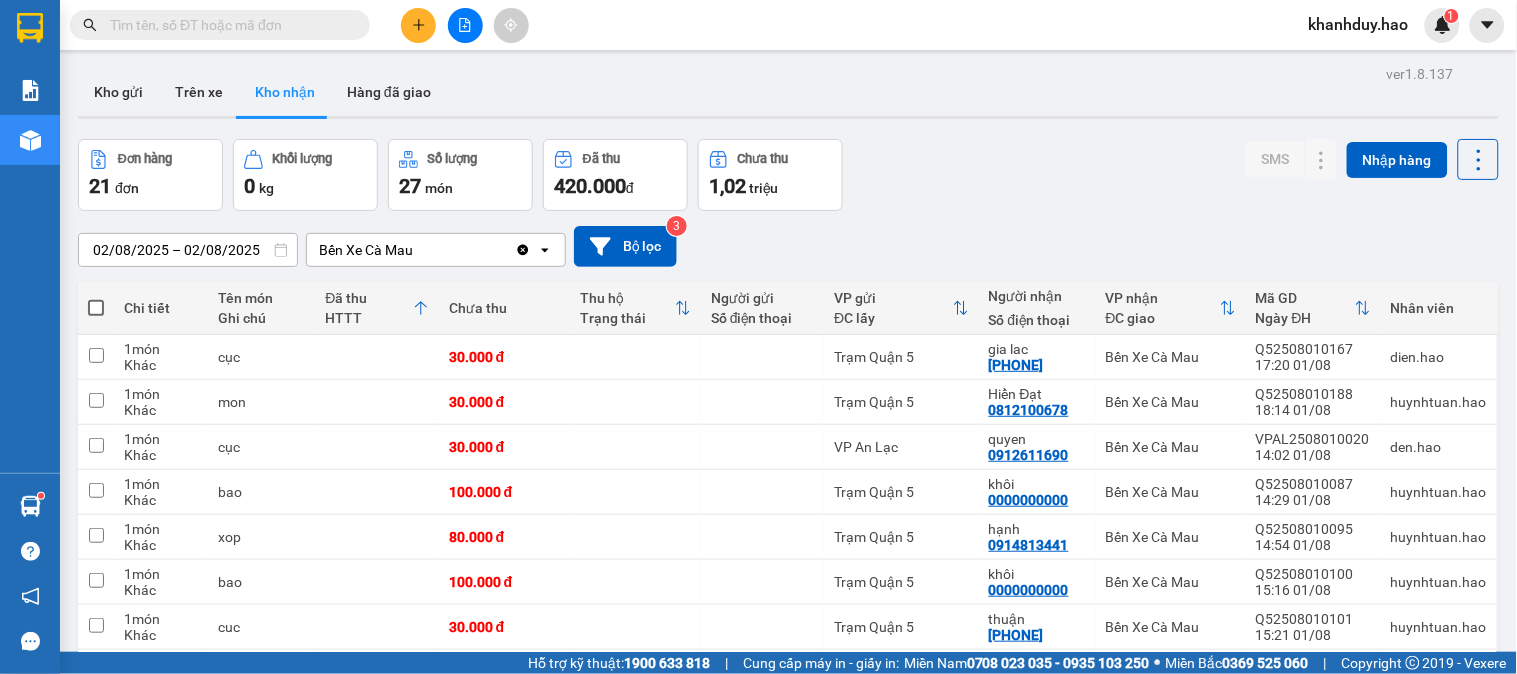 click on "ver 1.8.137 Kho gửi Trên xe Kho nhận Hàng đã giao Đơn hàng 21 đơn Khối lượng 0 kg Số lượng 27 món Đã thu 420.000 đ Chưa thu 1,02 triệu SMS Nhập hàng [DATE] – [DATE] Press the down arrow key to interact with the calendar and select a date. Press the escape button to close the calendar. Selected date range is from [DATE] to [DATE]. Bến Xe [CITY] Clear value open Bộ lọc 3 Chi tiết Tên món Ghi chú Đã thu HTTT Chưa thu Thu hộ Trạng thái Người gửi Số điện thoại VP gửi ĐC lấy Người nhận Số điện thoại VP nhận ĐC giao Mã GD Ngày ĐH Nhân viên 1 món Khác cục 30.000 đ Trạm Quận 5 gia lac [PHONE] Bến Xe [CITY] Q52508010167 17:20 01/08 dien.hao 1 món Khác mon 30.000 đ Trạm Quận 5 Hiển Đạt [PHONE] Bến Xe [CITY] Q52508010188 18:14 01/08 huynhtuan.hao 1 món Khác cục 30.000 đ VP An Lạc quyen [PHONE] Bến Xe [CITY] VPAL2508010020 14:02 01/08 den.hao 1 món Khác bao 1" at bounding box center (788, 714) 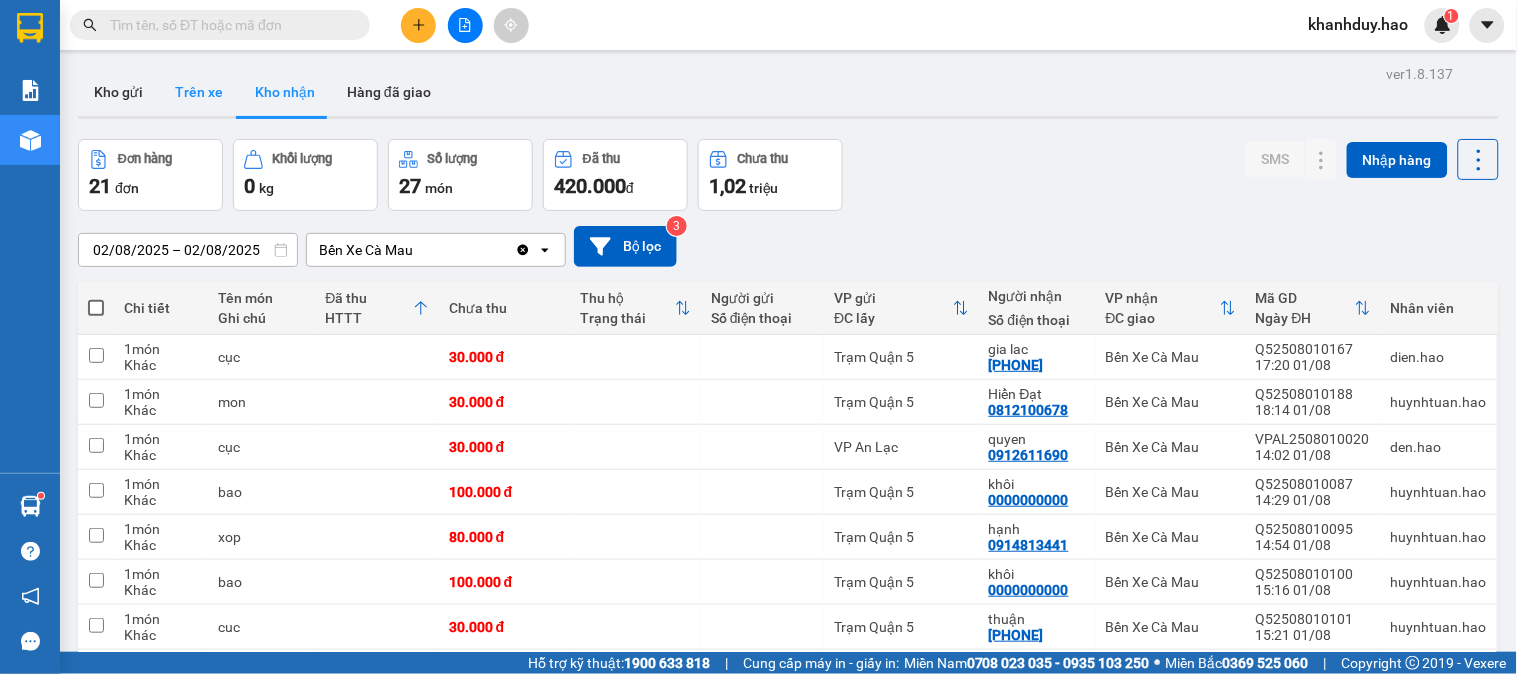 click on "Trên xe" at bounding box center [199, 92] 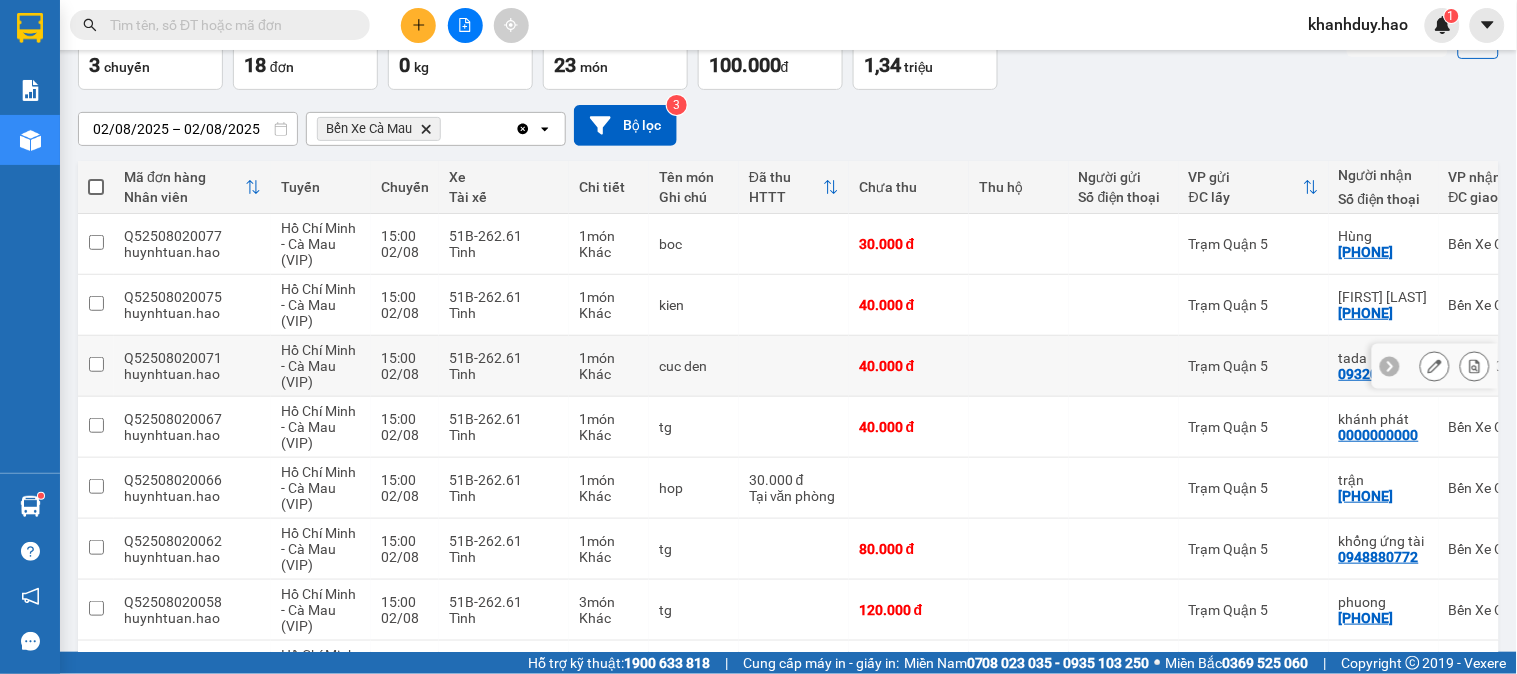 scroll, scrollTop: 0, scrollLeft: 0, axis: both 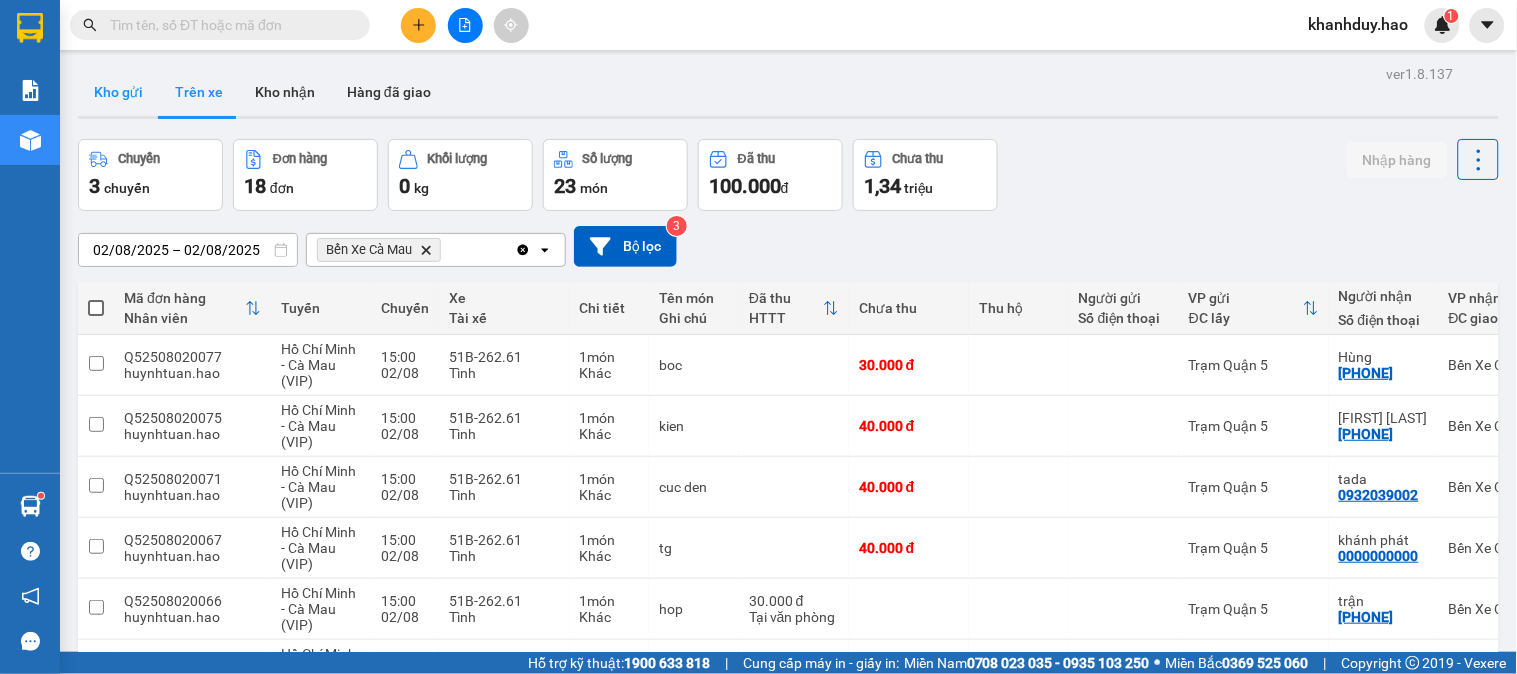 click on "Kho gửi" at bounding box center [118, 92] 